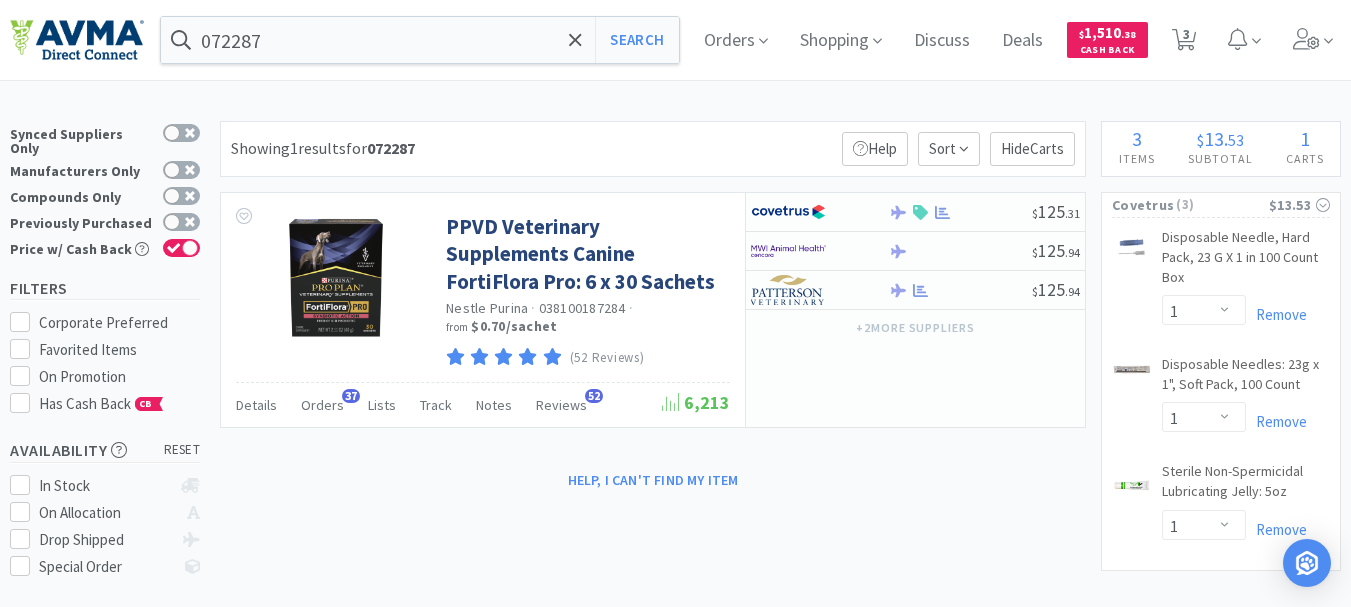 select on "1" 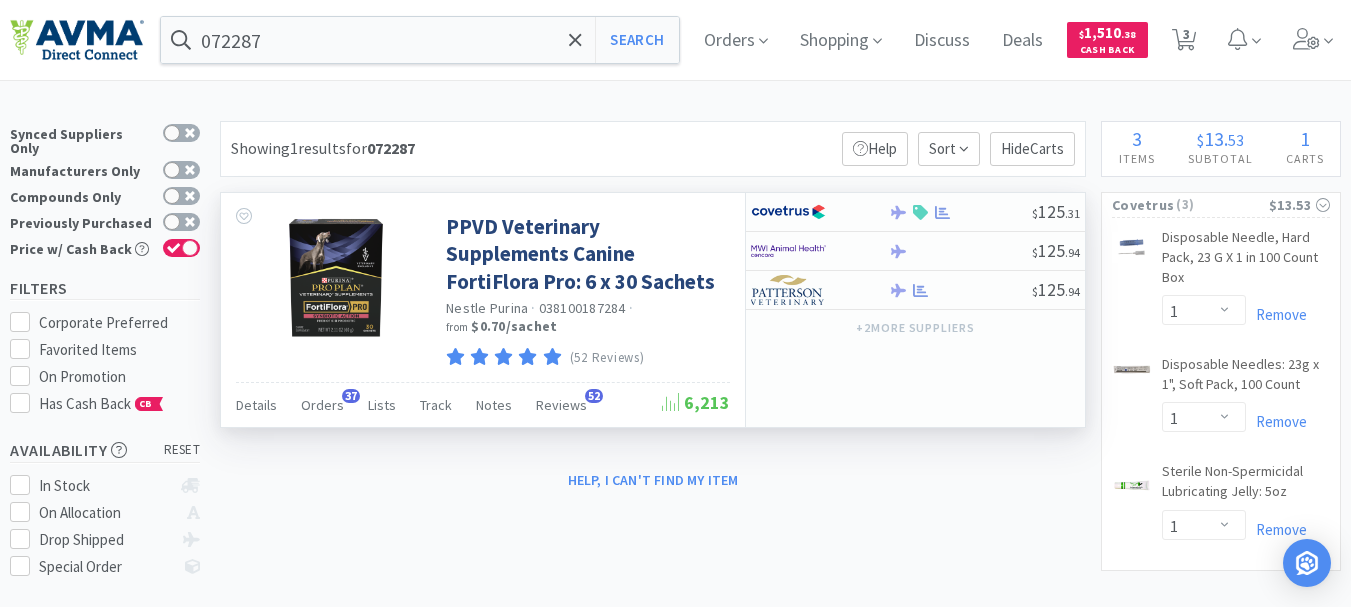 scroll, scrollTop: 0, scrollLeft: 0, axis: both 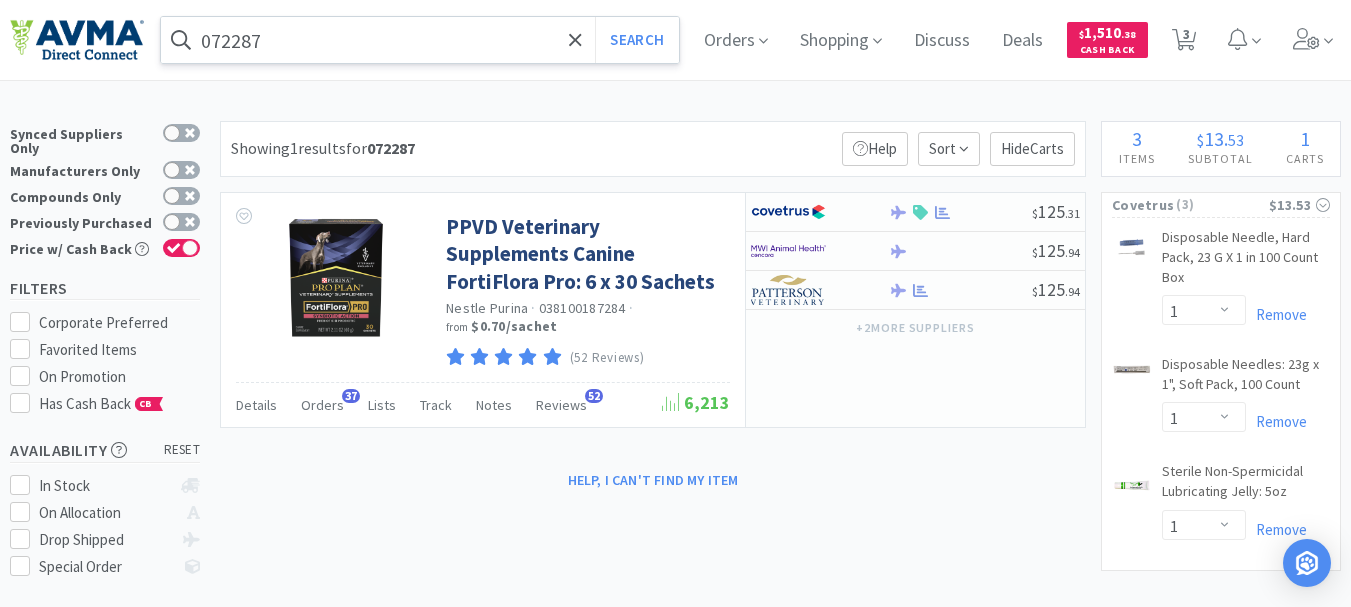 click on "072287" at bounding box center [420, 40] 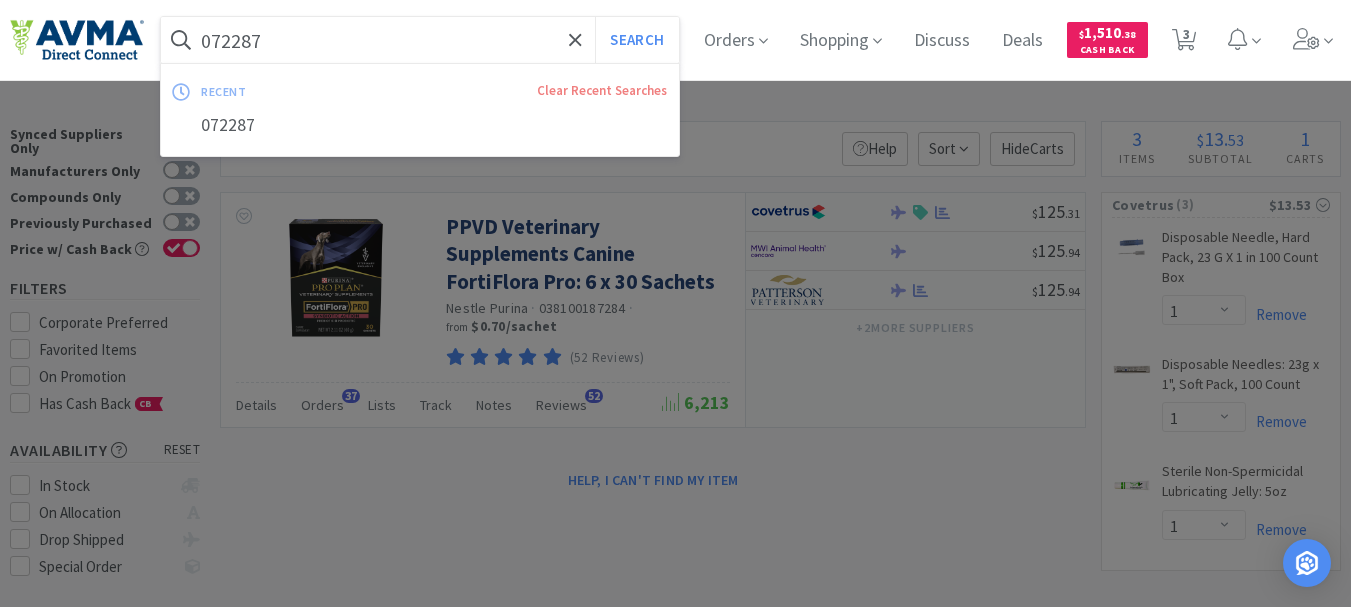 paste on "120405" 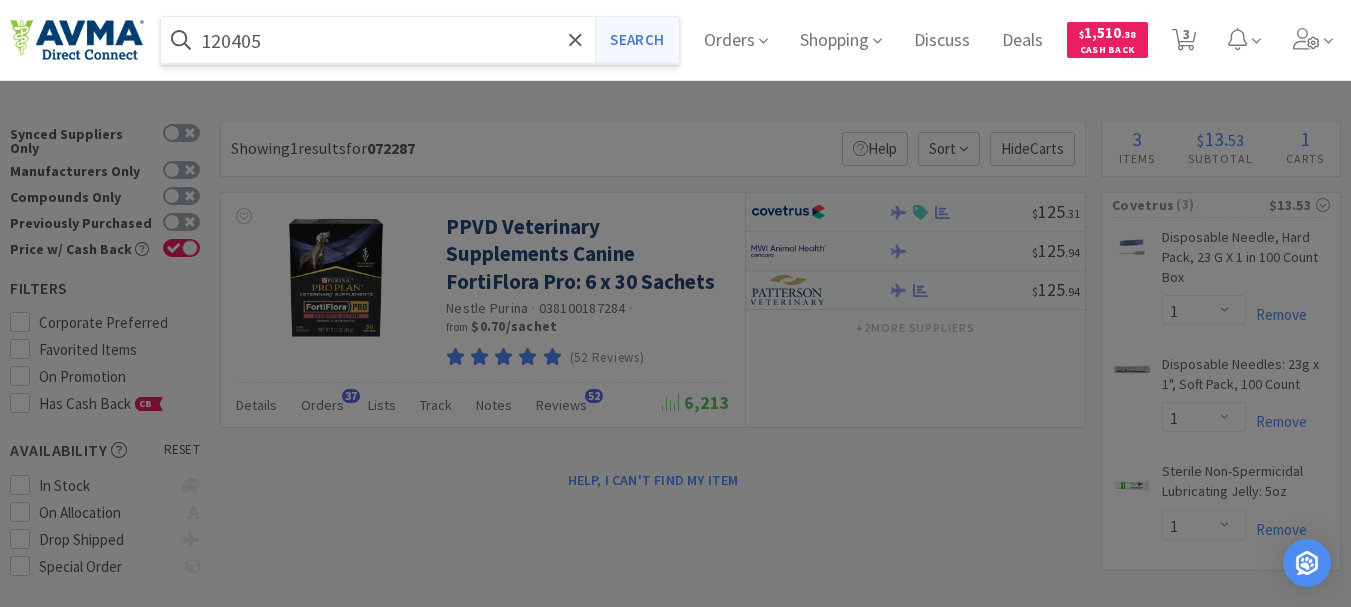 type on "120405" 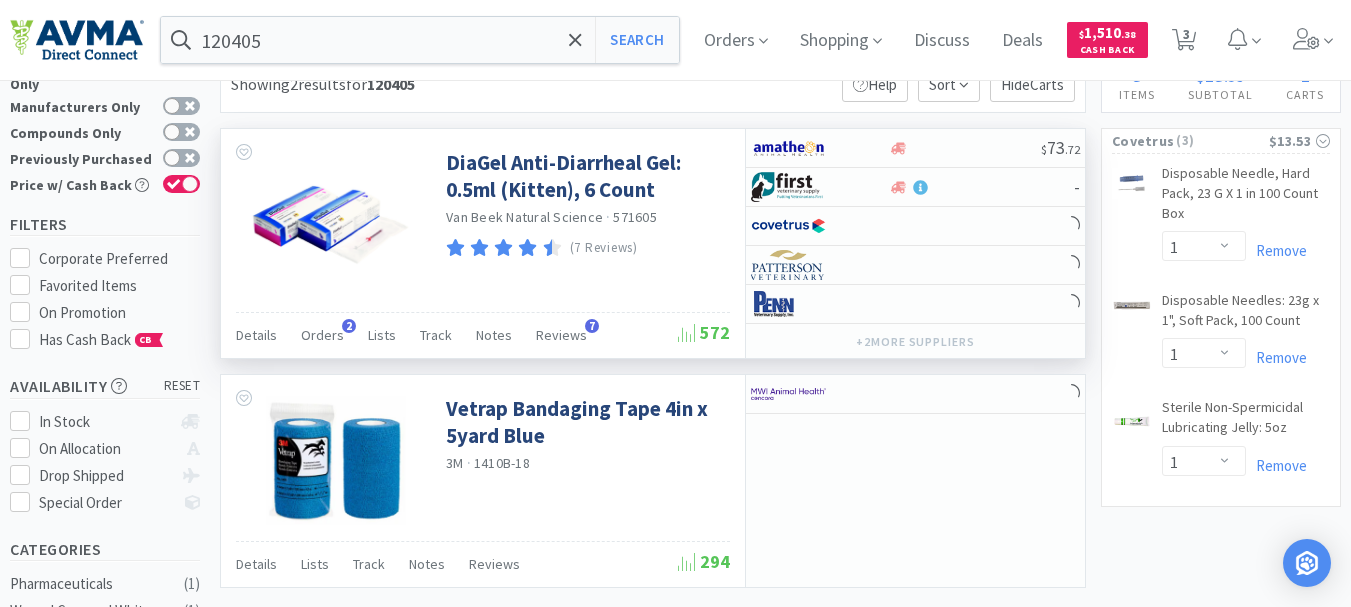scroll, scrollTop: 100, scrollLeft: 0, axis: vertical 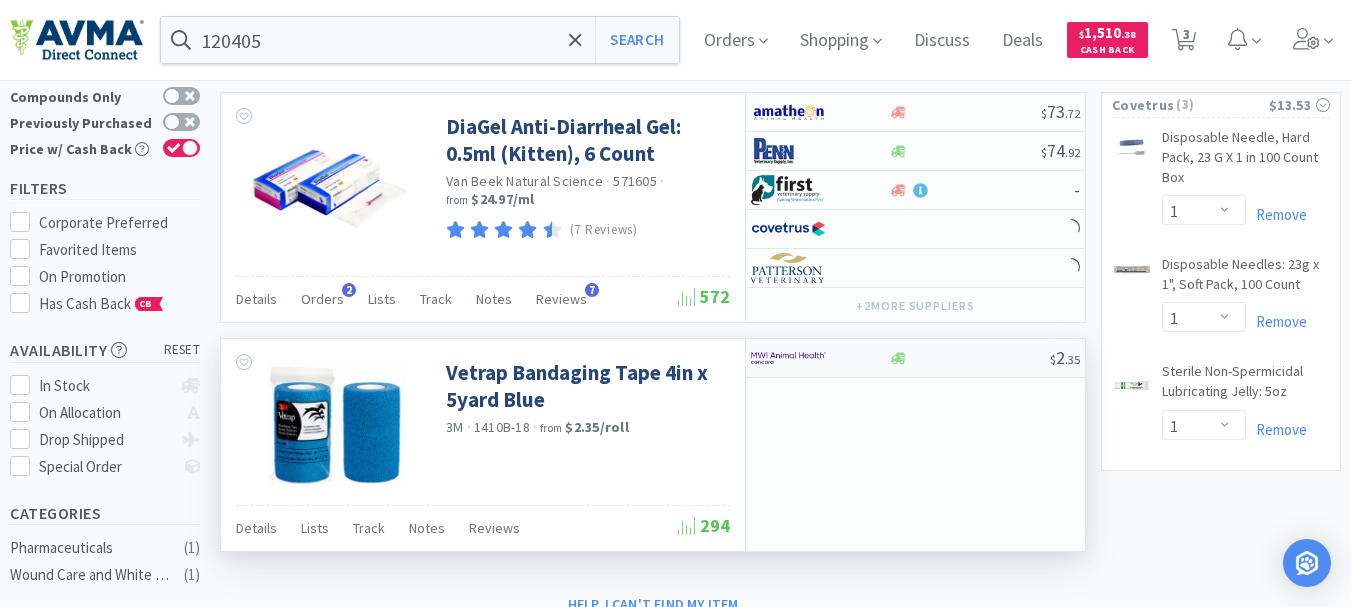 click at bounding box center (788, 358) 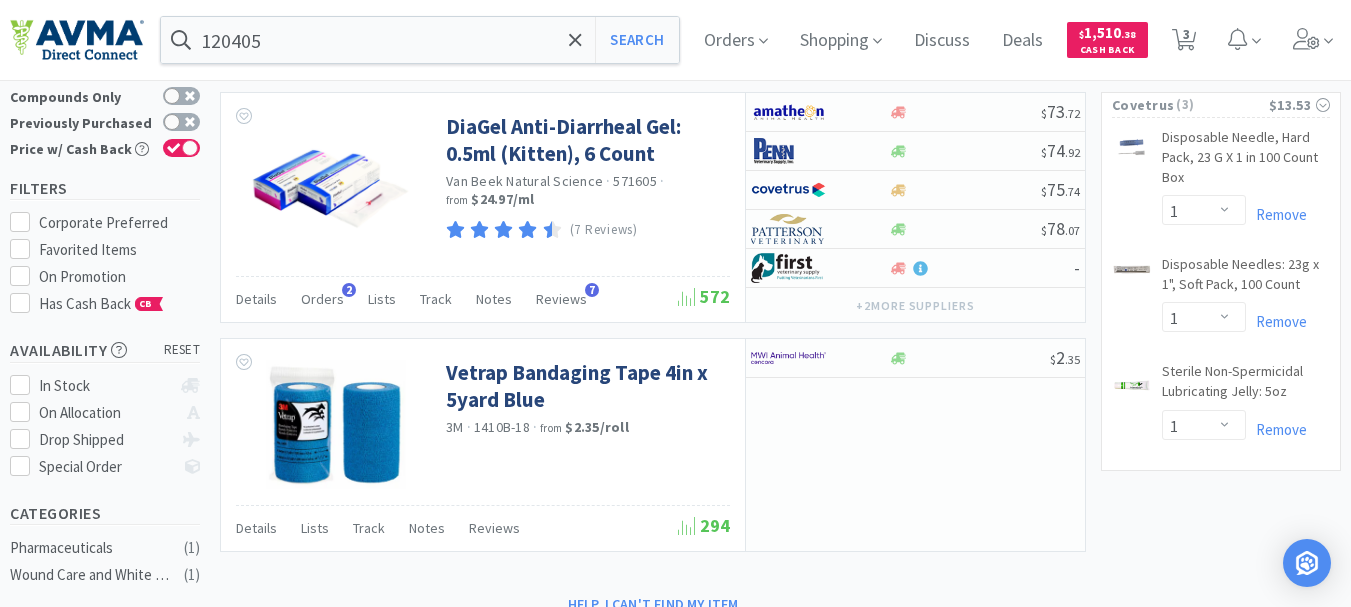 click on "120405 Search Orders Shopping Discuss Discuss Deals Deals $ 1,510 . 38 Cash Back 3 3" at bounding box center (675, 40) 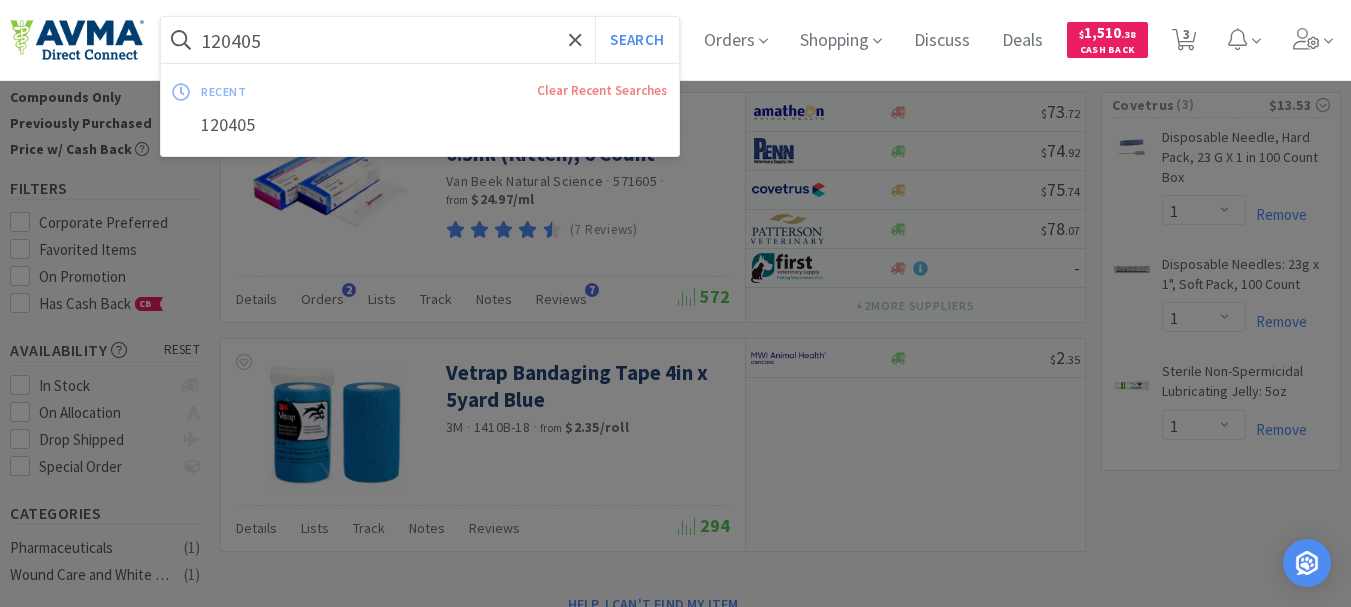 click on "120405" at bounding box center (420, 40) 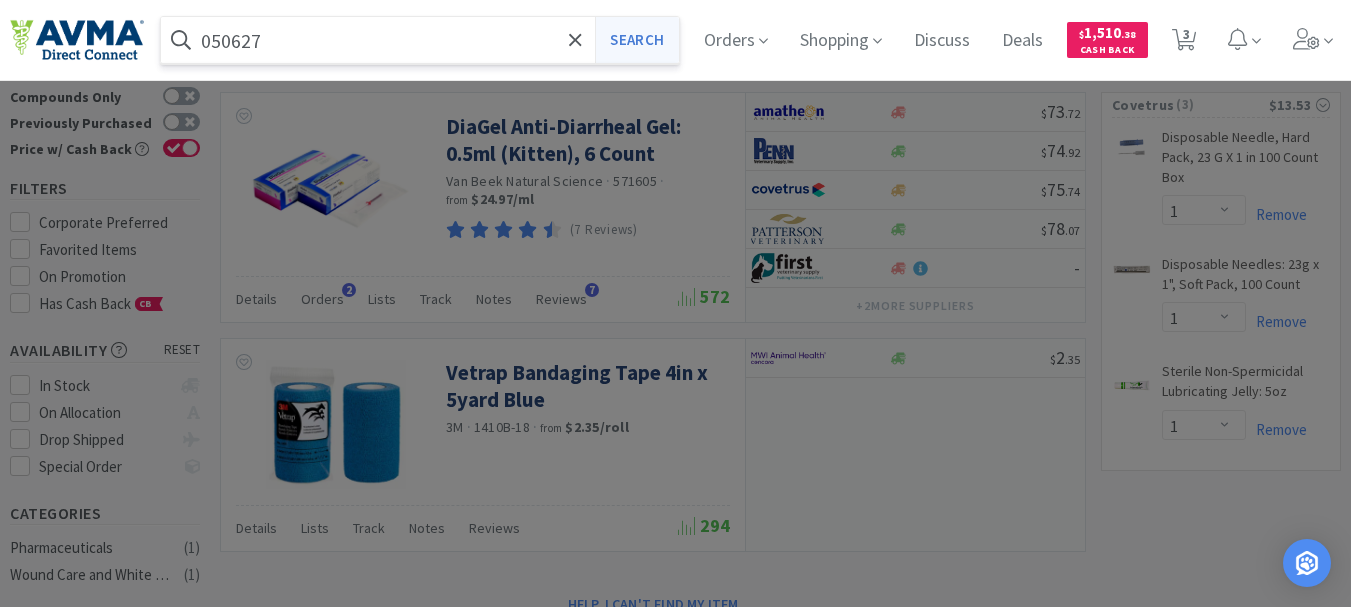click on "Search" at bounding box center [636, 40] 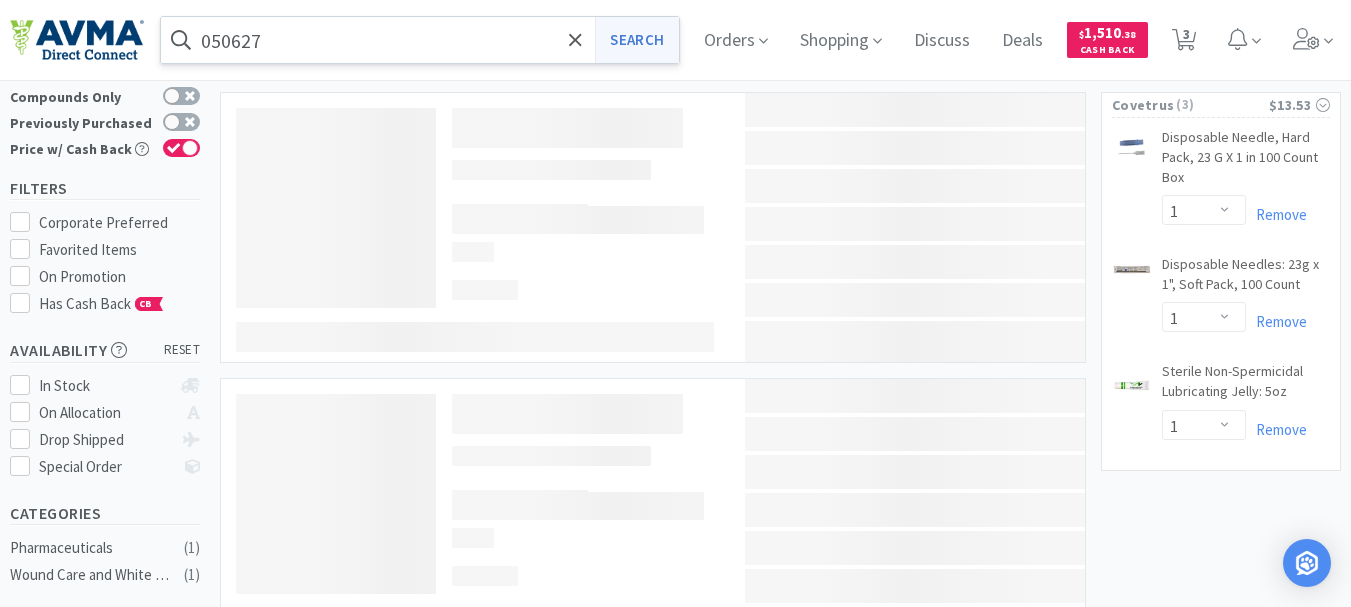 scroll, scrollTop: 0, scrollLeft: 0, axis: both 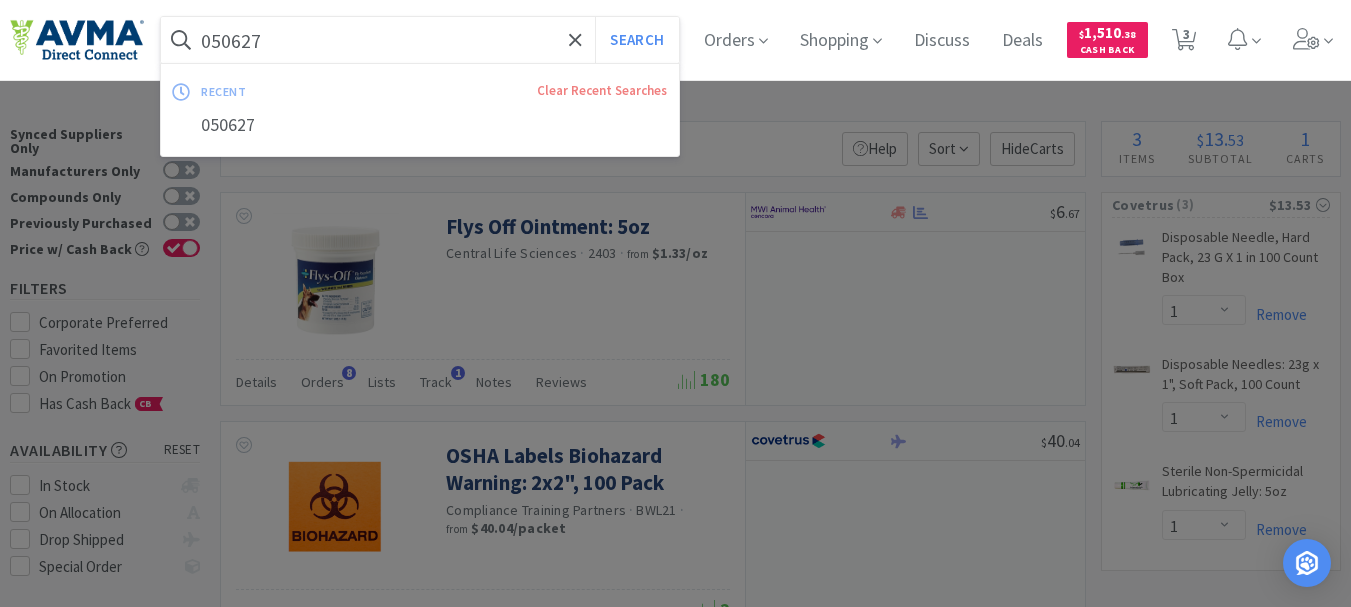 click on "050627" at bounding box center (420, 40) 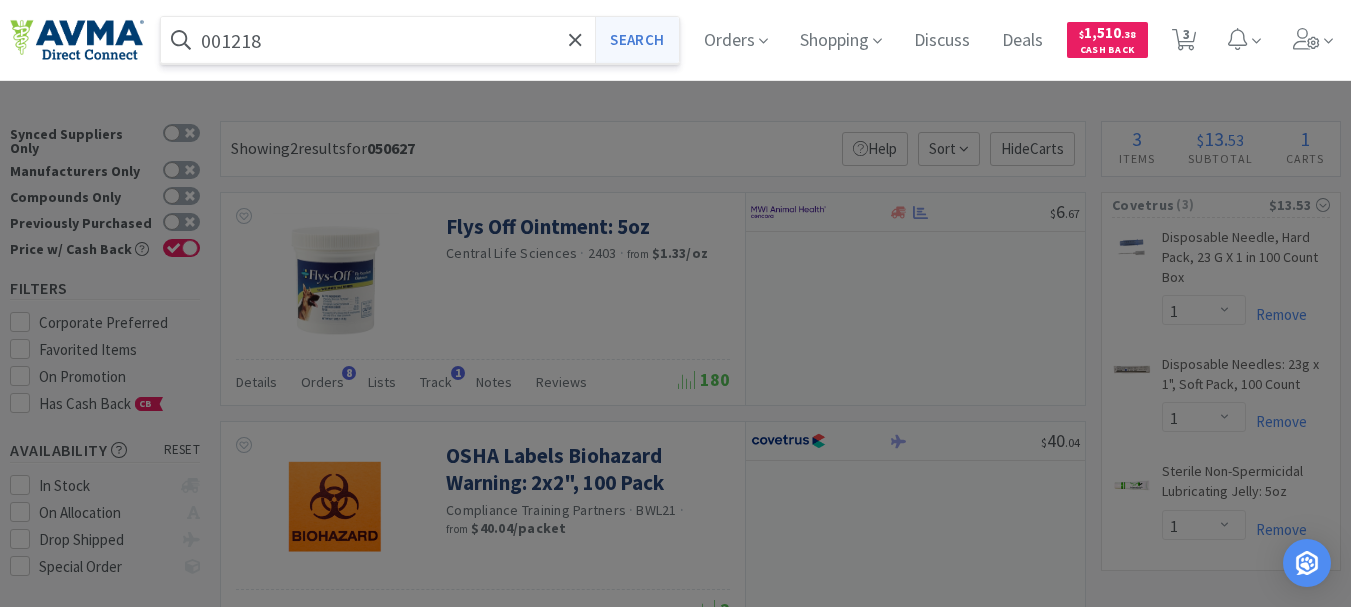 click on "Search" at bounding box center [636, 40] 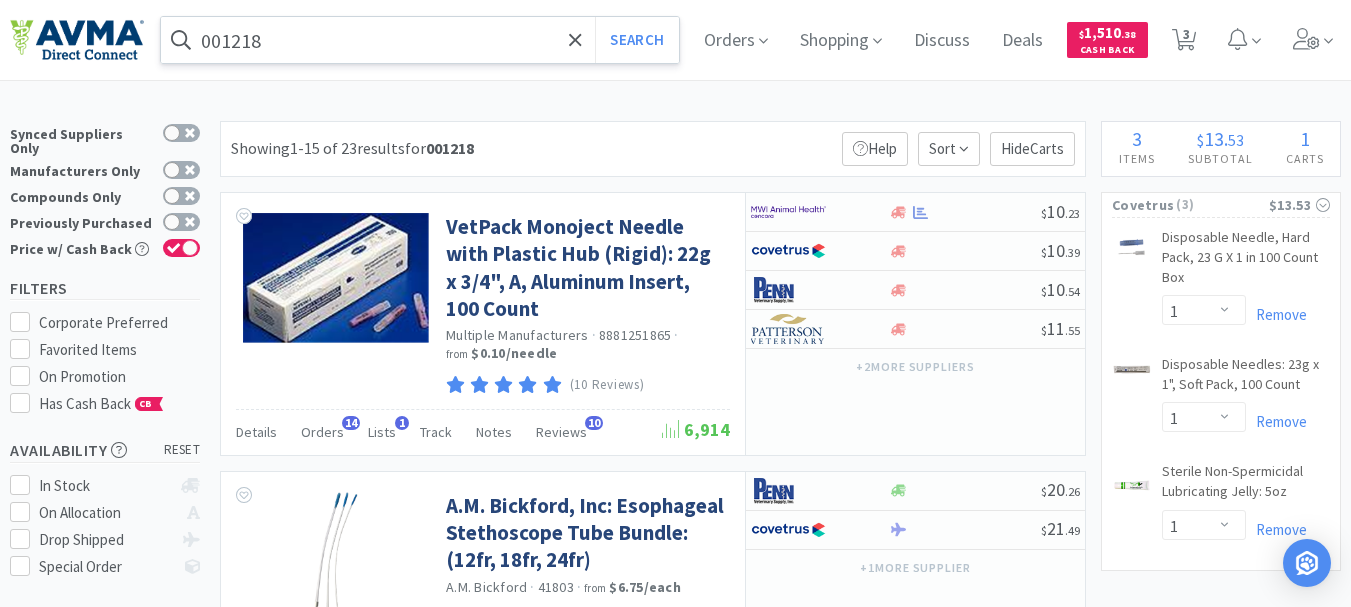 click on "001218" at bounding box center [420, 40] 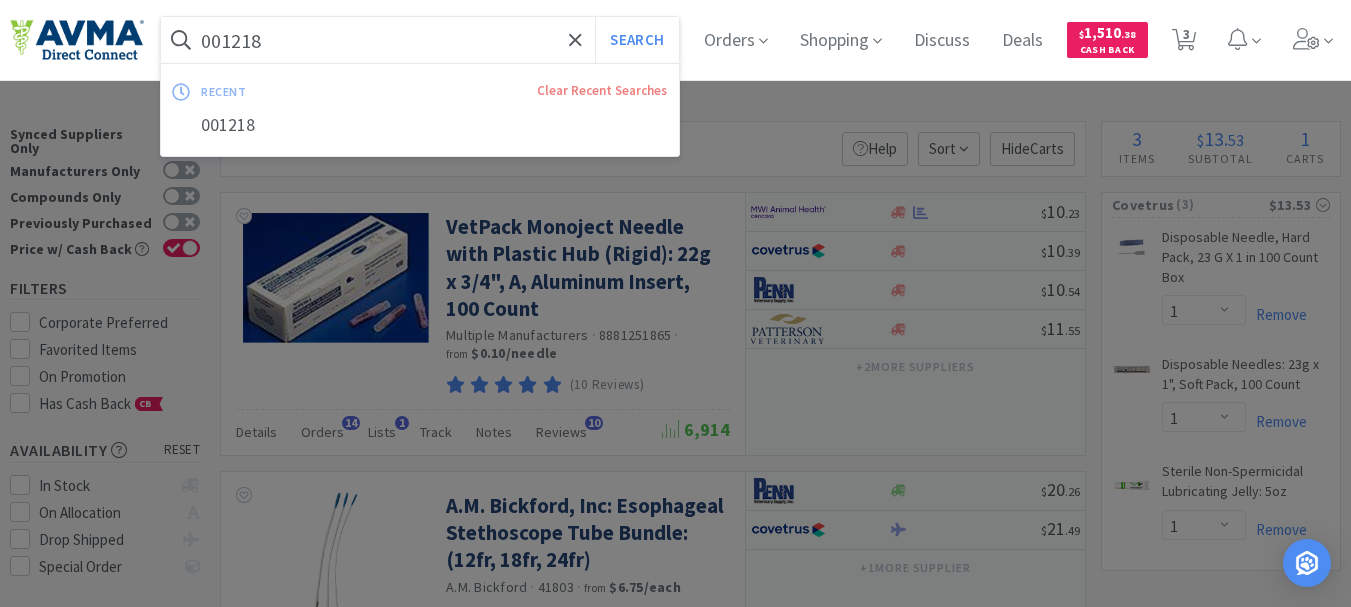 paste on "36383" 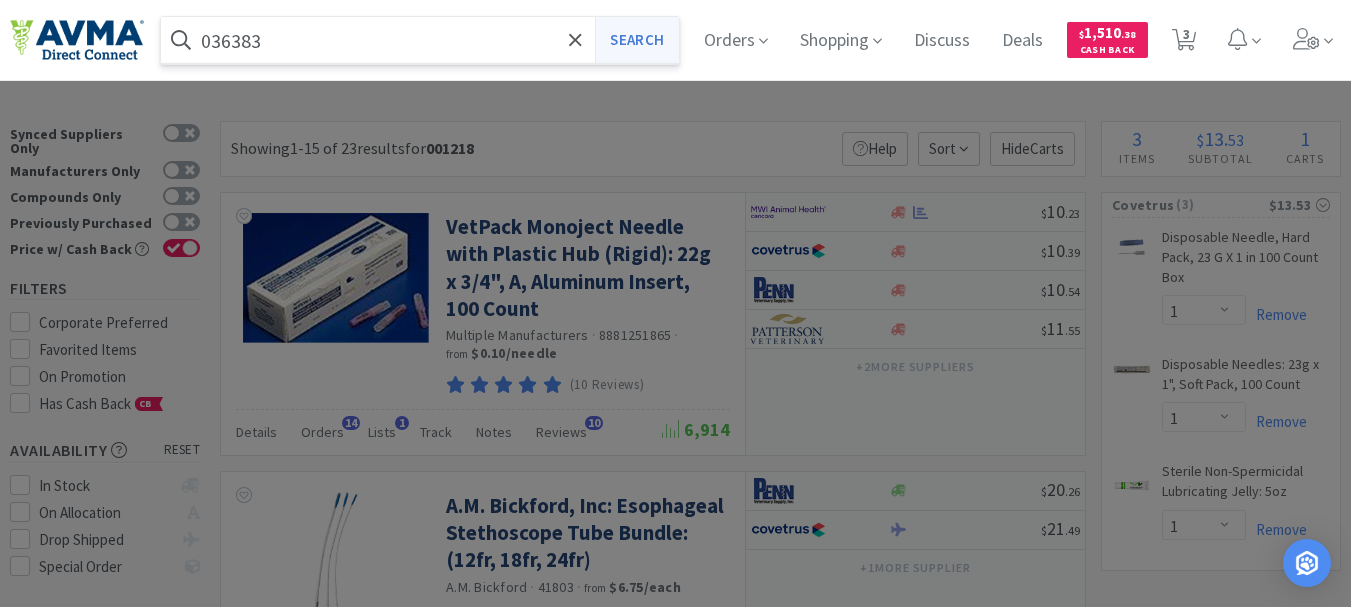 click on "Search" at bounding box center [636, 40] 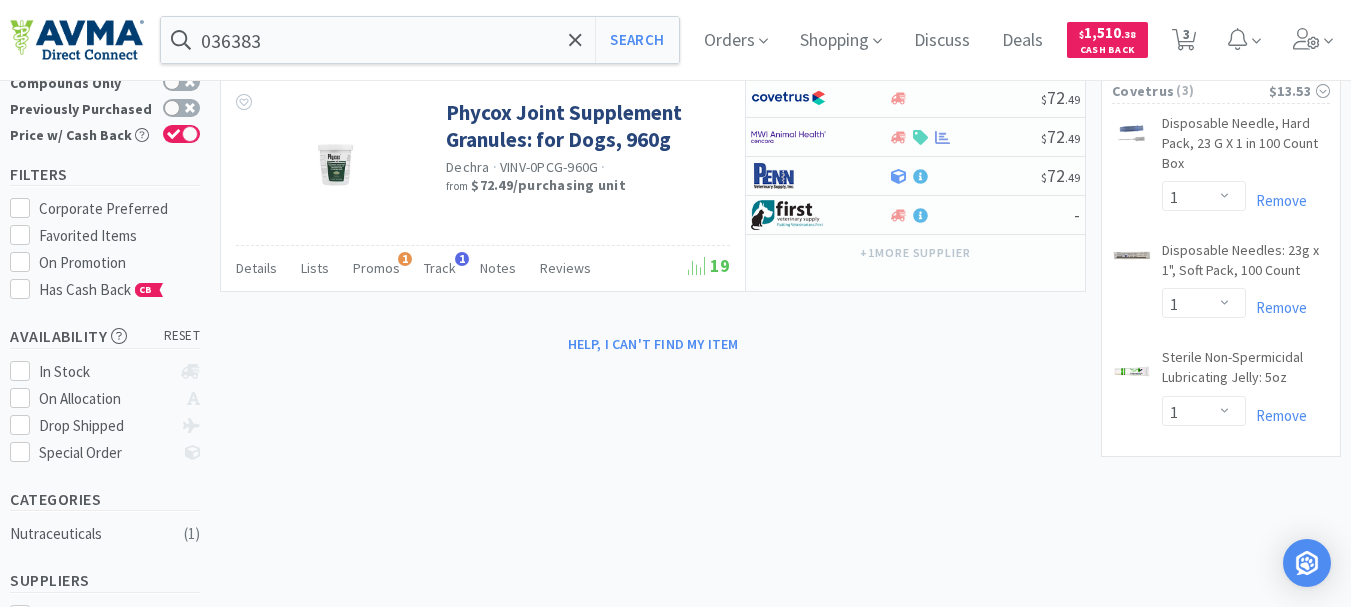 scroll, scrollTop: 0, scrollLeft: 0, axis: both 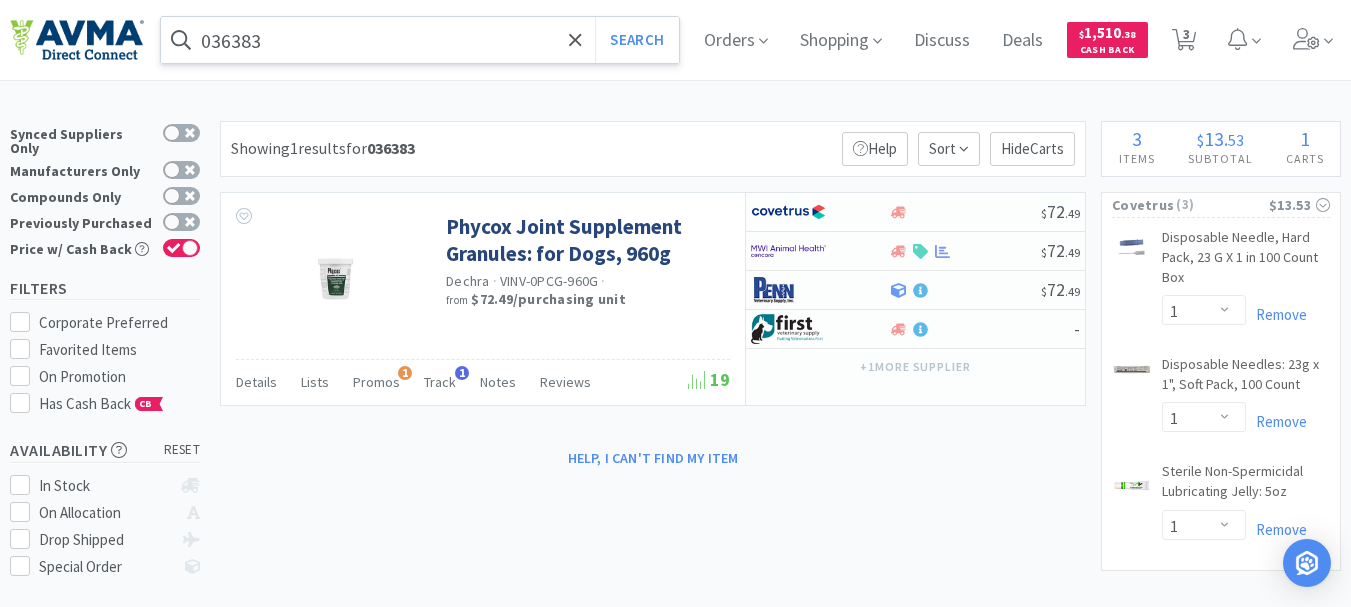 click on "036383" at bounding box center [420, 40] 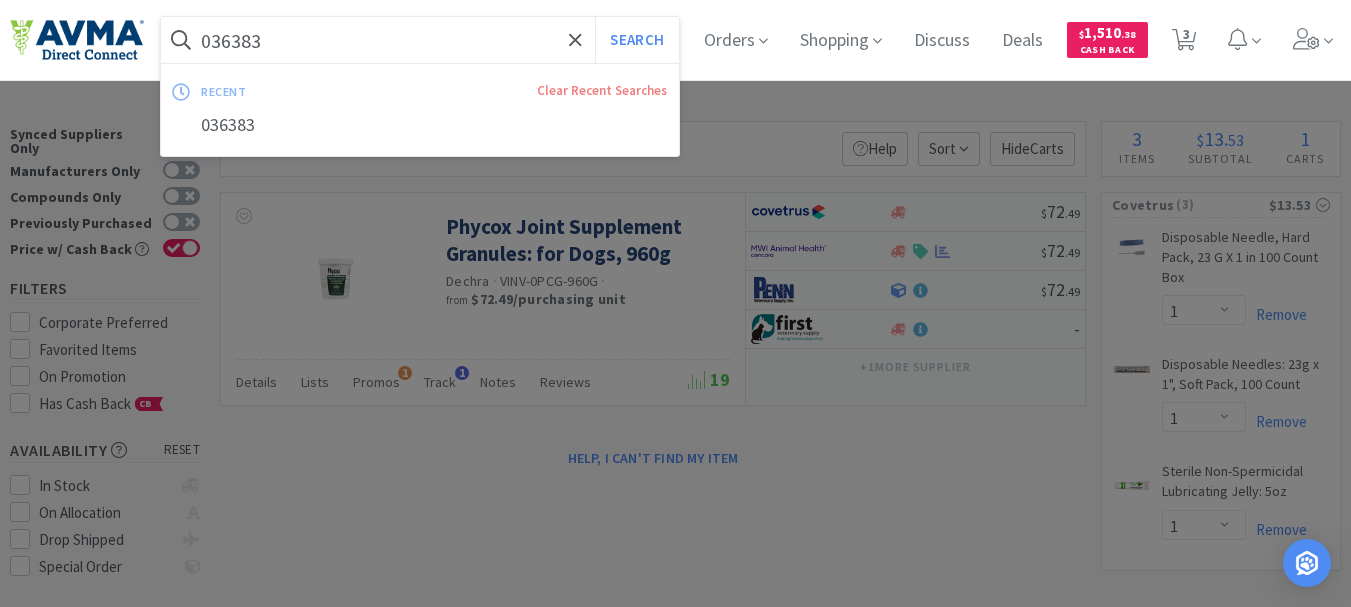 paste on "06245" 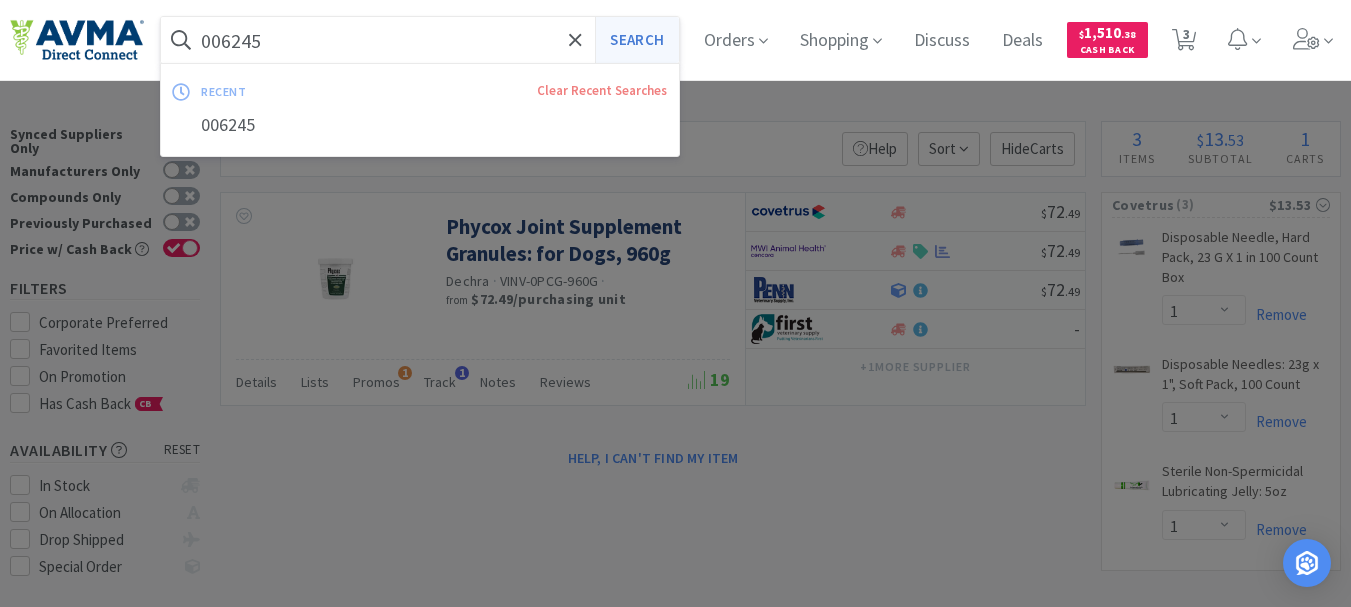click on "Search" at bounding box center (636, 40) 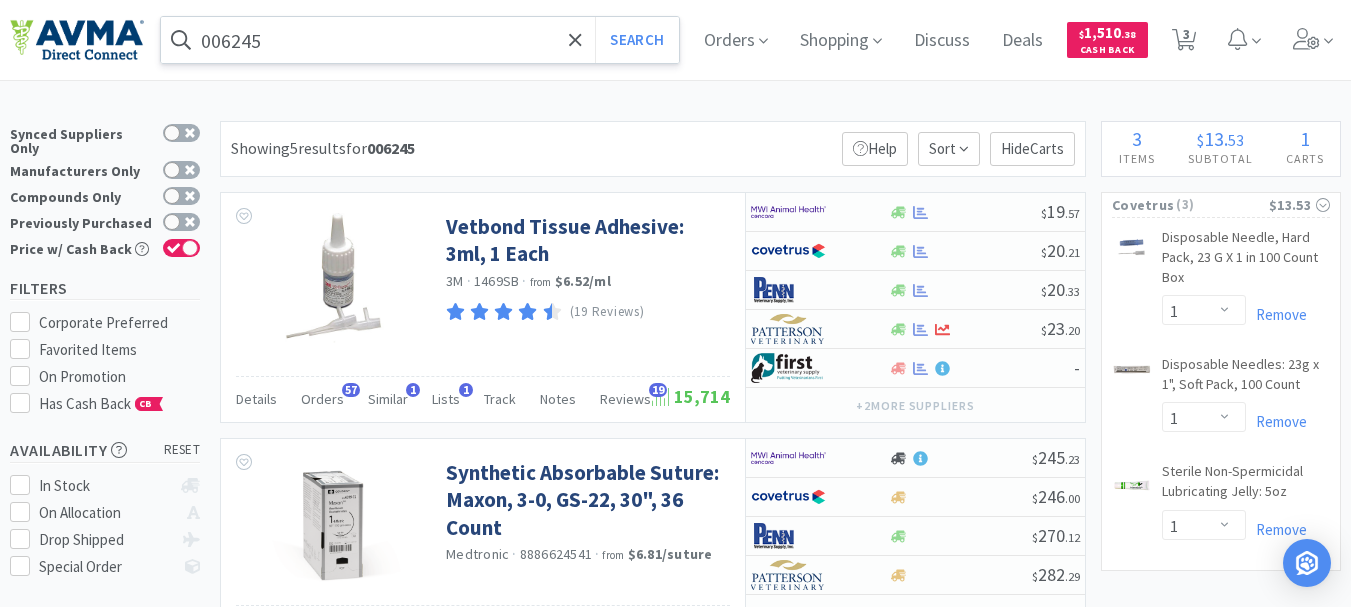 drag, startPoint x: 328, startPoint y: 53, endPoint x: 346, endPoint y: 51, distance: 18.110771 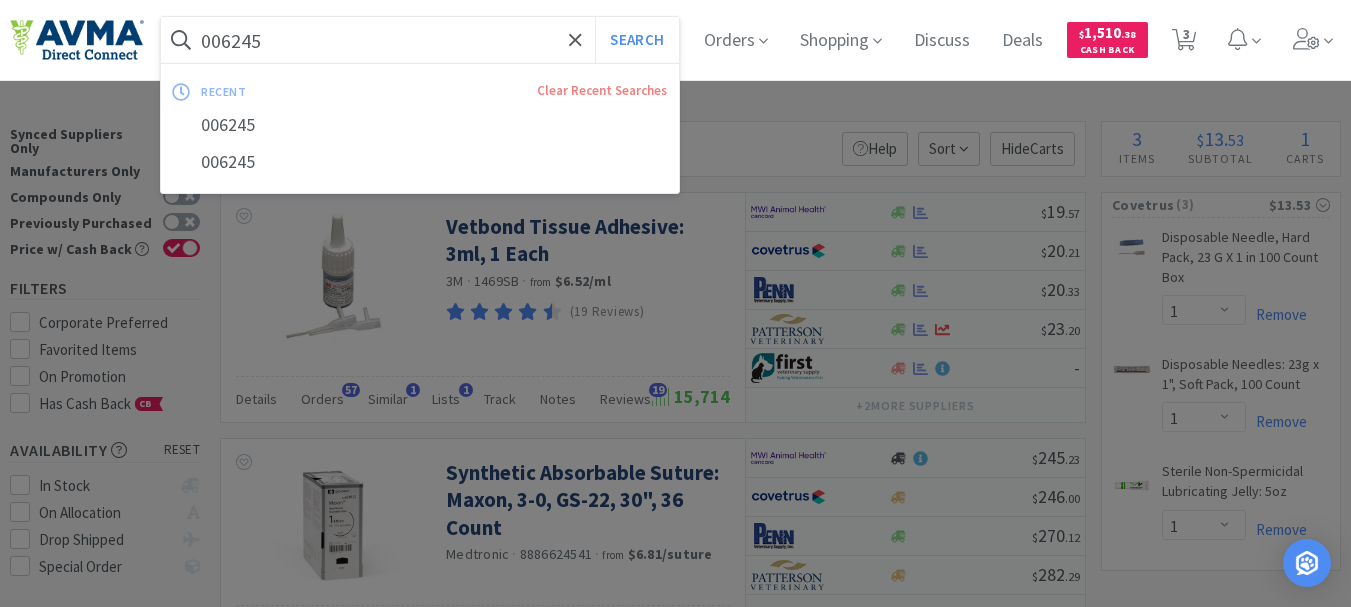 paste on "12040" 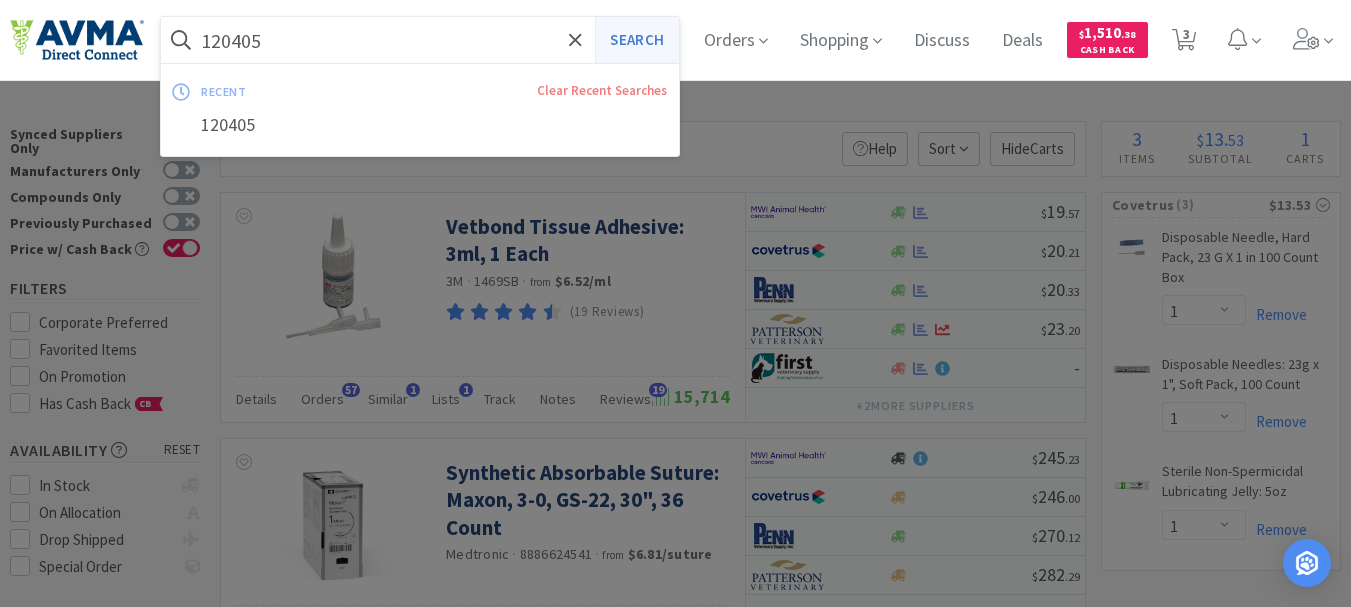 click on "Search" at bounding box center [636, 40] 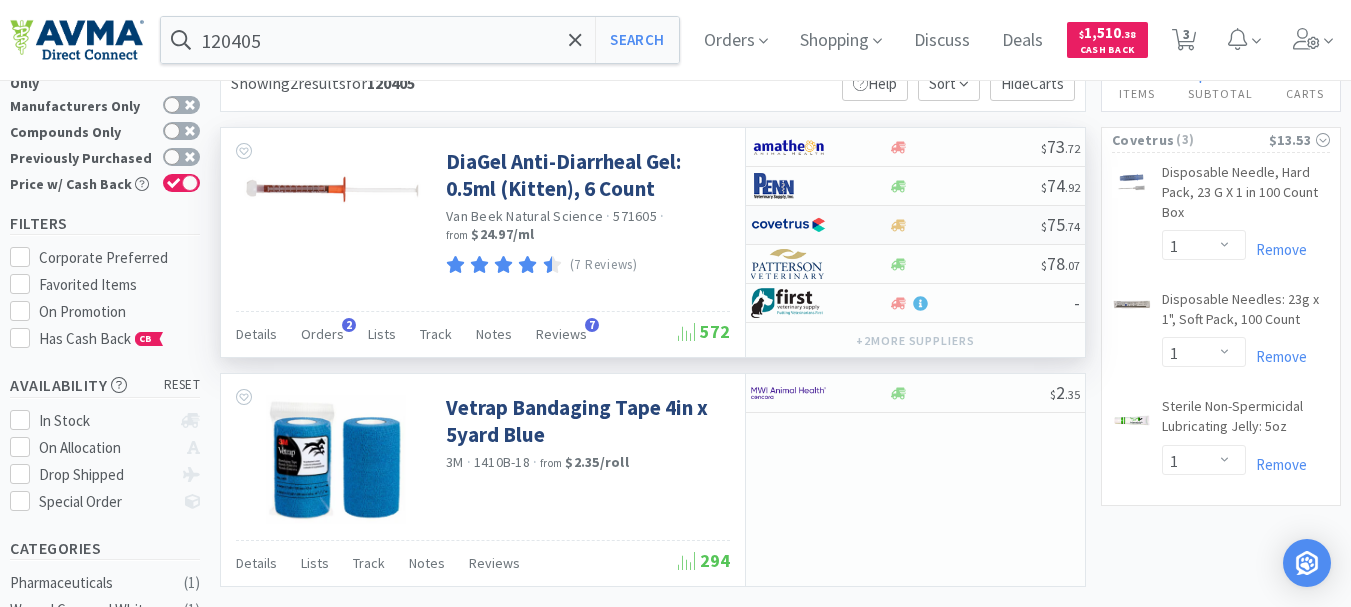 scroll, scrollTop: 100, scrollLeft: 0, axis: vertical 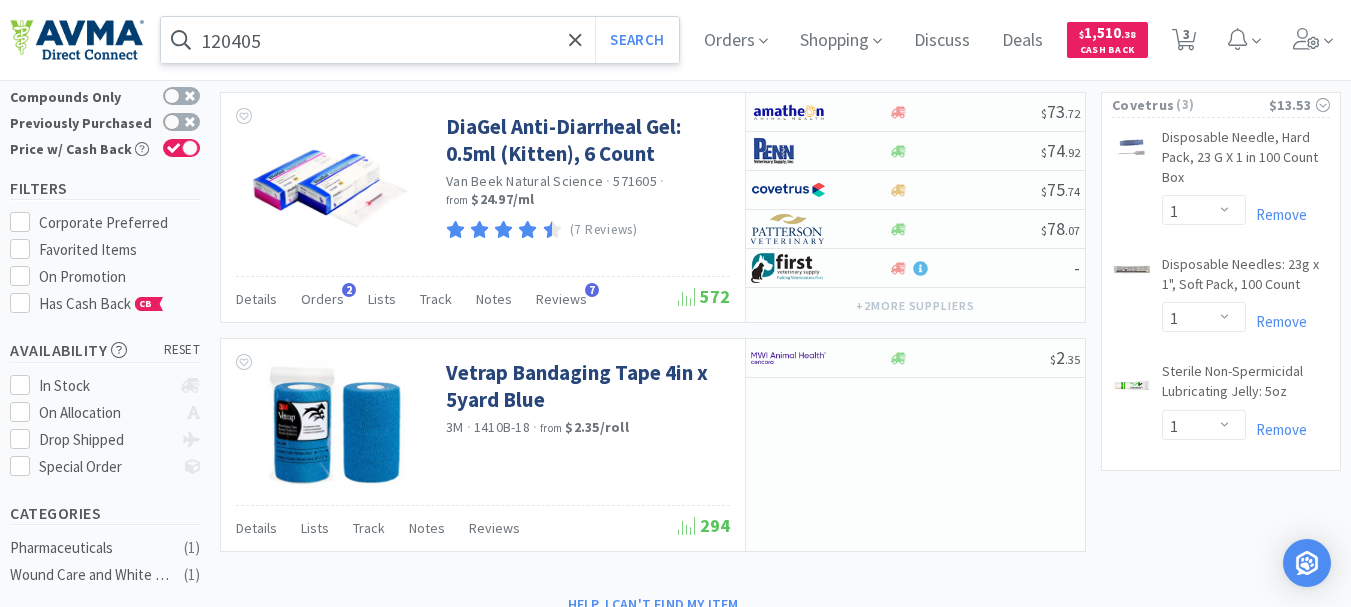 click on "120405" at bounding box center [420, 40] 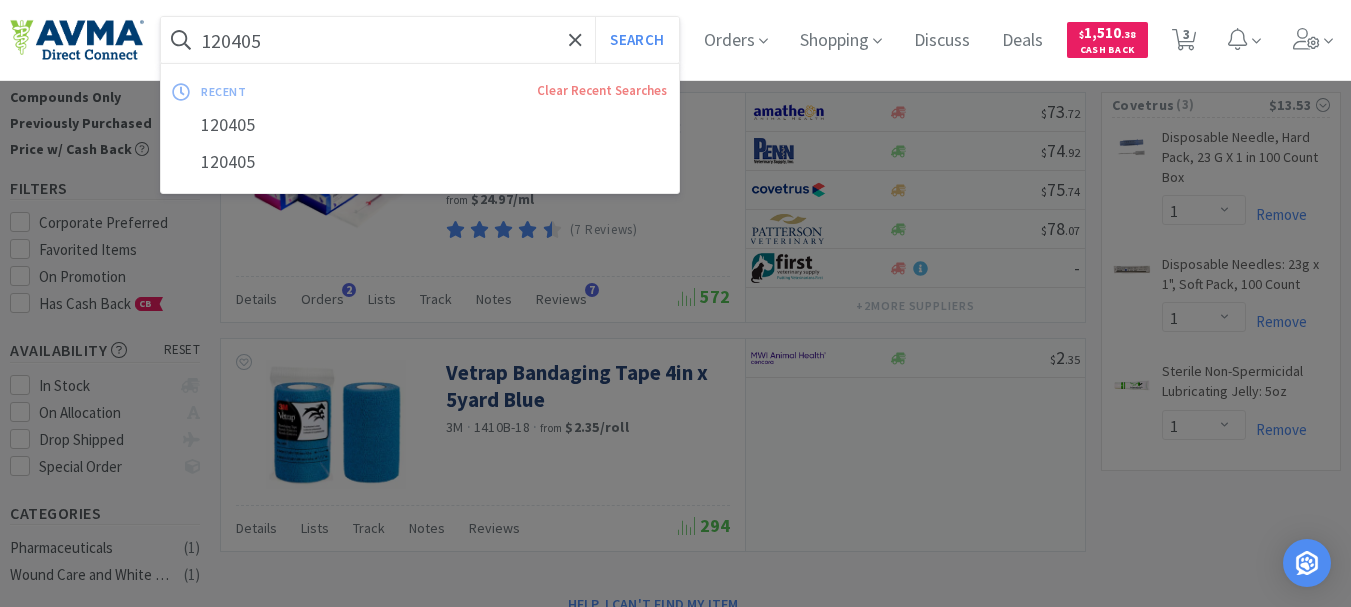 paste on "097801" 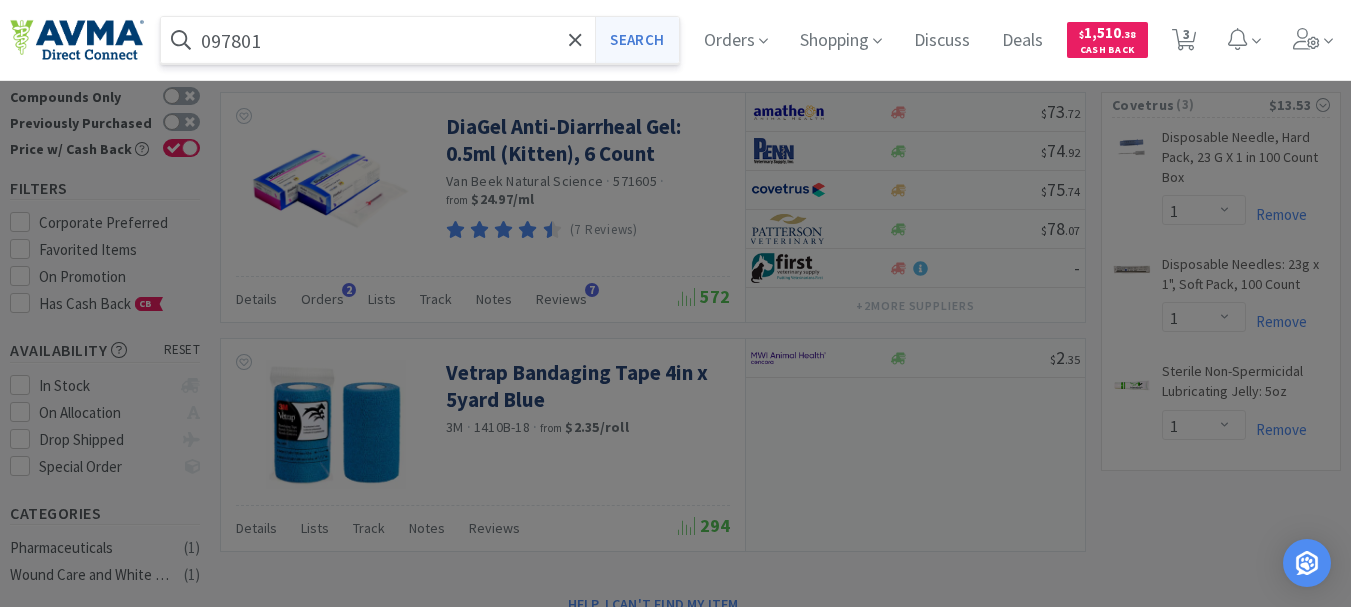 click on "Search" at bounding box center [636, 40] 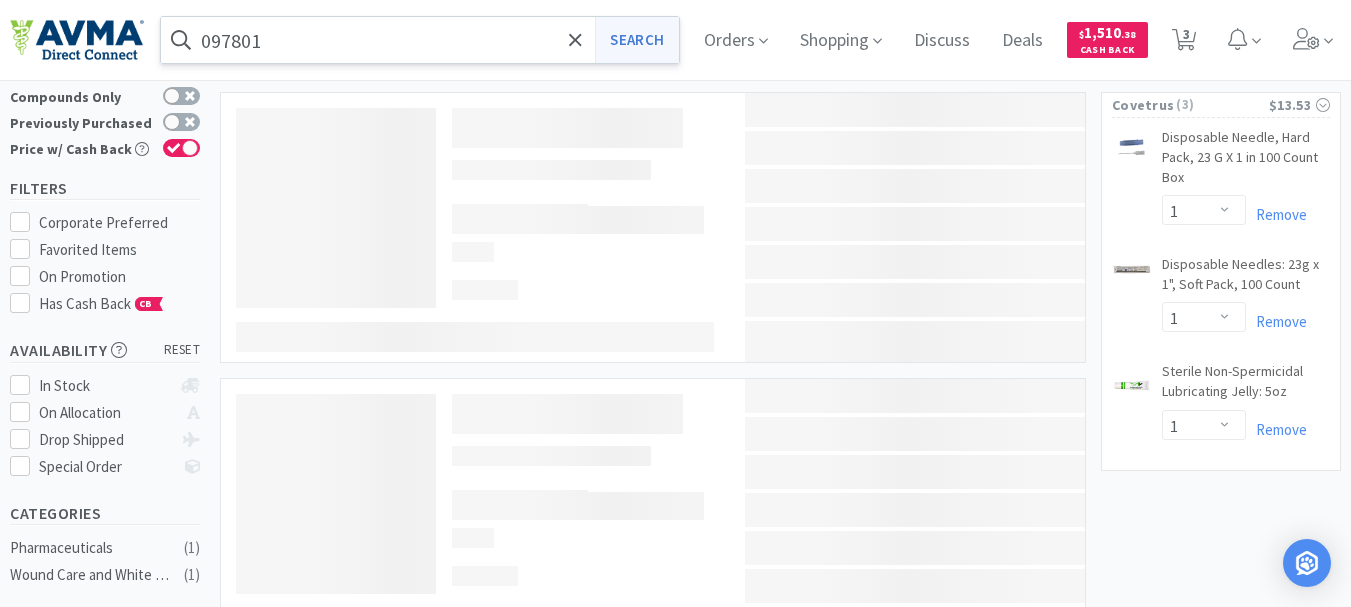 scroll, scrollTop: 0, scrollLeft: 0, axis: both 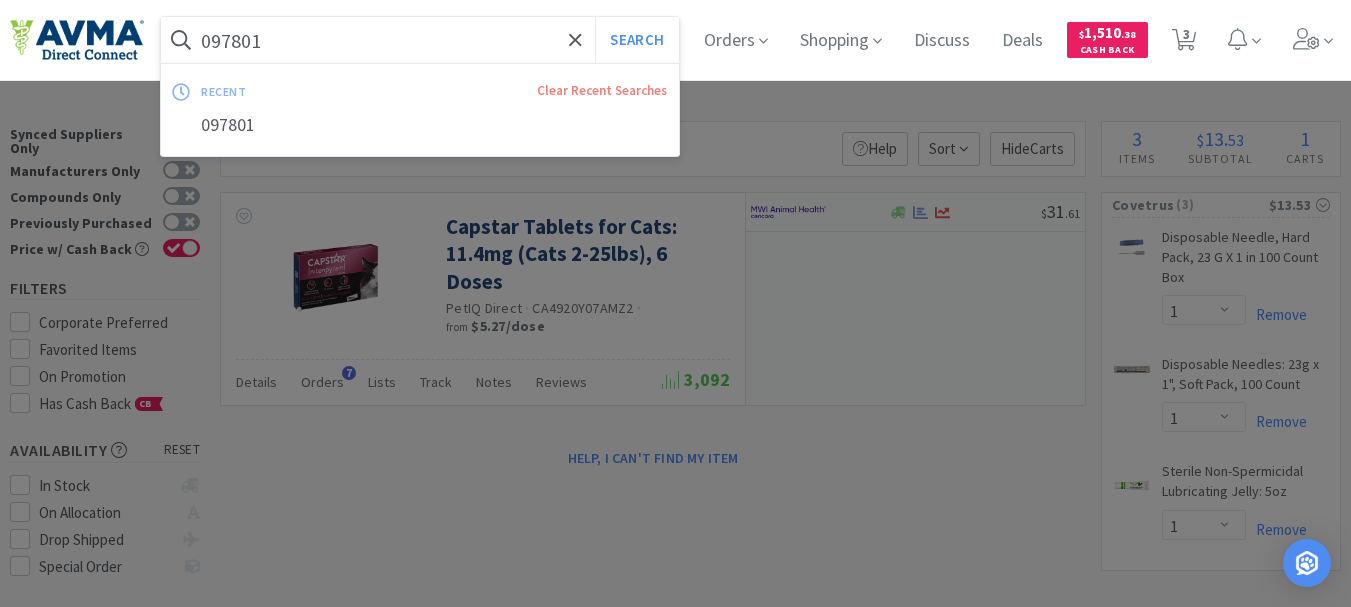 click on "097801" at bounding box center (420, 40) 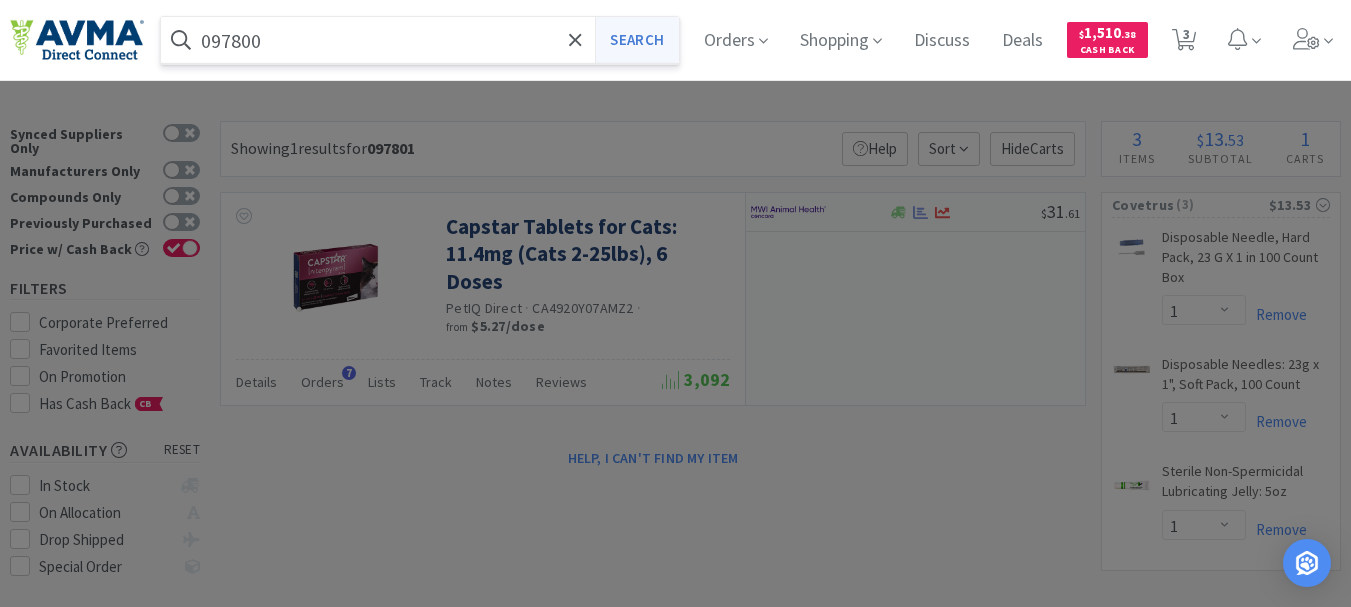 click on "Search" at bounding box center (636, 40) 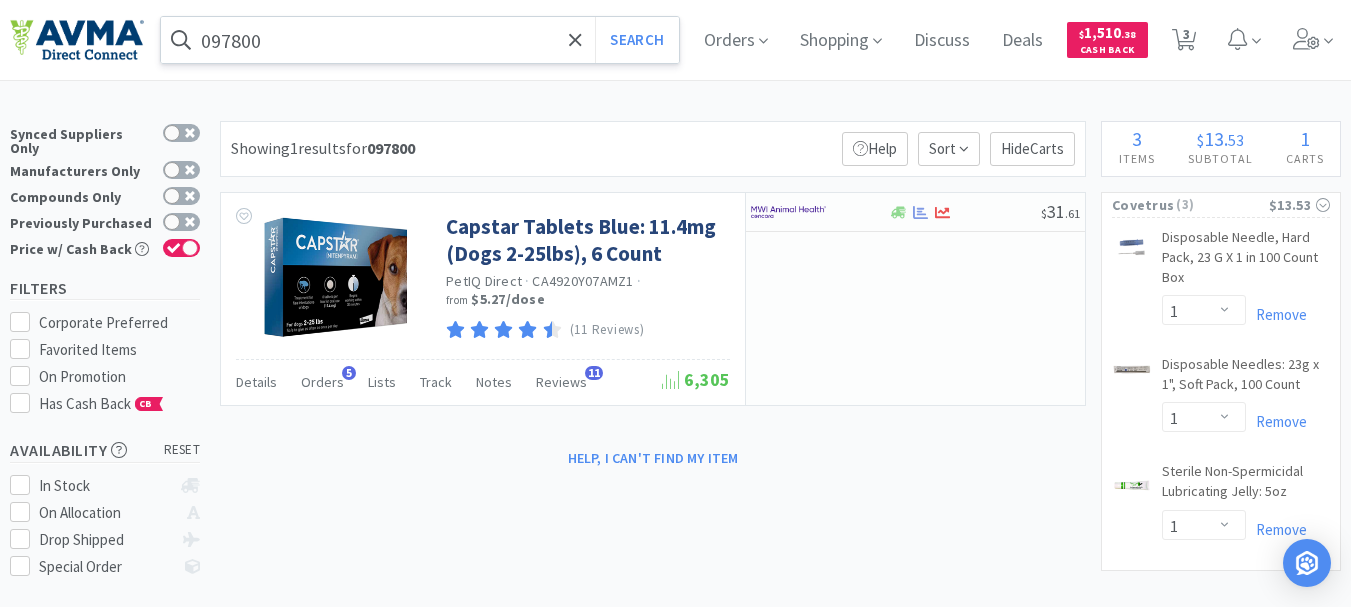 click on "097800" at bounding box center [420, 40] 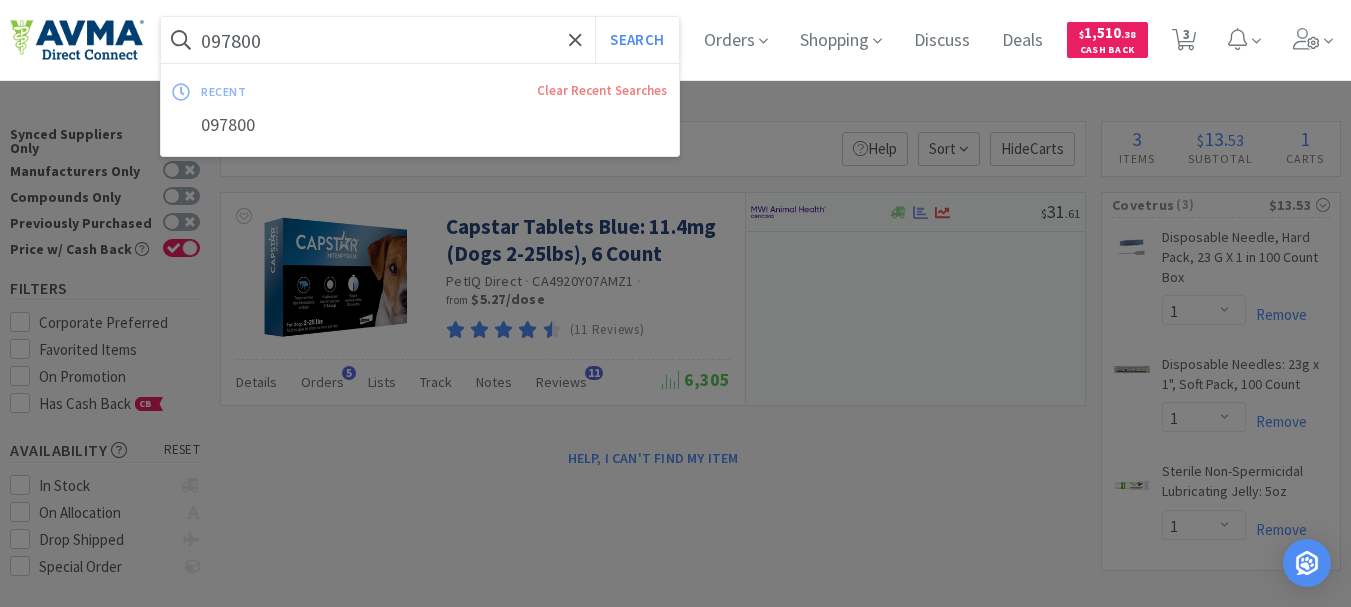 paste on "35959" 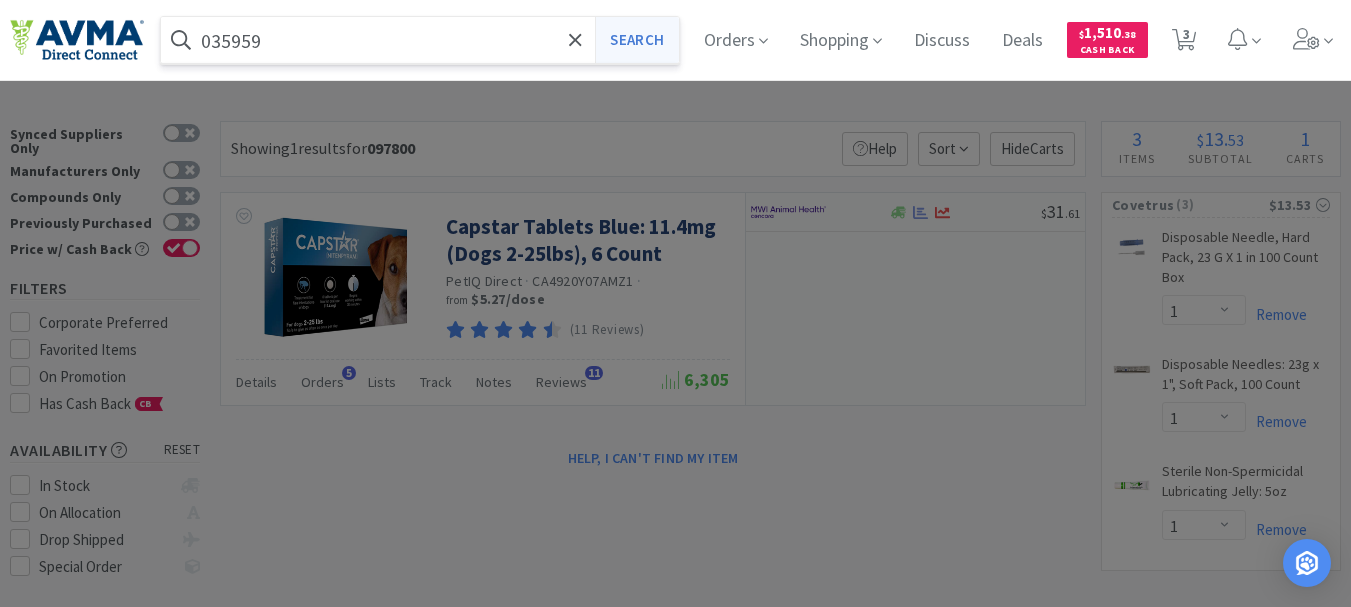 click on "Search" at bounding box center [636, 40] 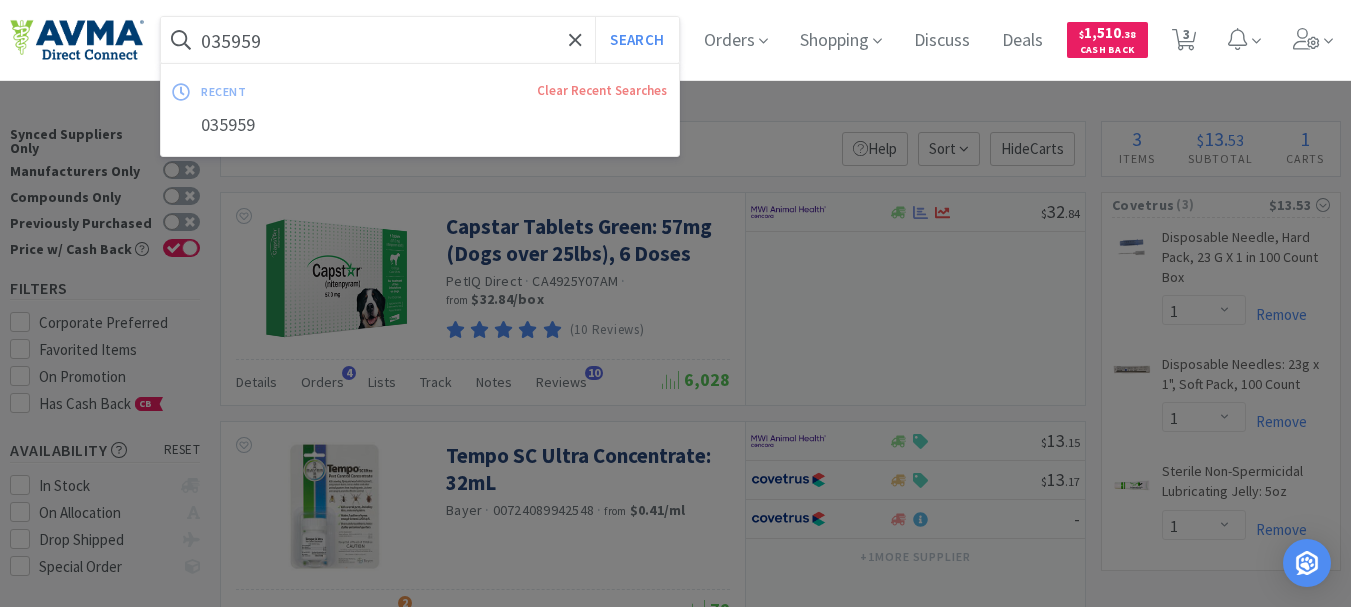click on "035959" at bounding box center [420, 40] 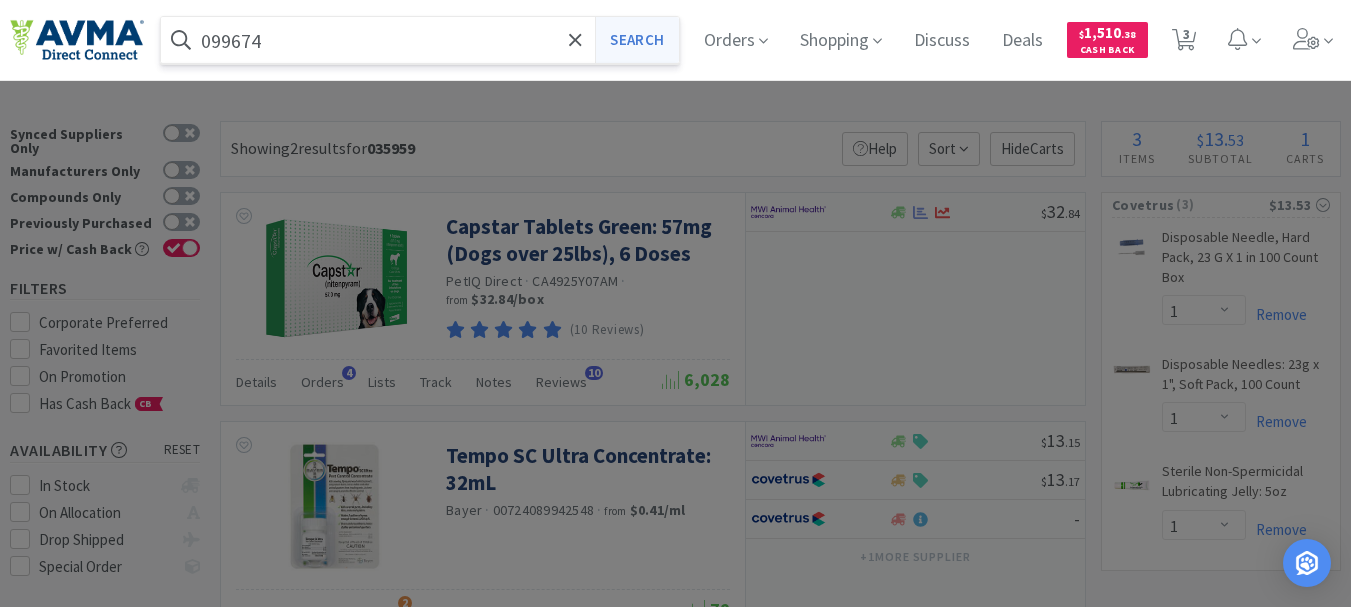click on "Search" at bounding box center [636, 40] 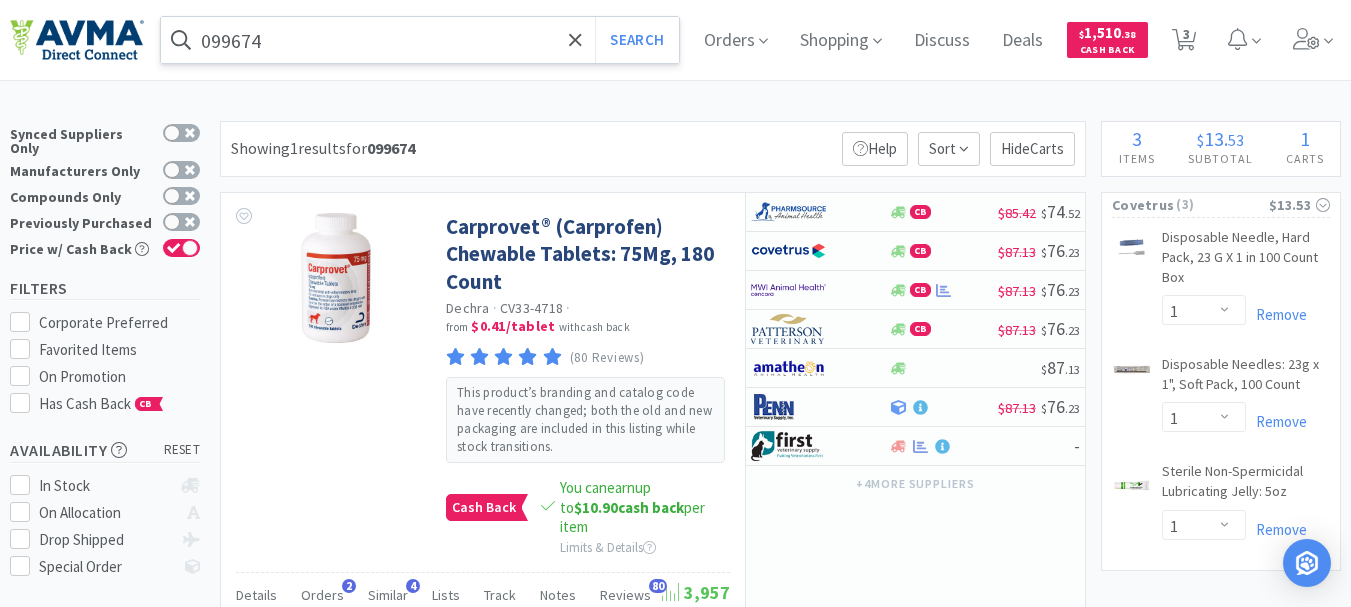 click on "099674" at bounding box center [420, 40] 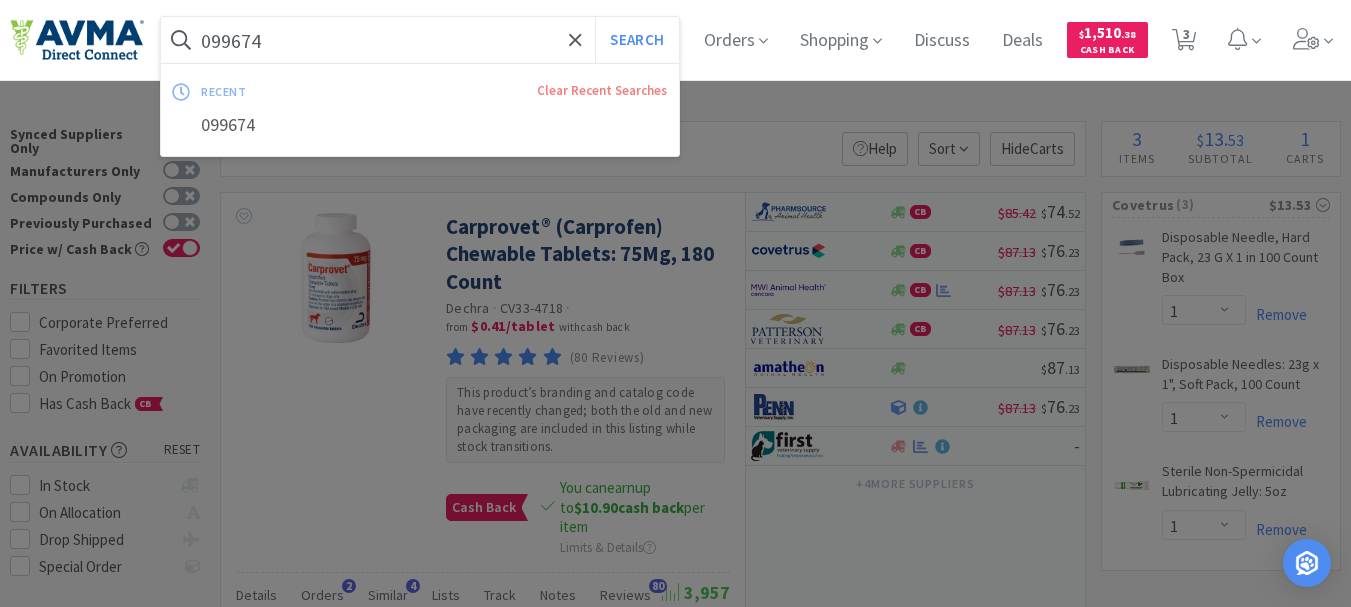 paste on "1" 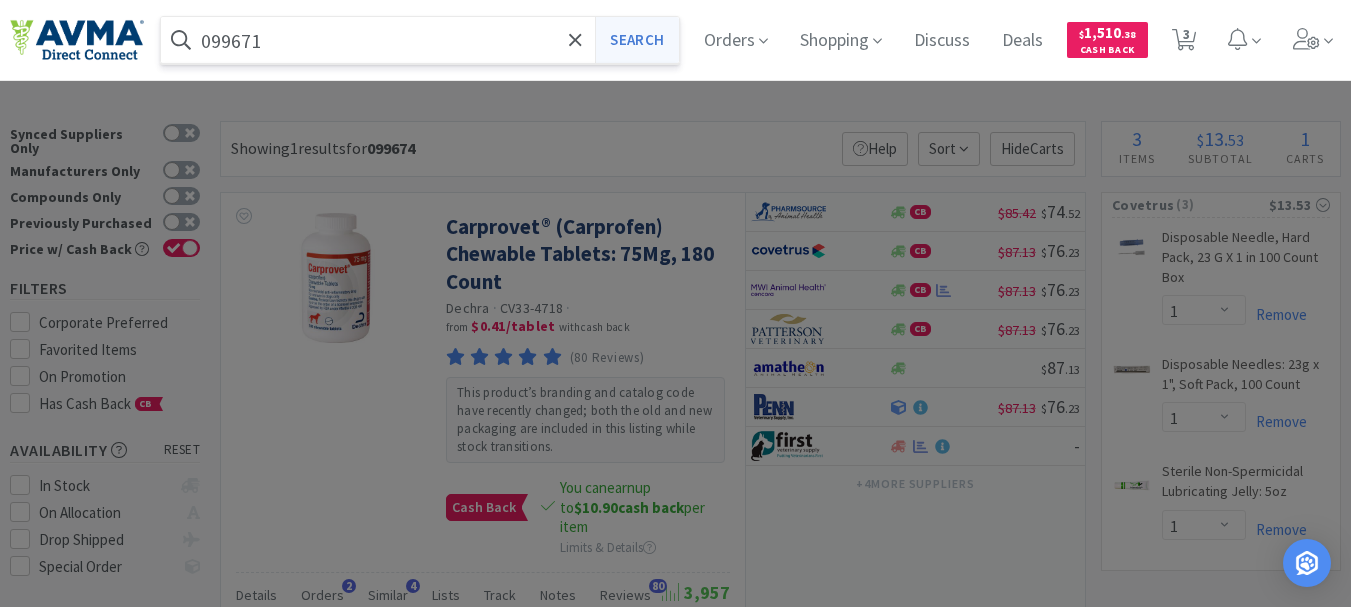 click on "Search" at bounding box center (636, 40) 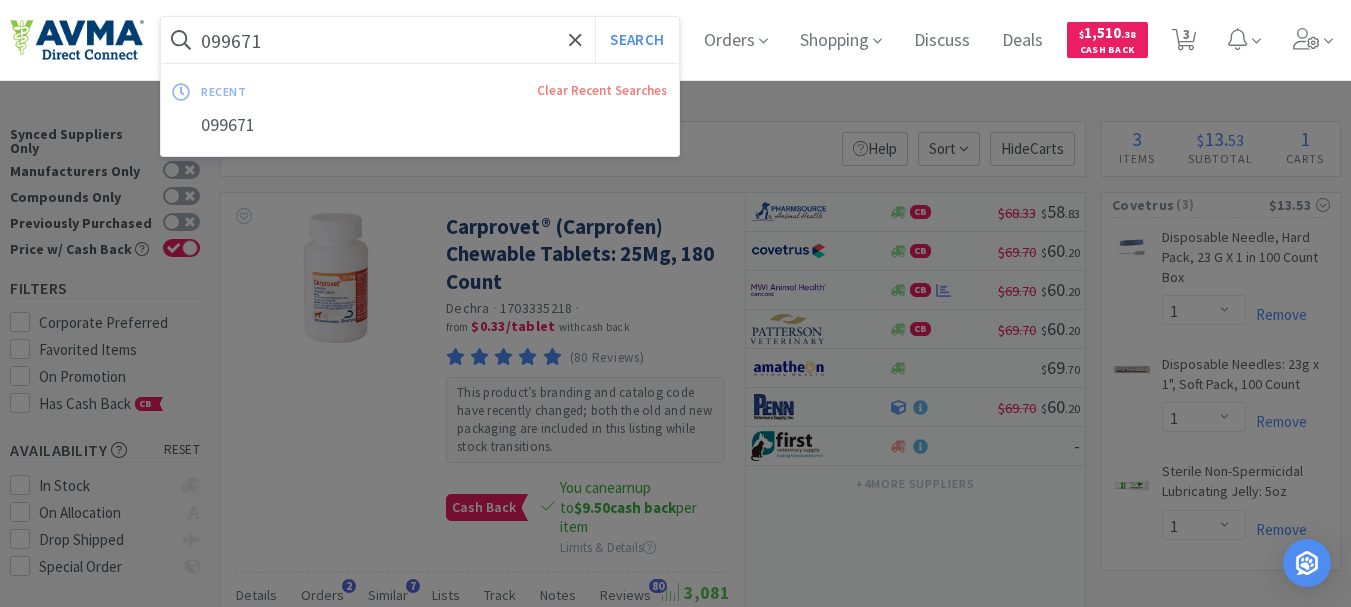 click on "099671" at bounding box center (420, 40) 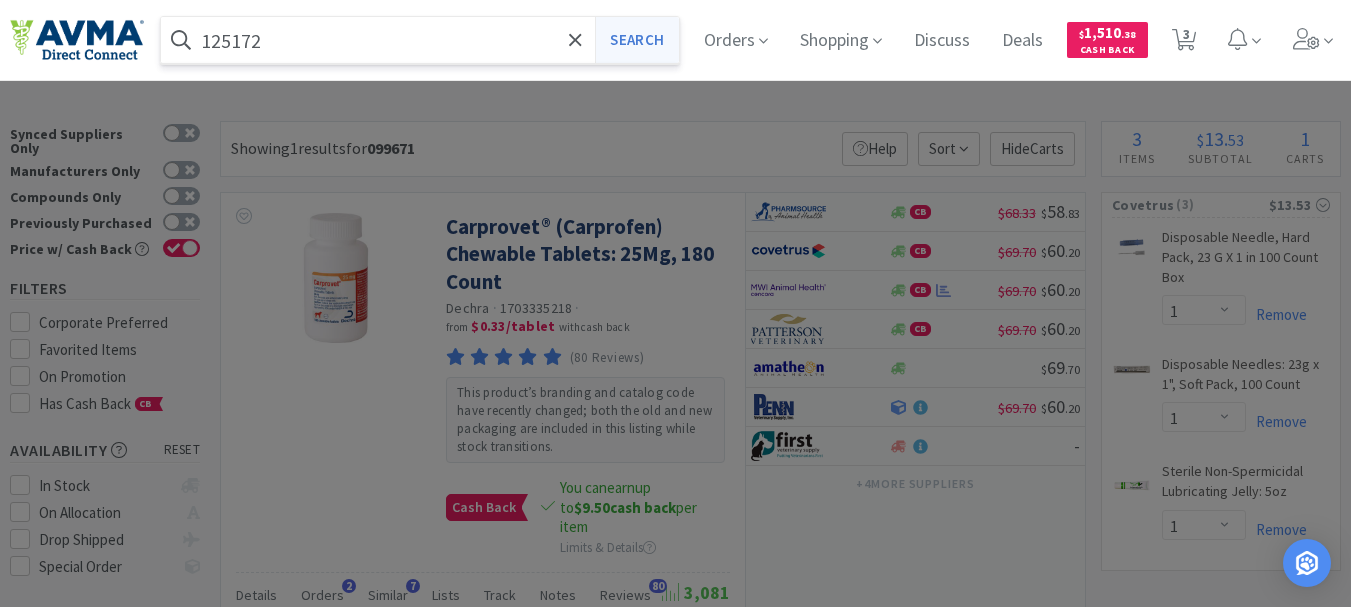 click on "Search" at bounding box center [636, 40] 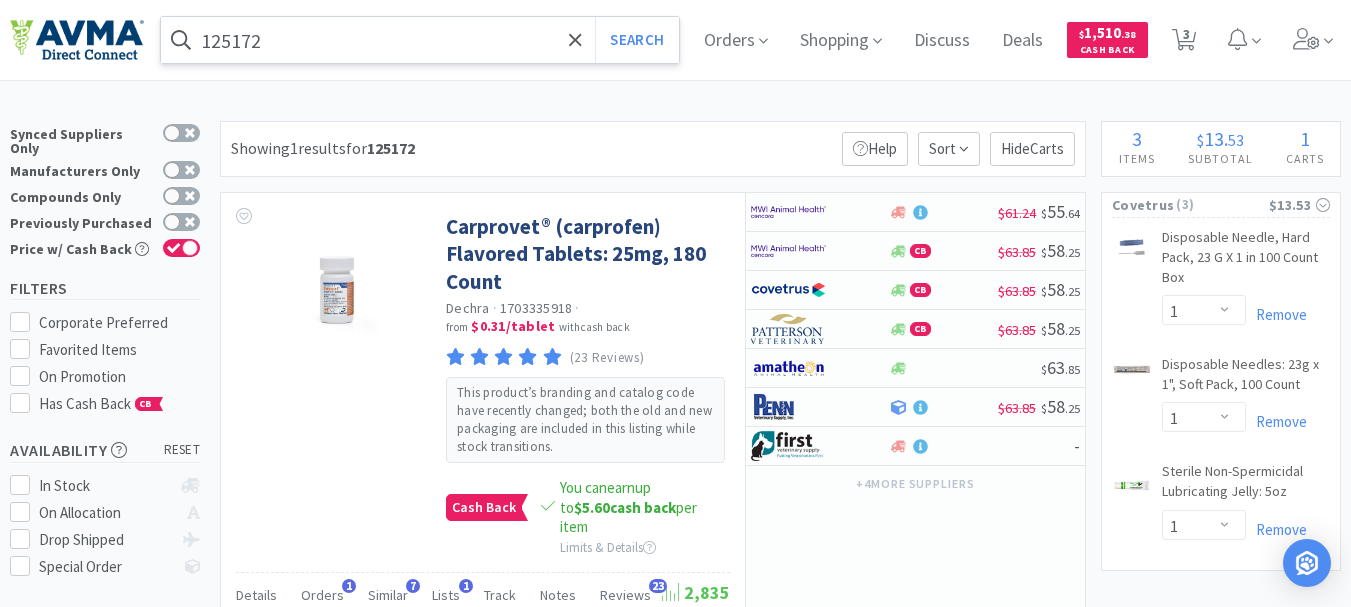 click on "125172" at bounding box center (420, 40) 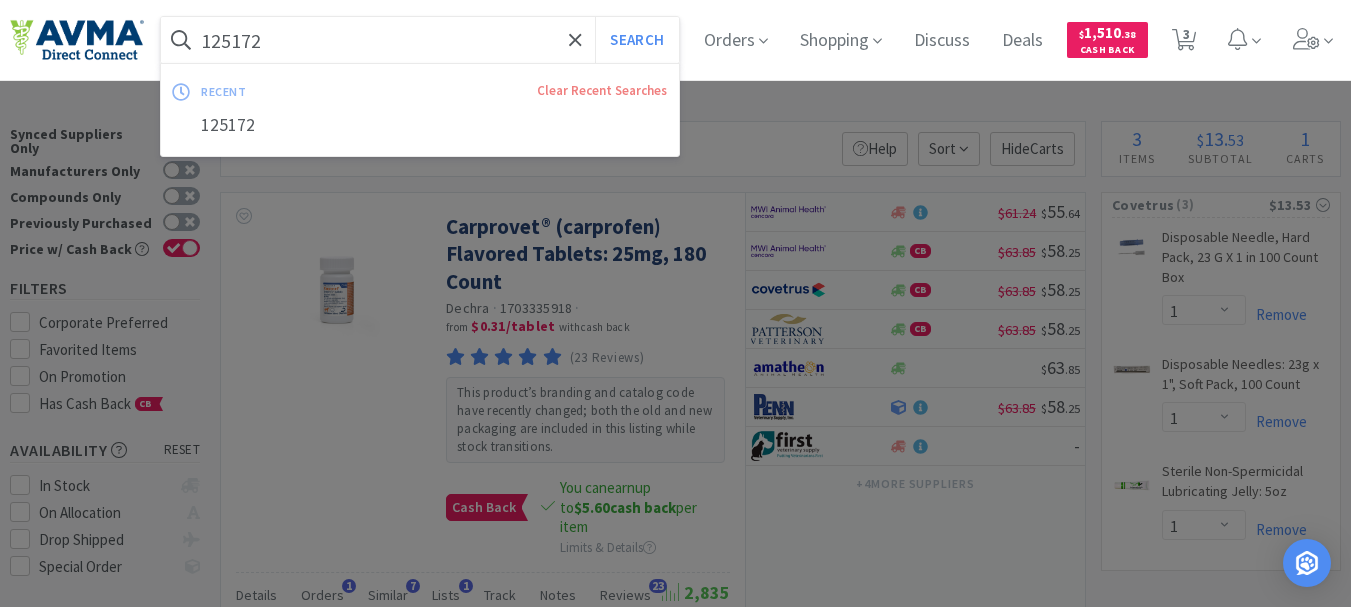paste on "064306" 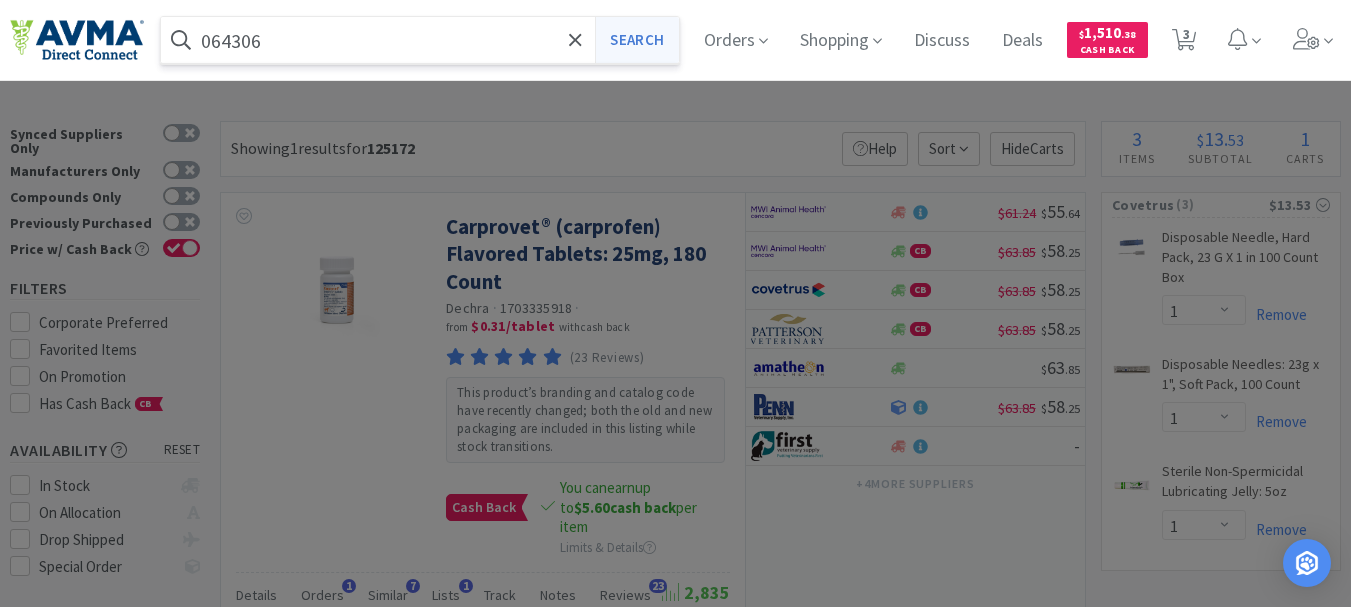 click on "Search" at bounding box center [636, 40] 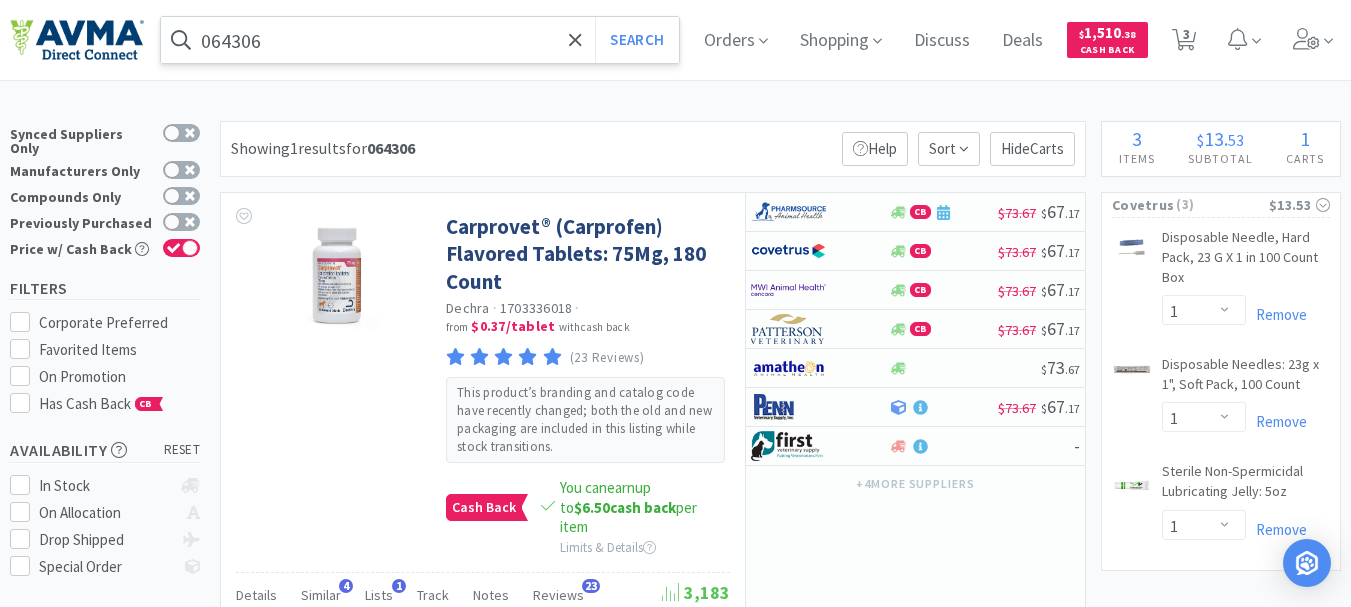 click on "064306" at bounding box center [420, 40] 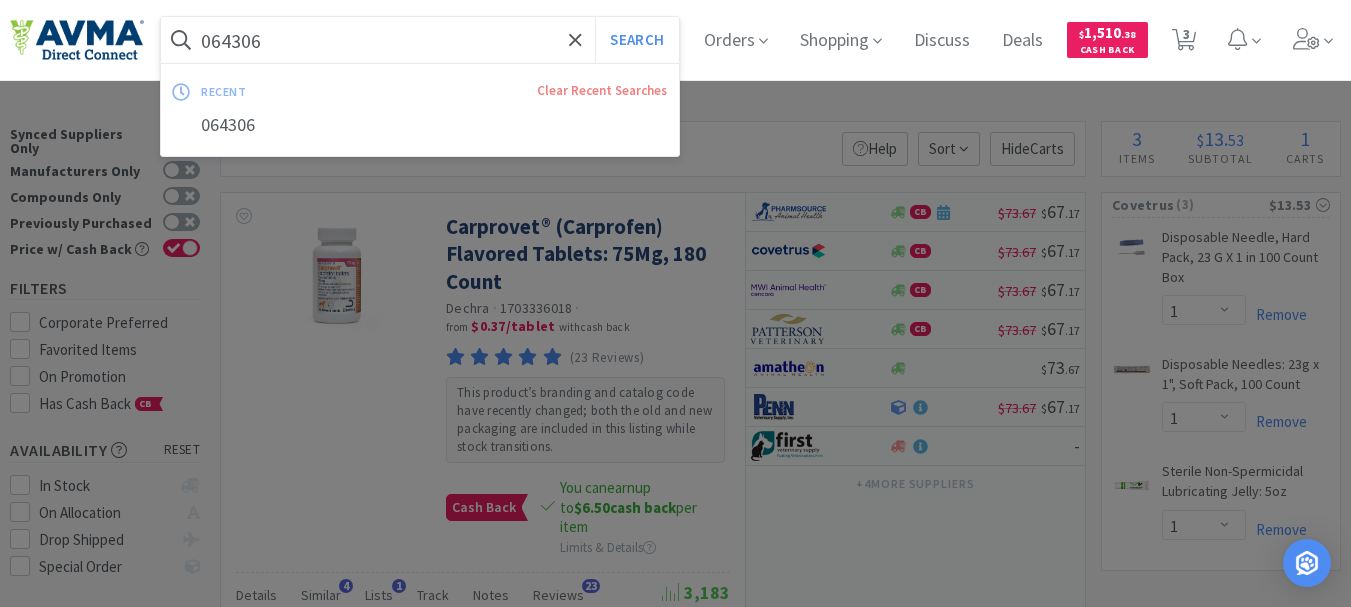 paste on "35862" 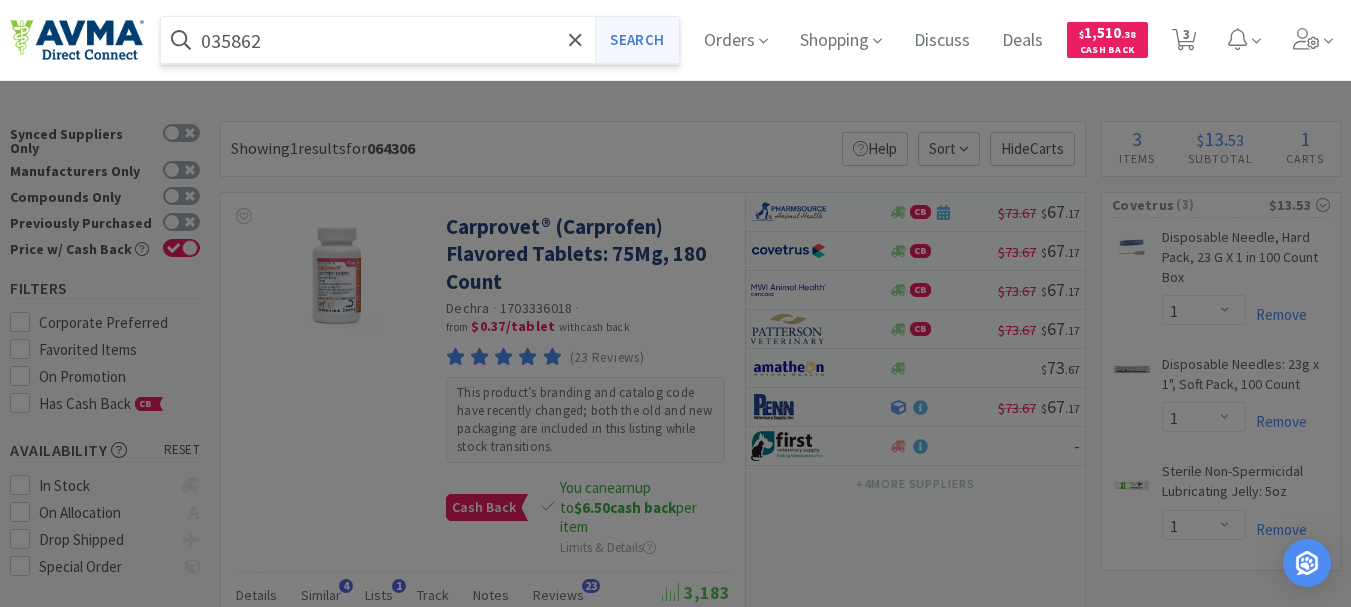 click on "Search" at bounding box center (636, 40) 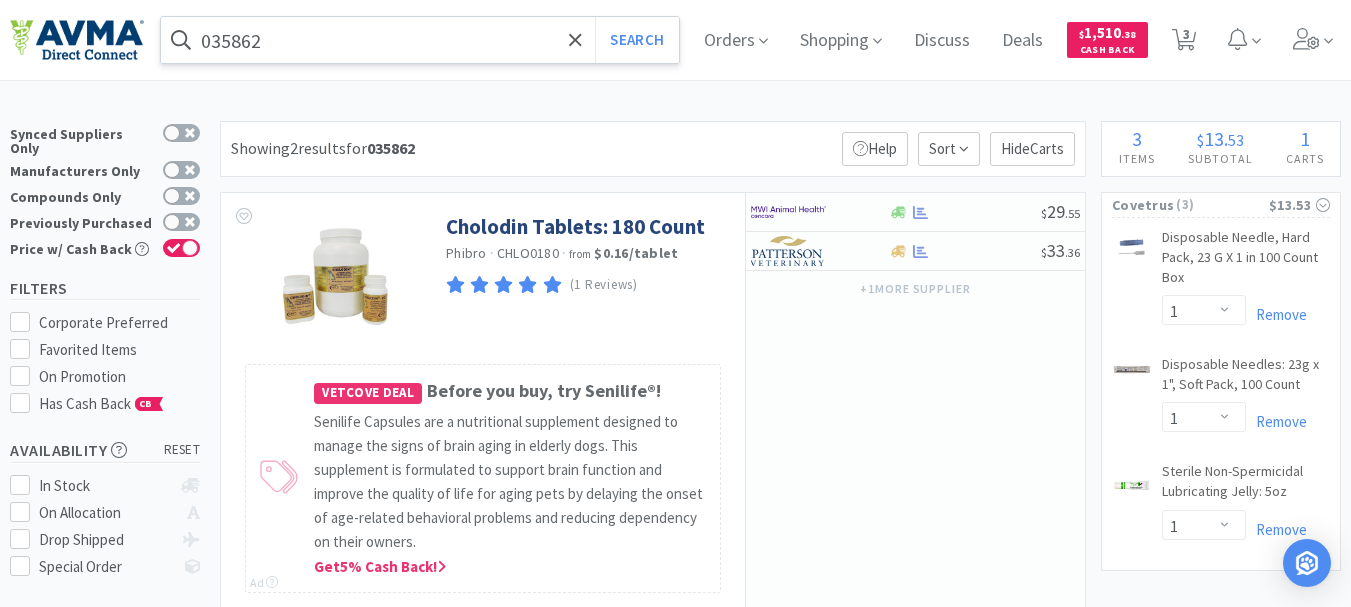click on "035862" at bounding box center (420, 40) 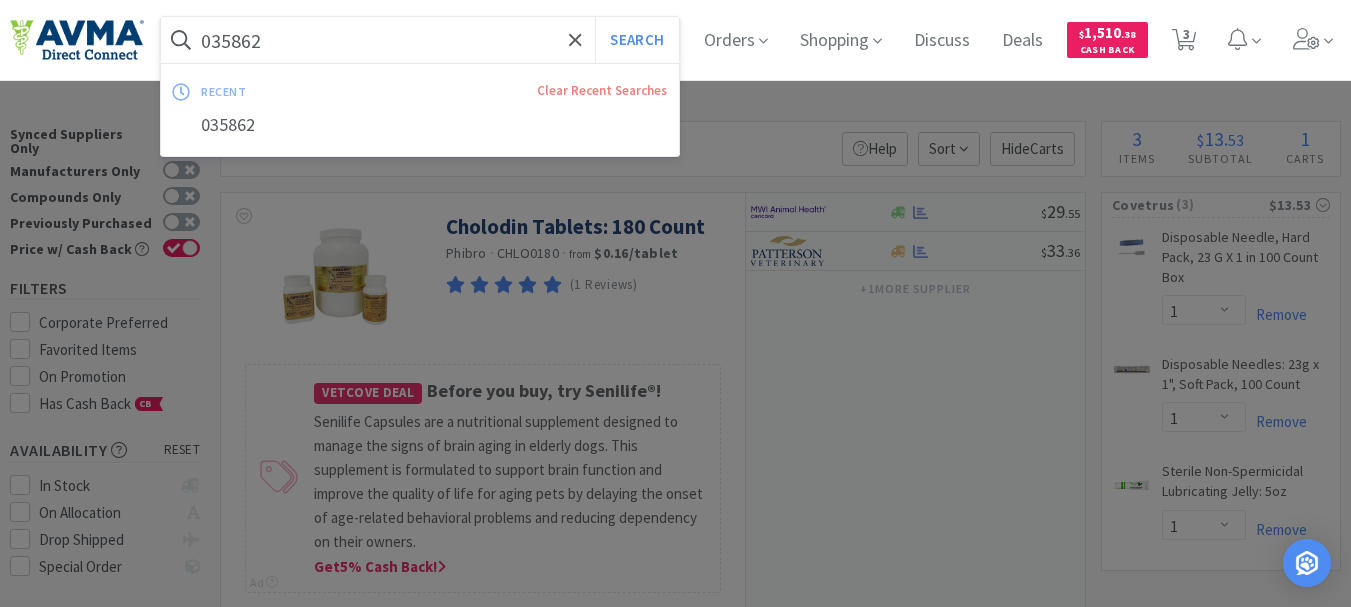 paste on "03976" 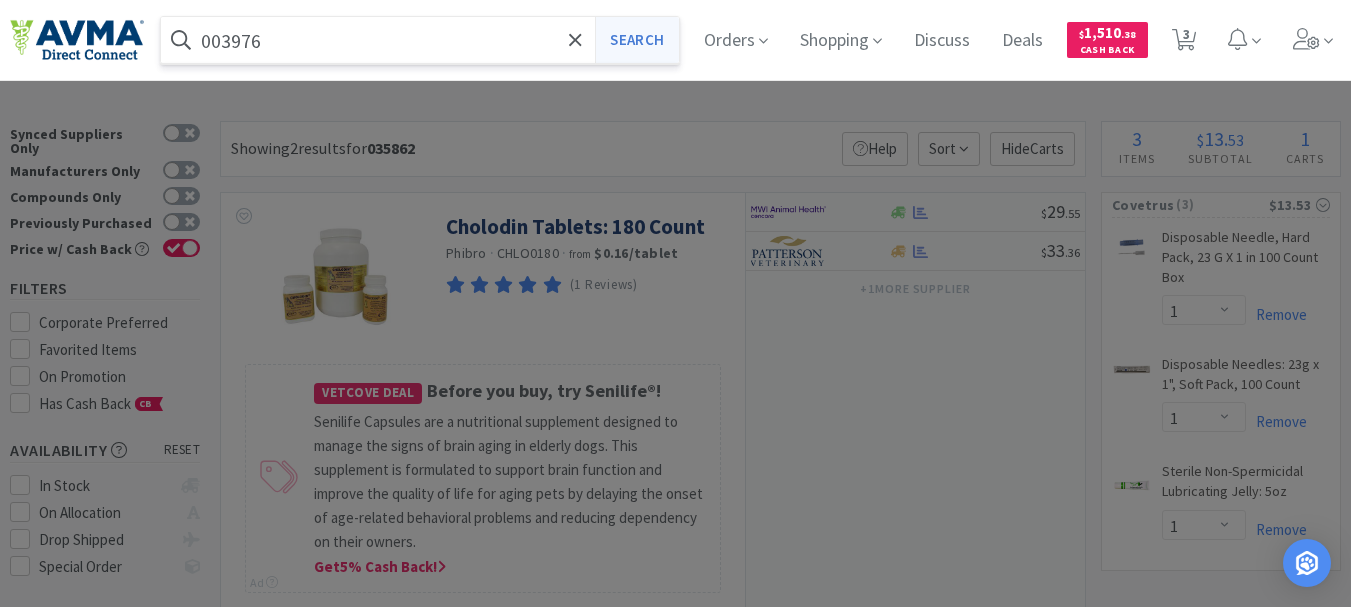 click on "Search" at bounding box center (636, 40) 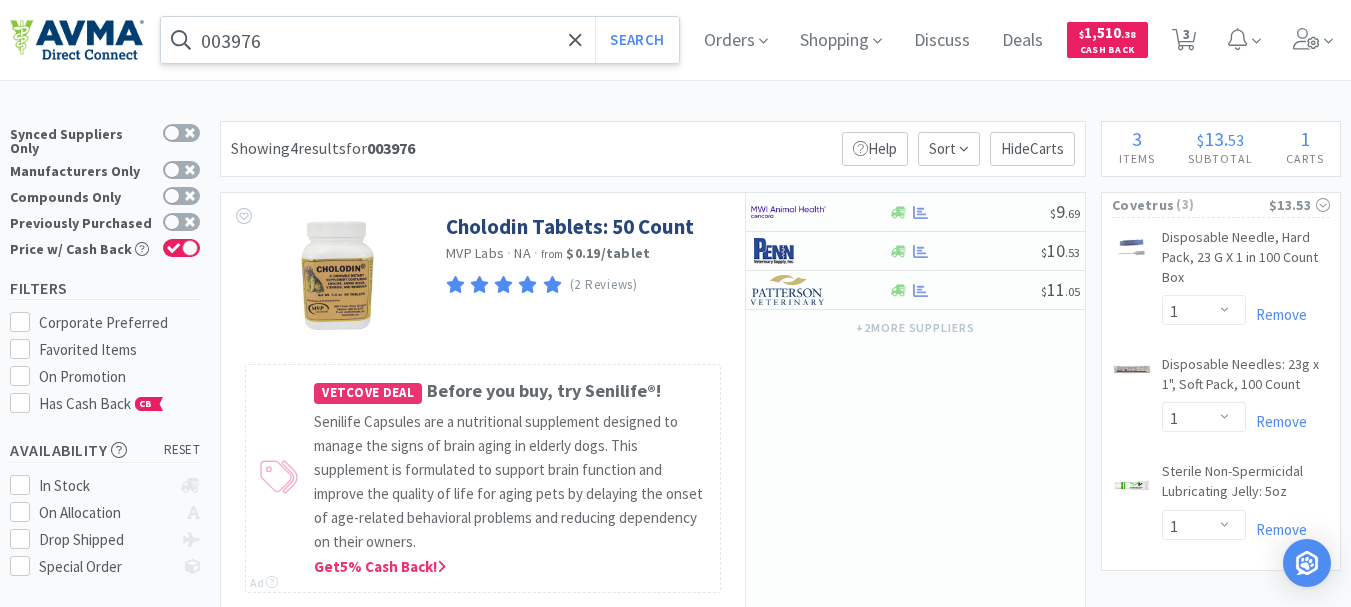 click on "003976" at bounding box center (420, 40) 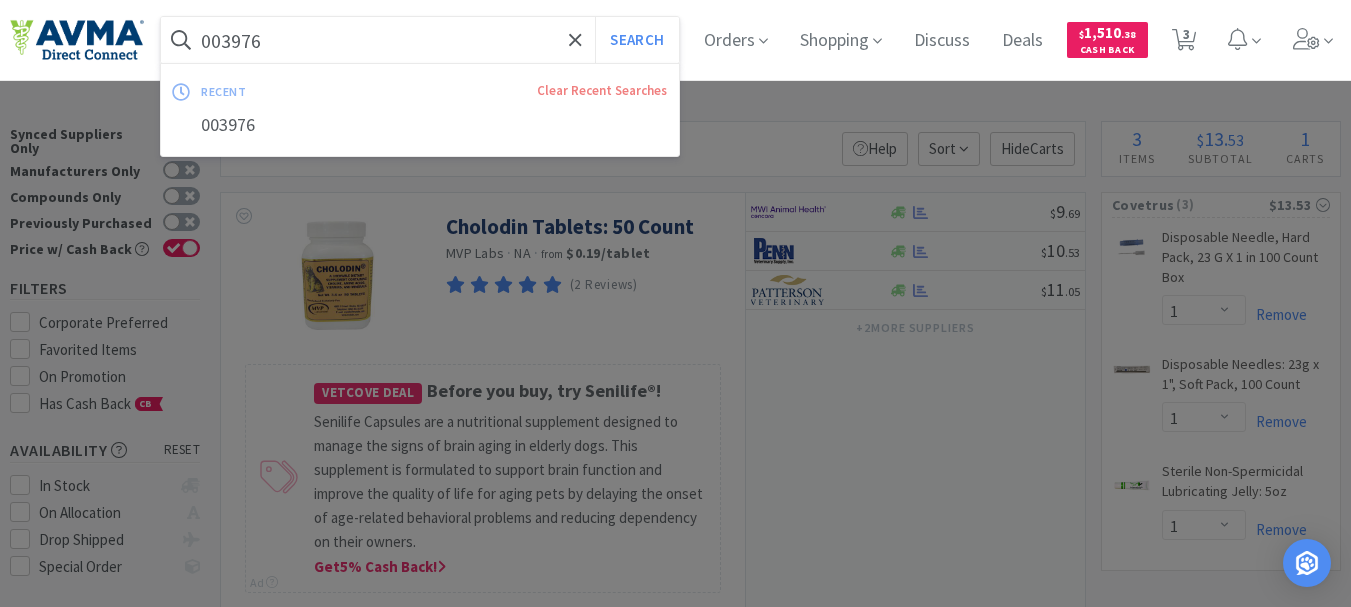 paste on "116035" 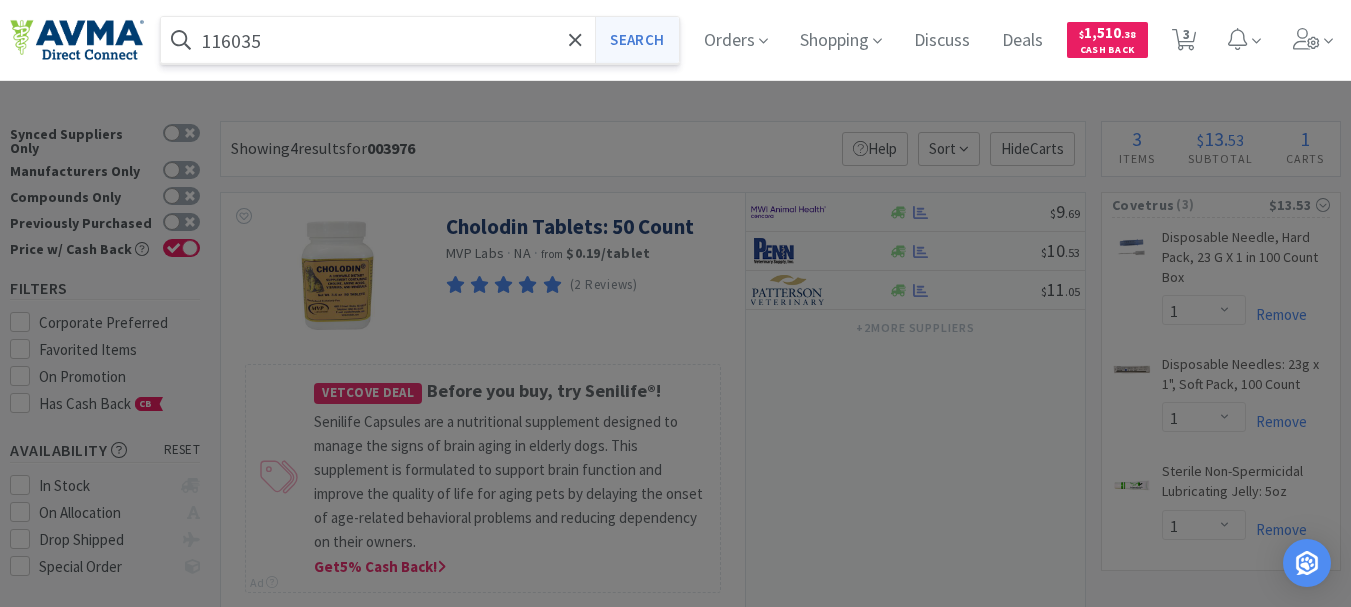click on "Search" at bounding box center [636, 40] 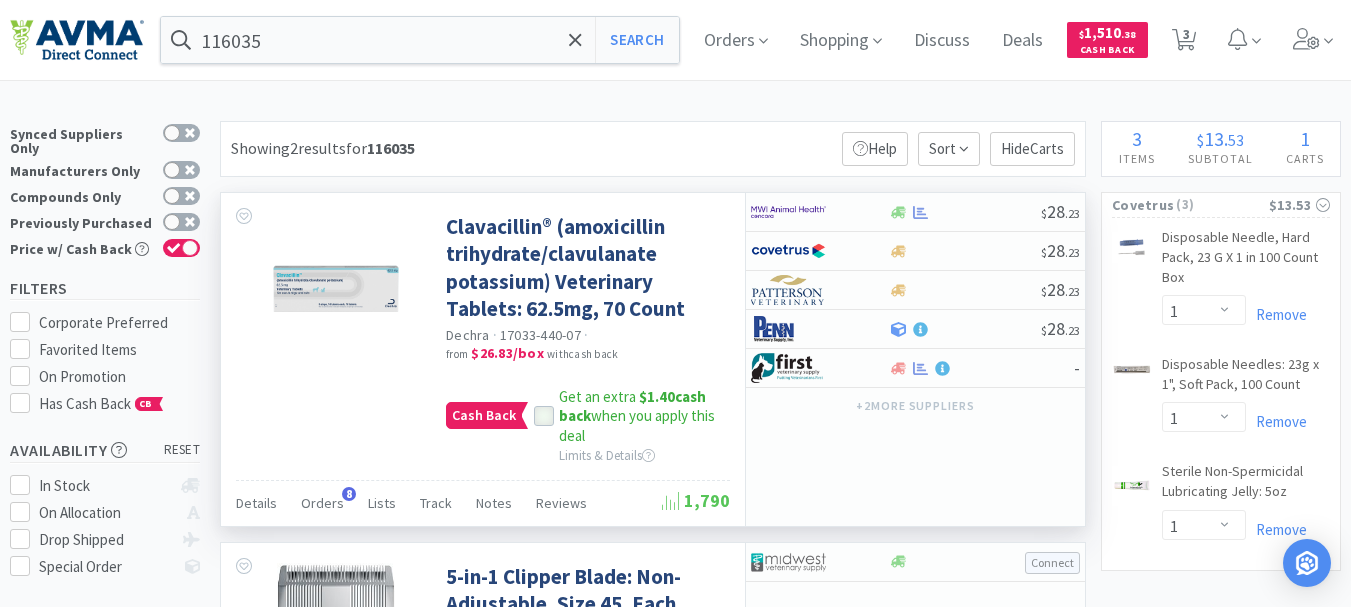 click 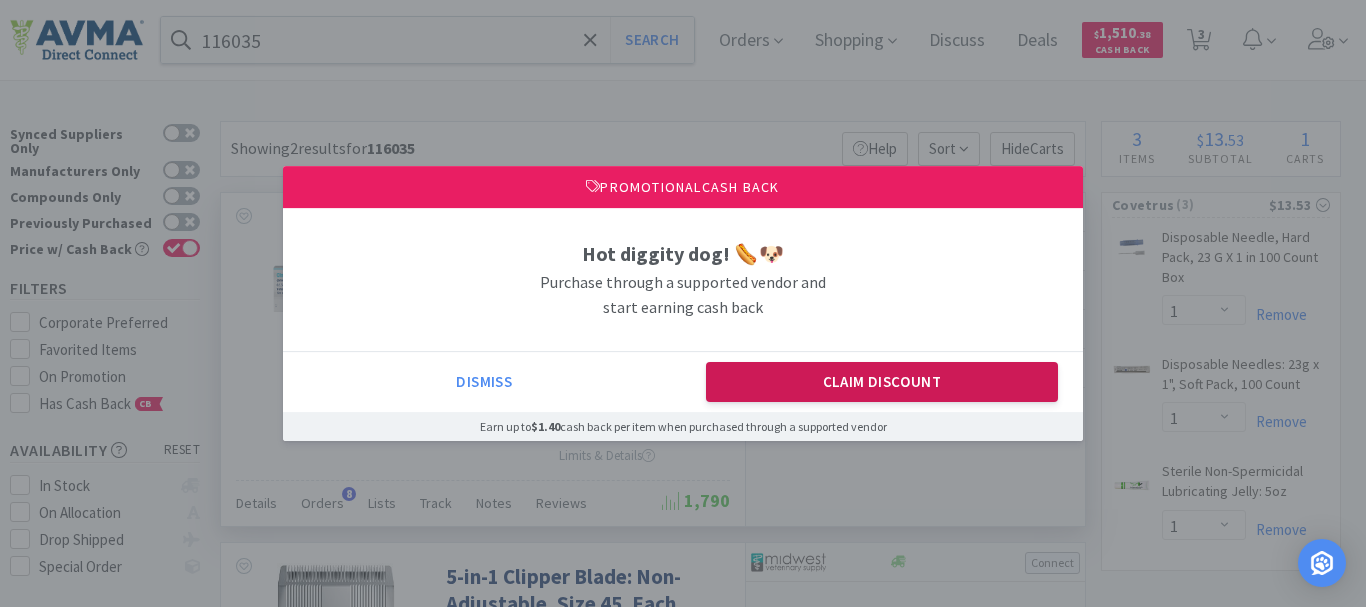 click on "Claim Discount" at bounding box center (882, 382) 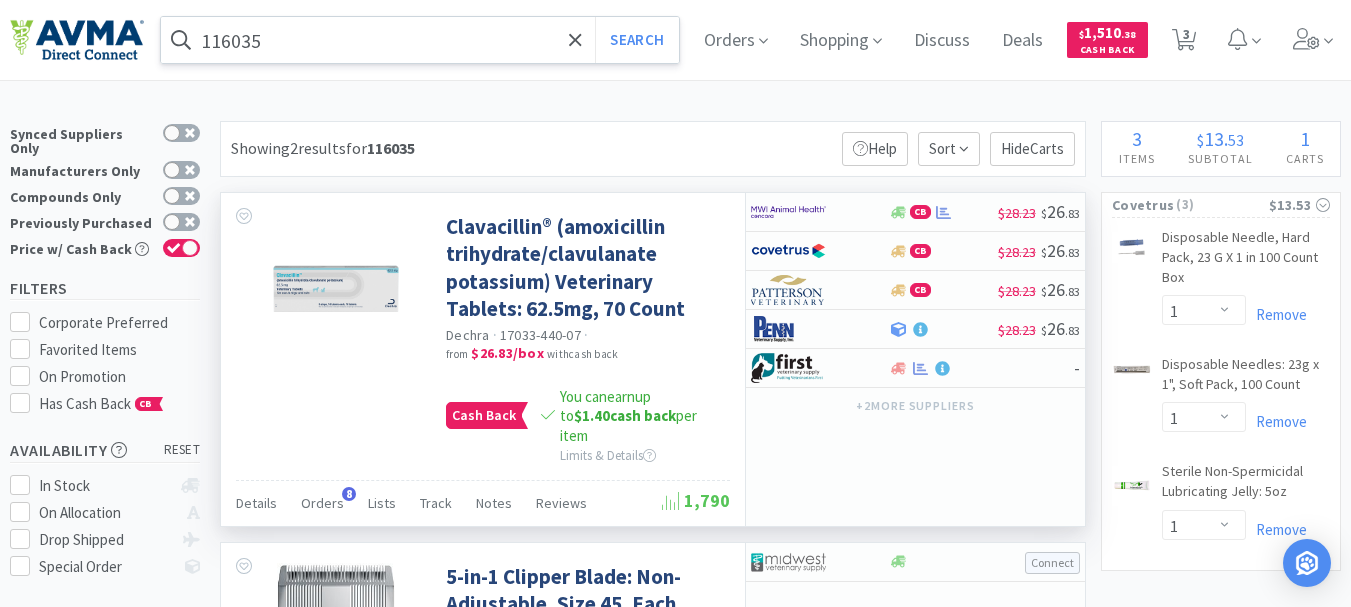 click on "116035" at bounding box center (420, 40) 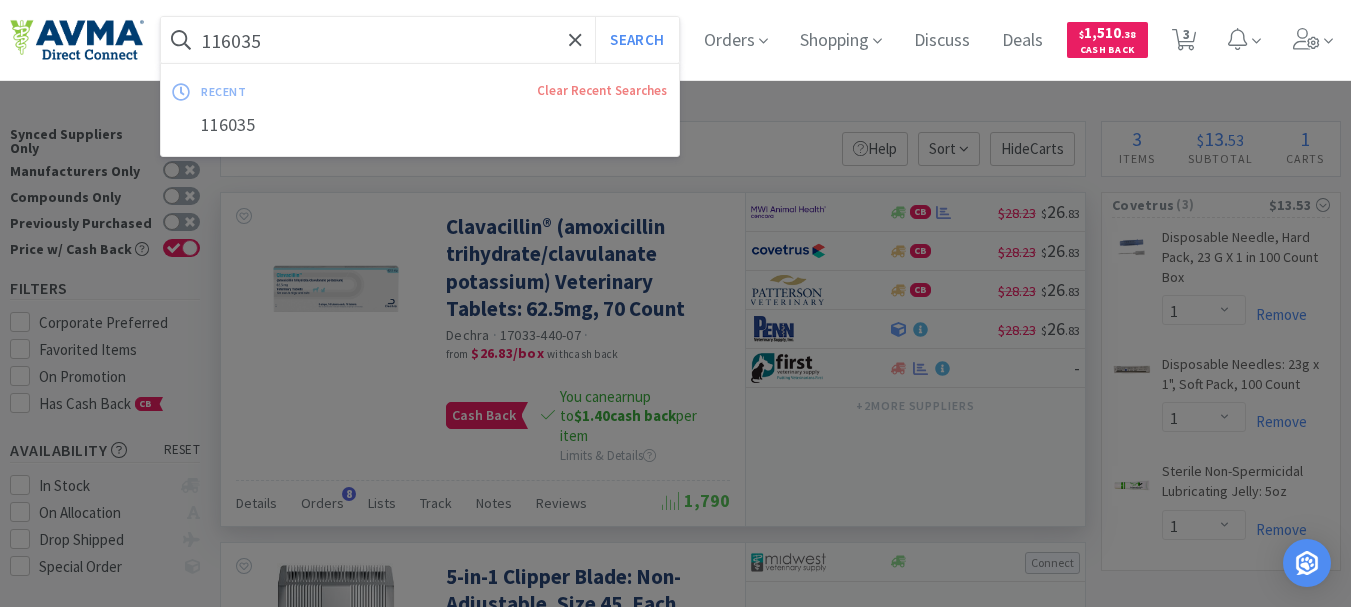paste on "021198" 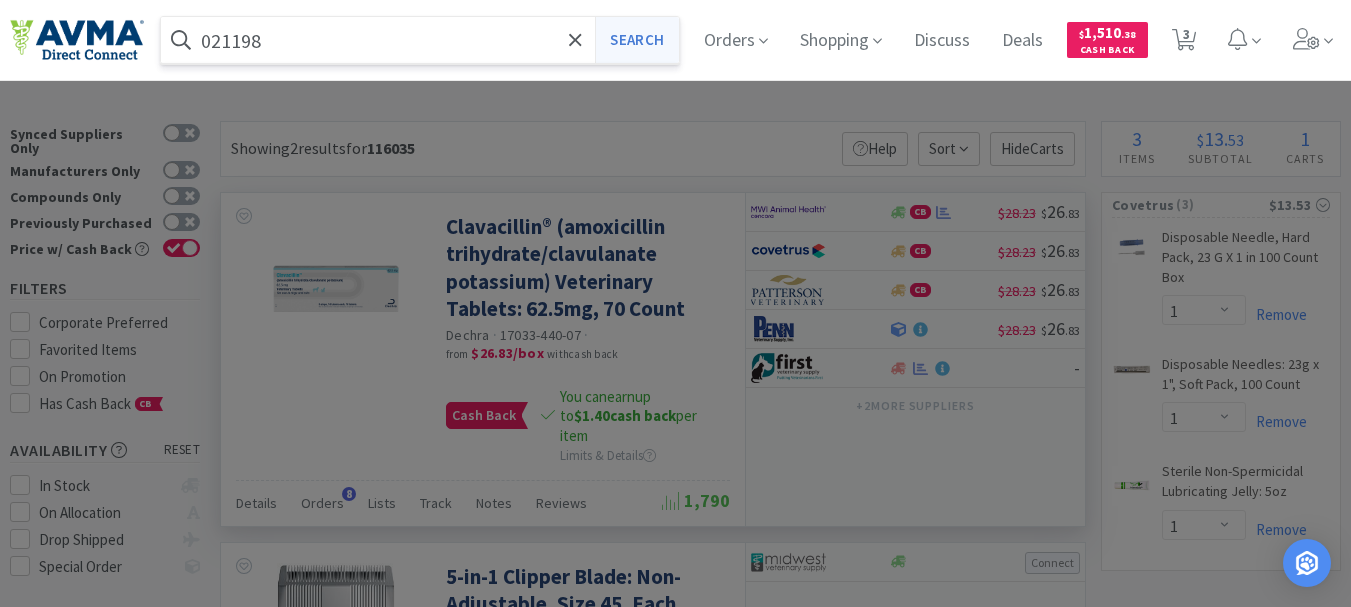 click on "Search" at bounding box center [636, 40] 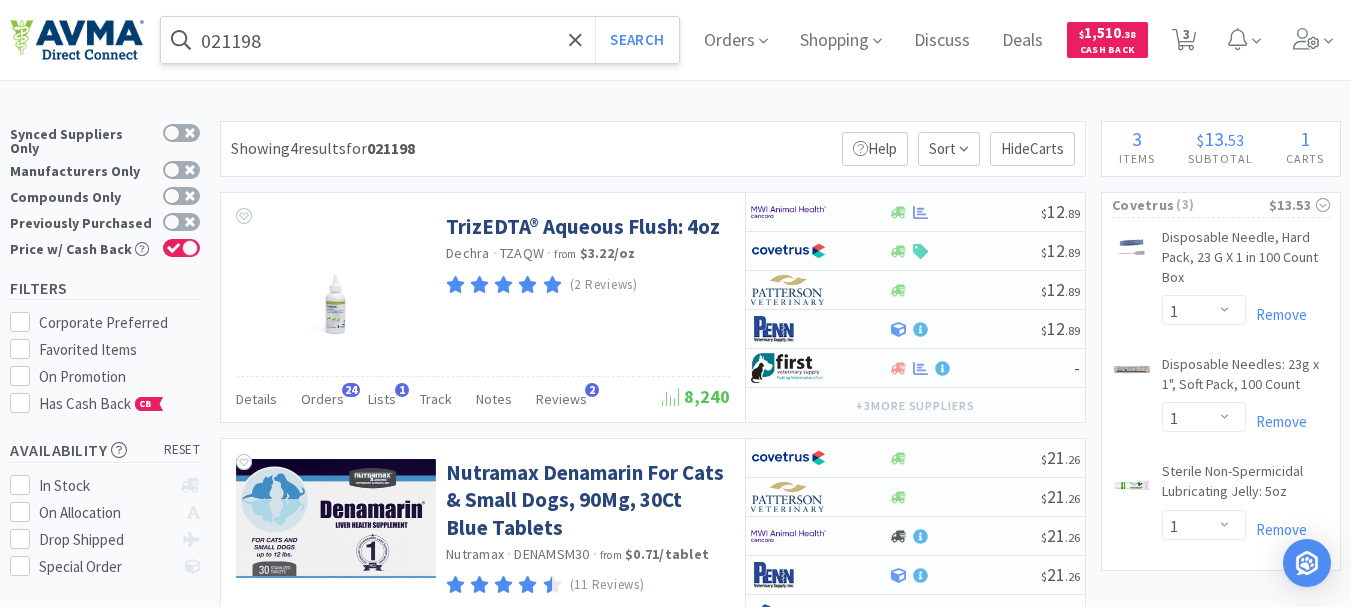 click on "021198" at bounding box center [420, 40] 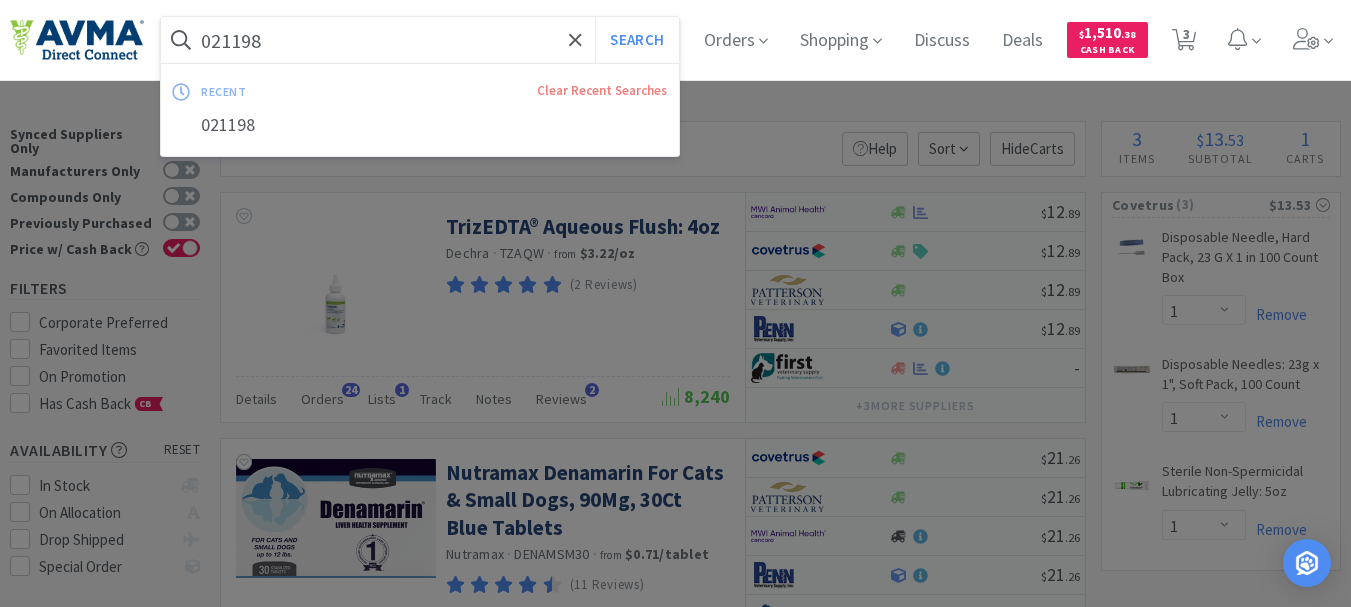 paste on "10956" 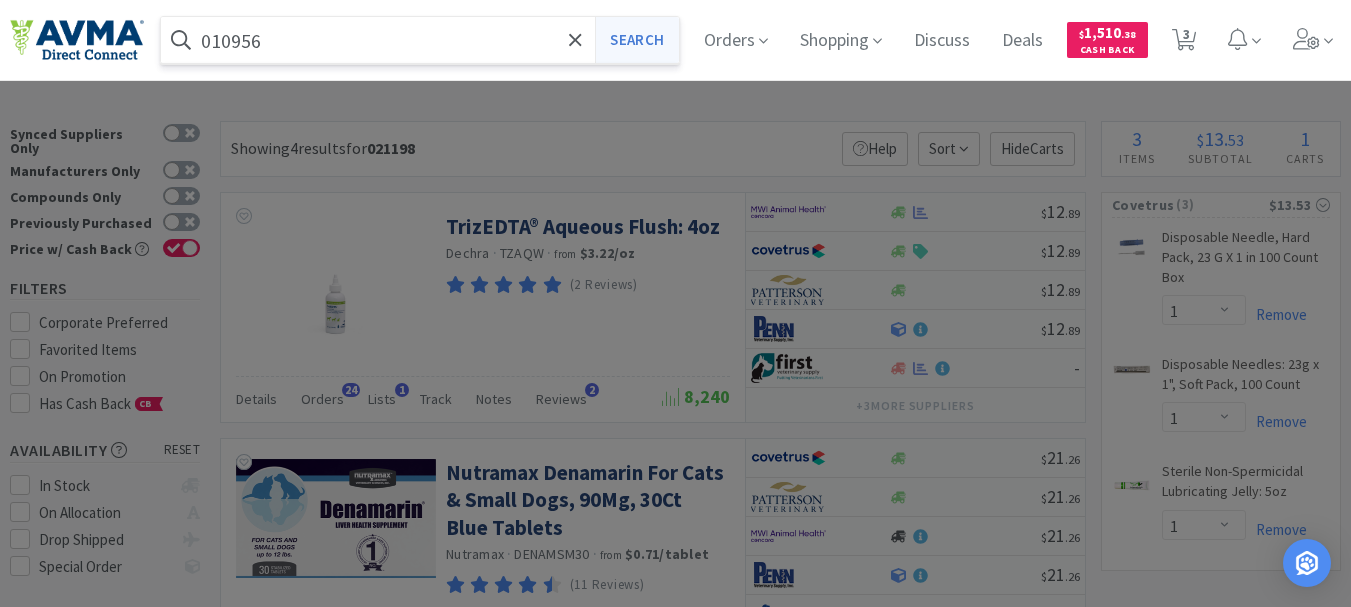 click on "Search" at bounding box center [636, 40] 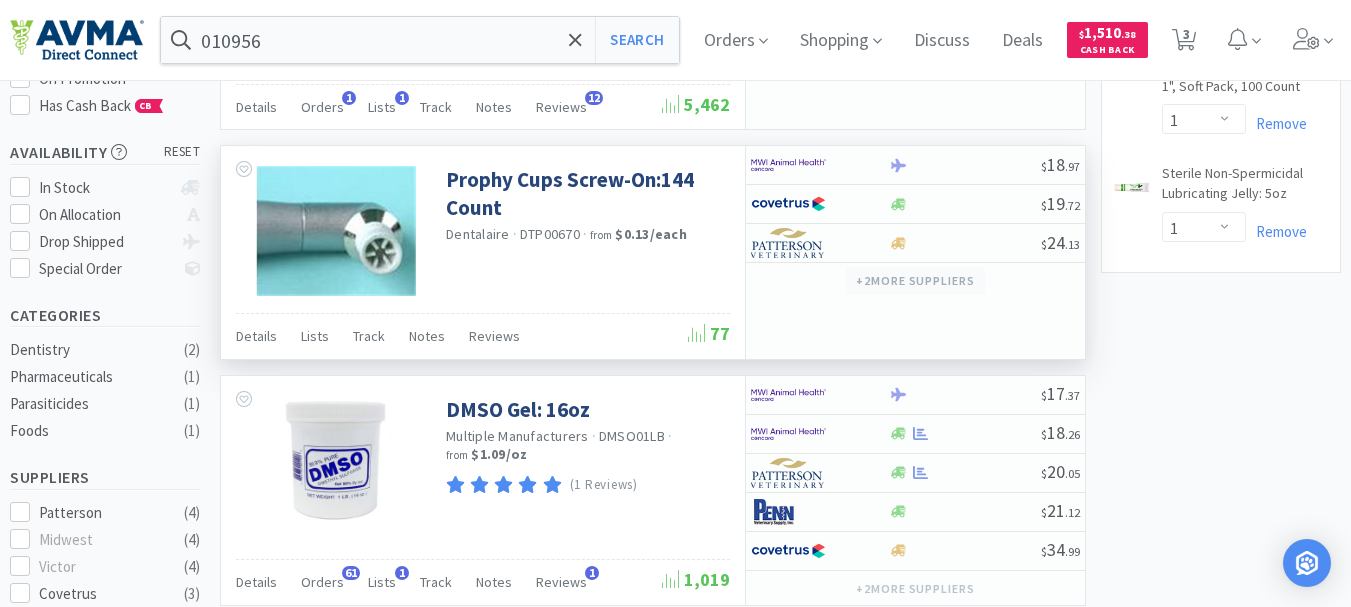 scroll, scrollTop: 300, scrollLeft: 0, axis: vertical 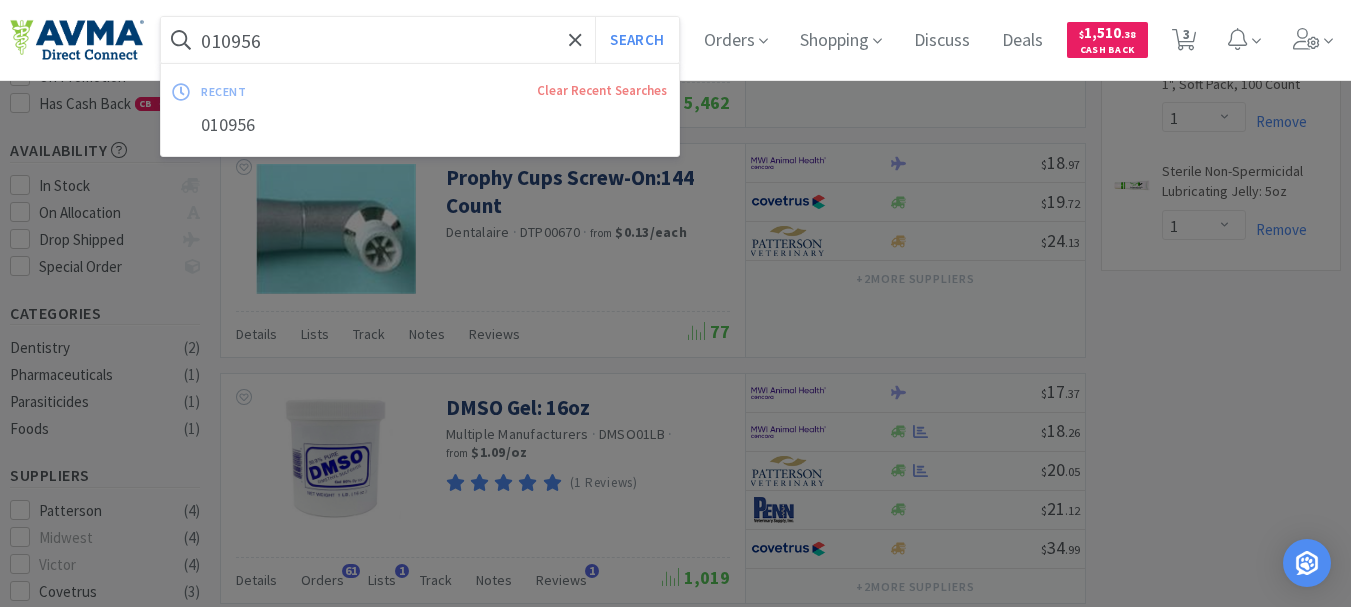 click on "010956" at bounding box center (420, 40) 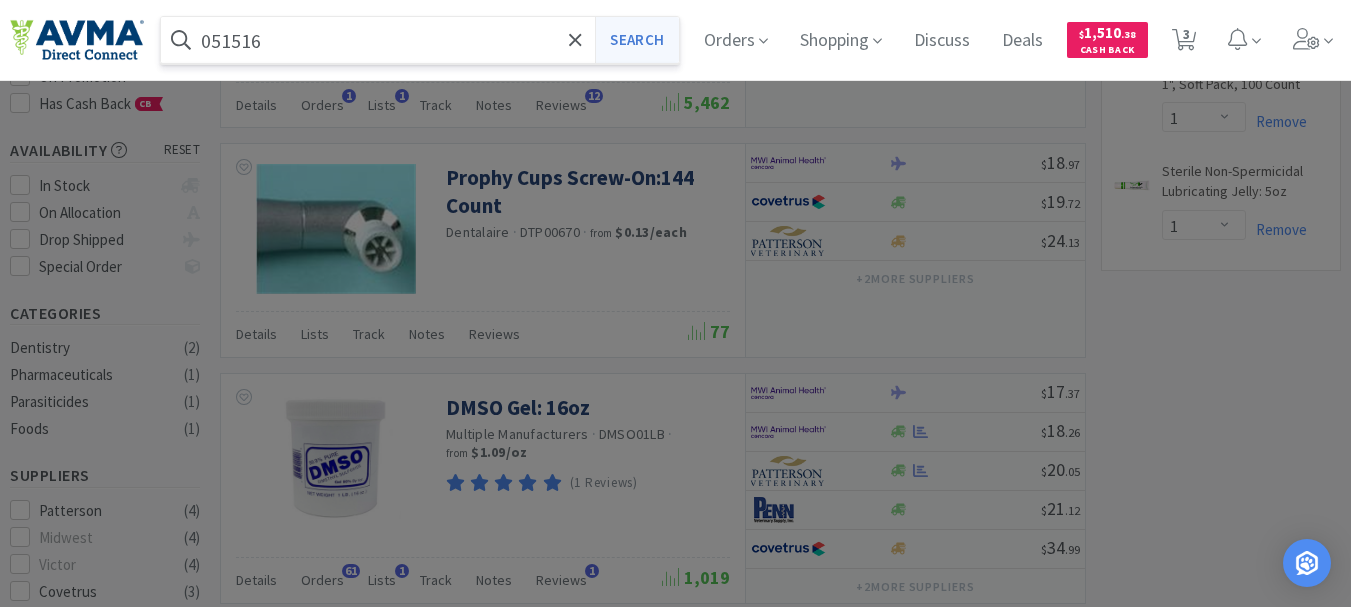 click on "Search" at bounding box center [636, 40] 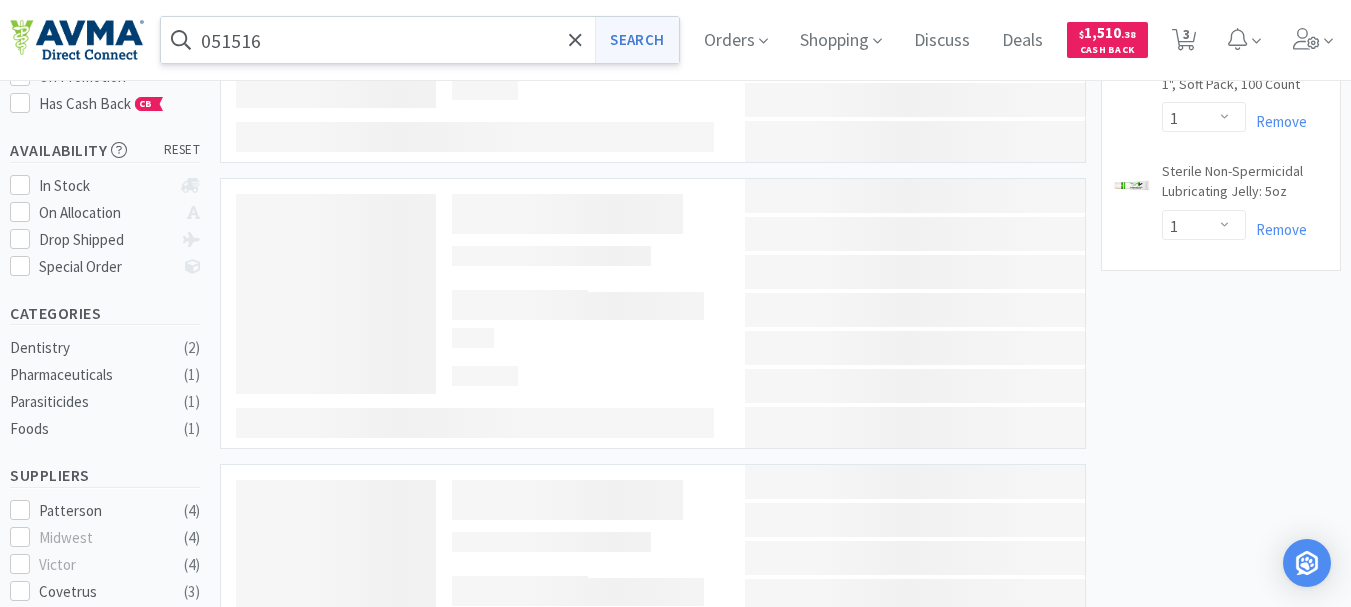 scroll, scrollTop: 0, scrollLeft: 0, axis: both 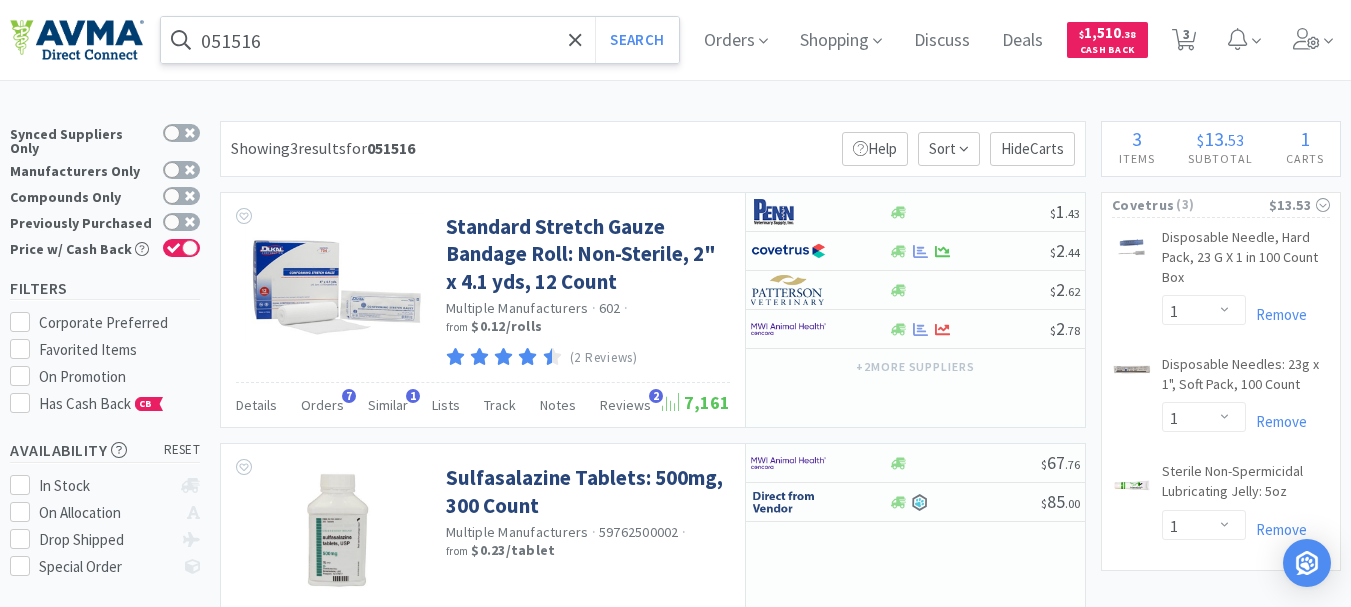 click on "051516" at bounding box center (420, 40) 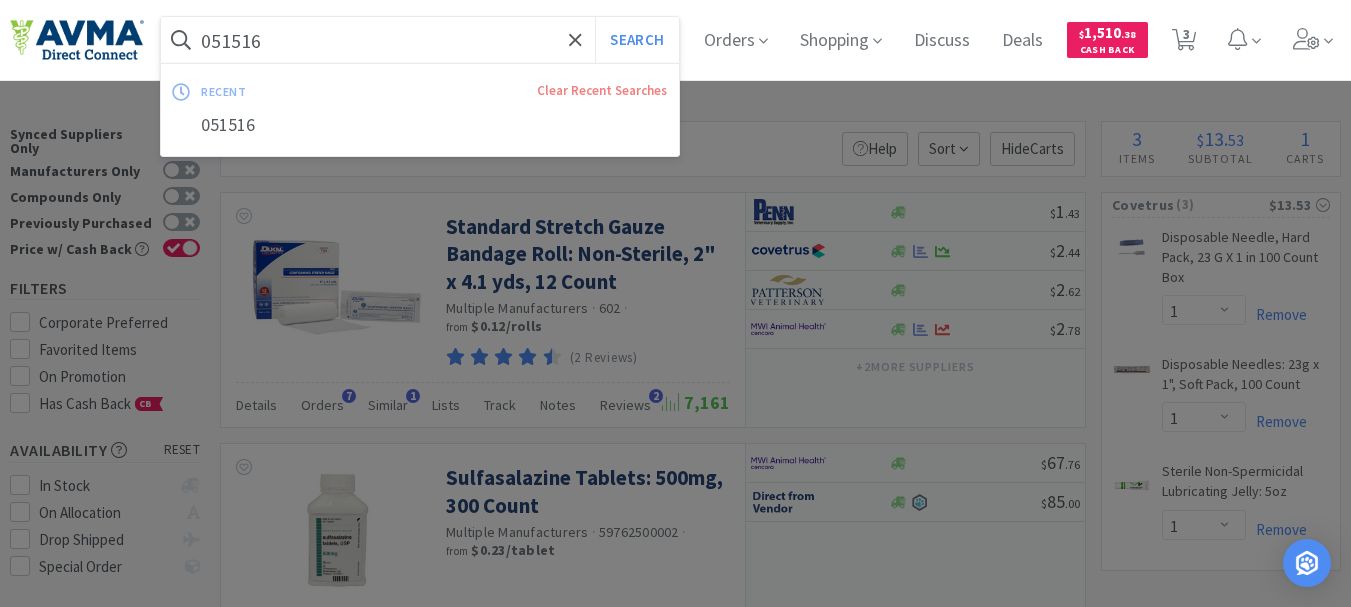 paste on "49" 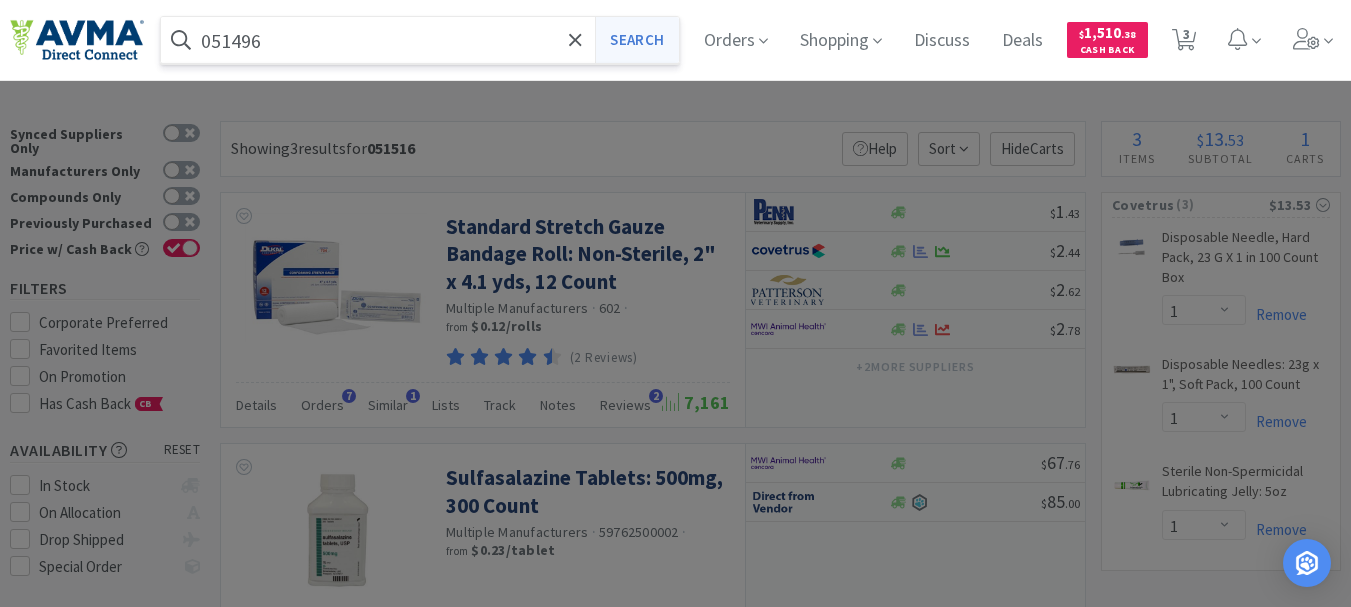 click on "Search" at bounding box center [636, 40] 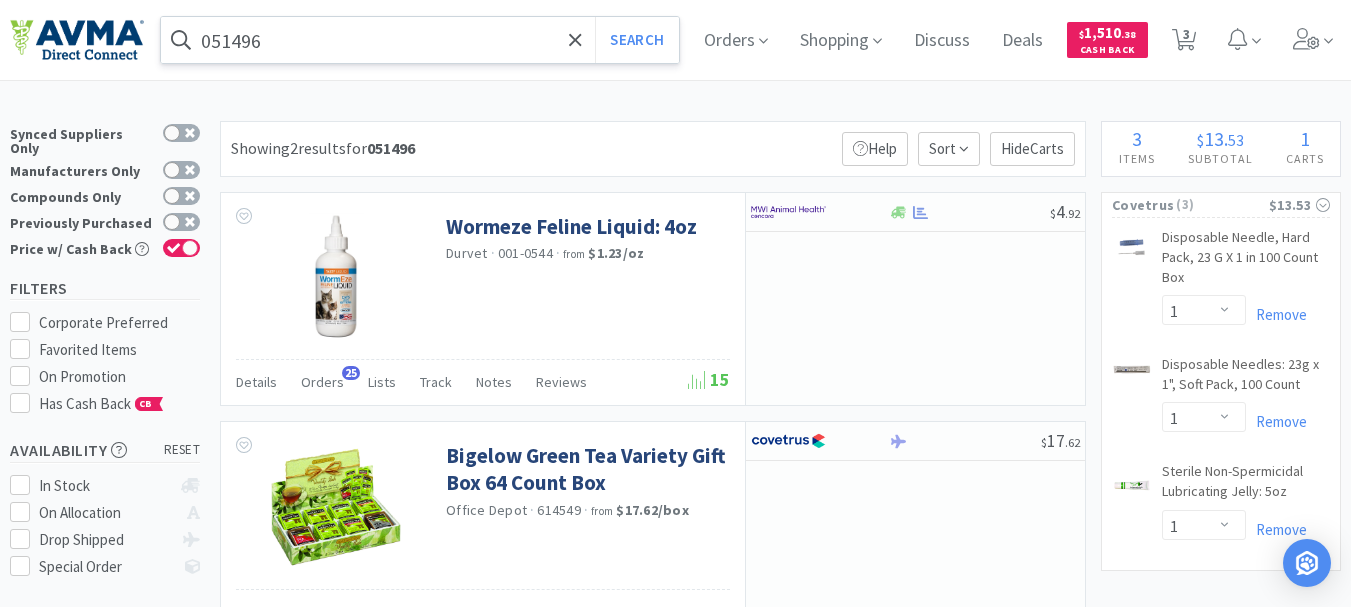 click on "051496" at bounding box center [420, 40] 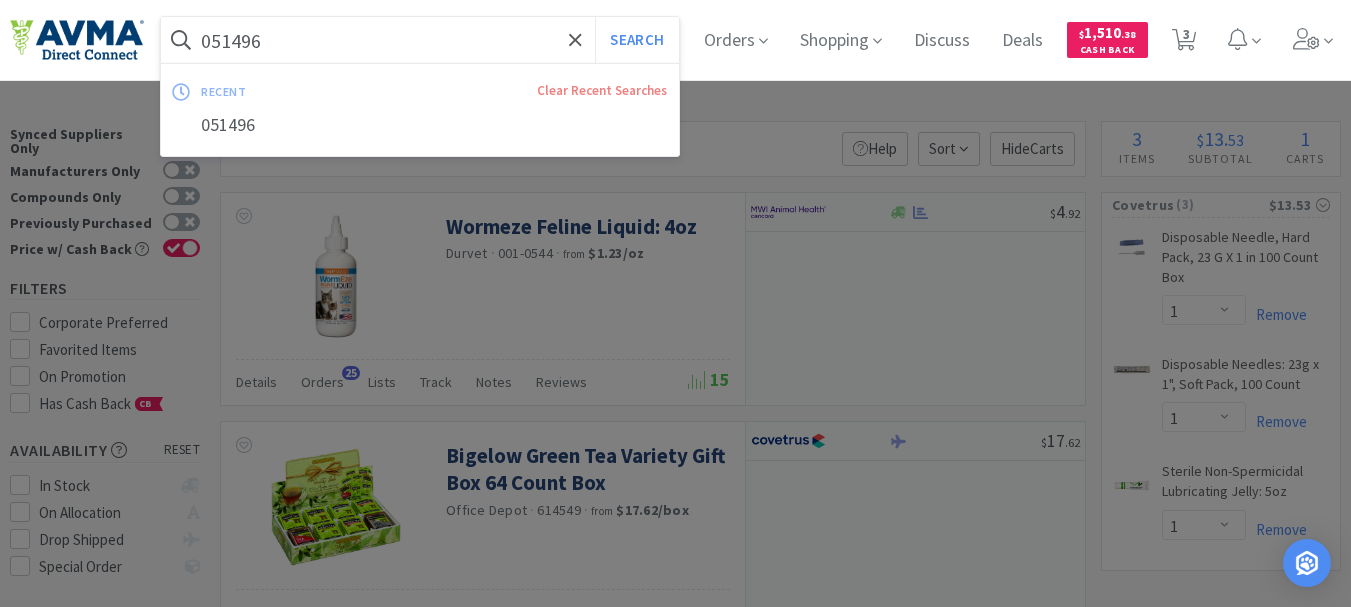 paste on "662" 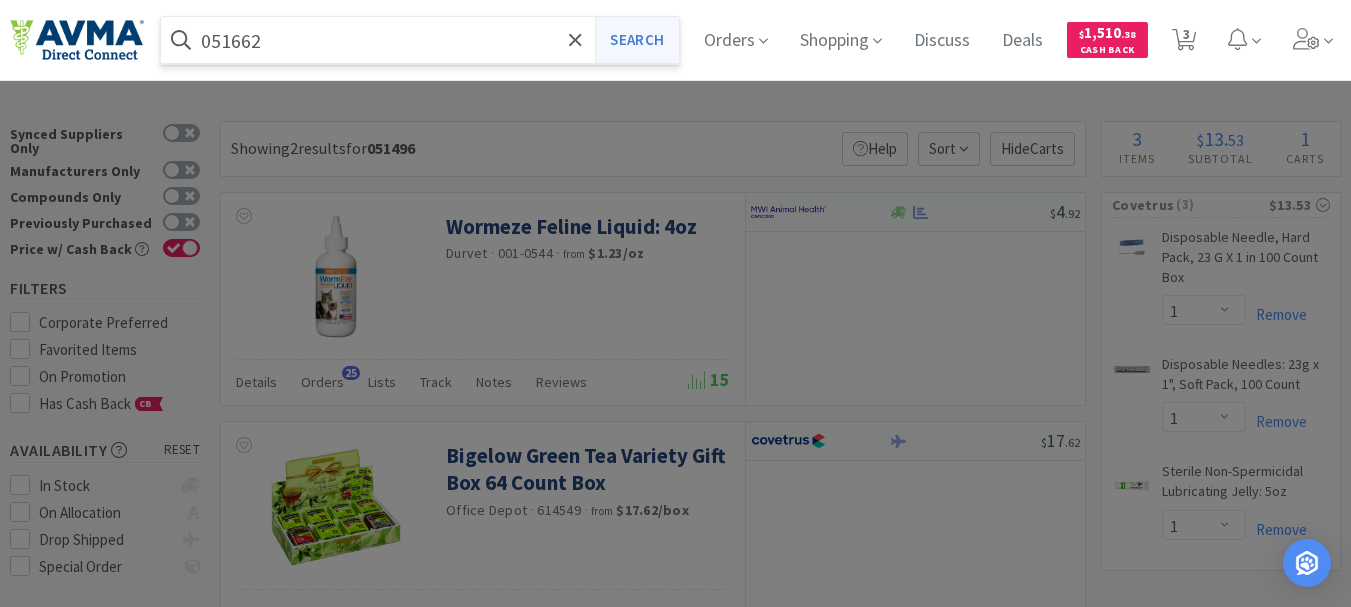 click on "Search" at bounding box center (636, 40) 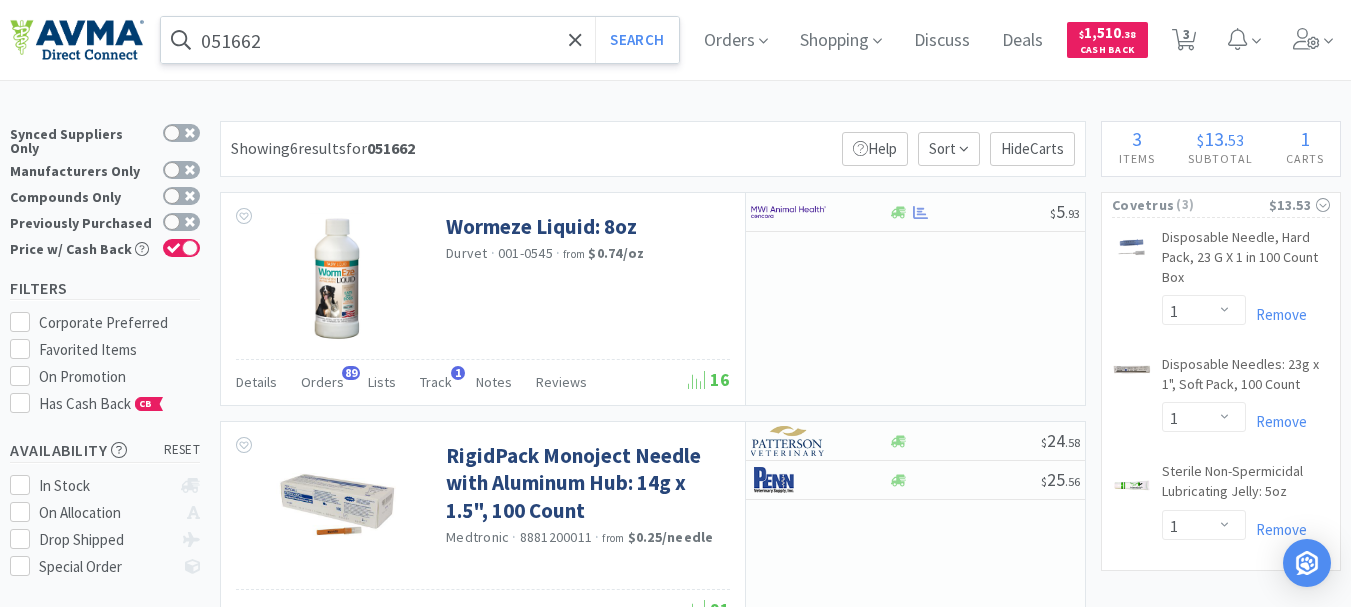 click on "051662" at bounding box center [420, 40] 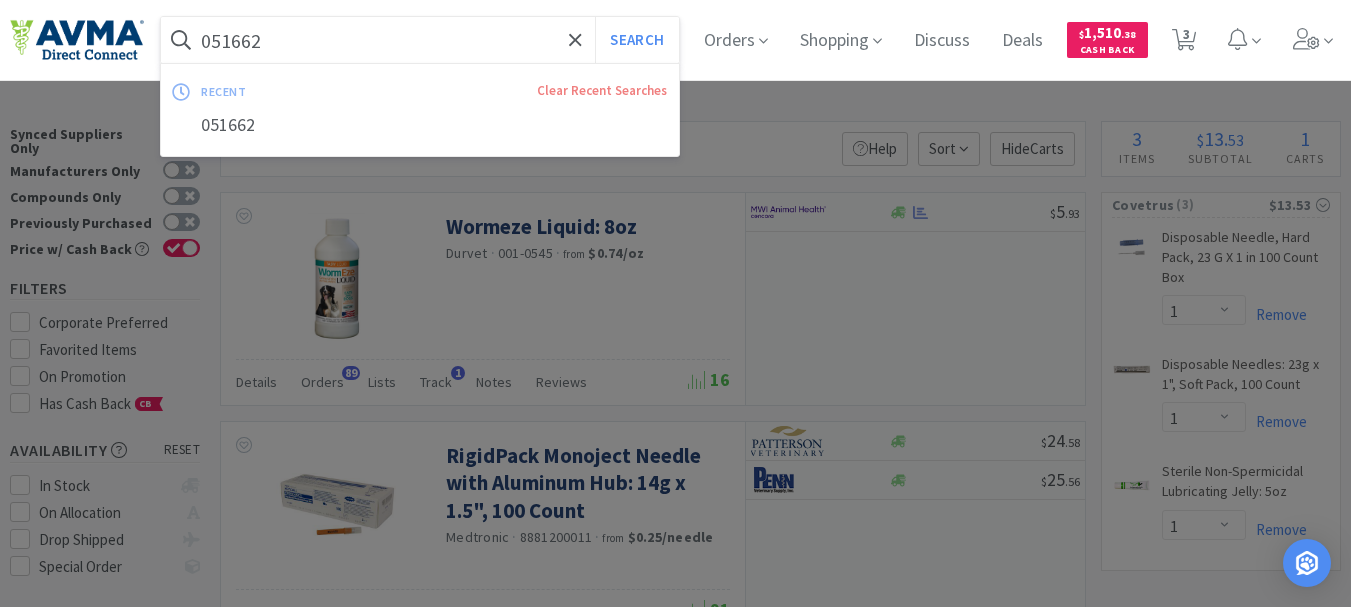 paste on "4599" 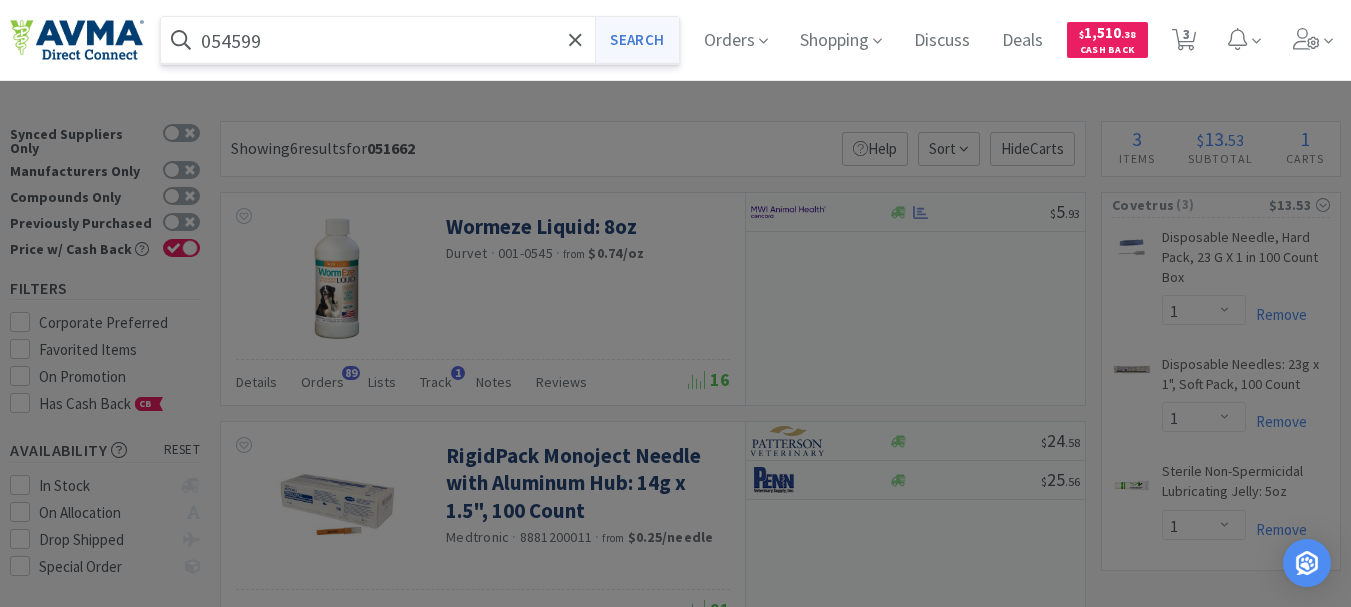 click on "Search" at bounding box center [636, 40] 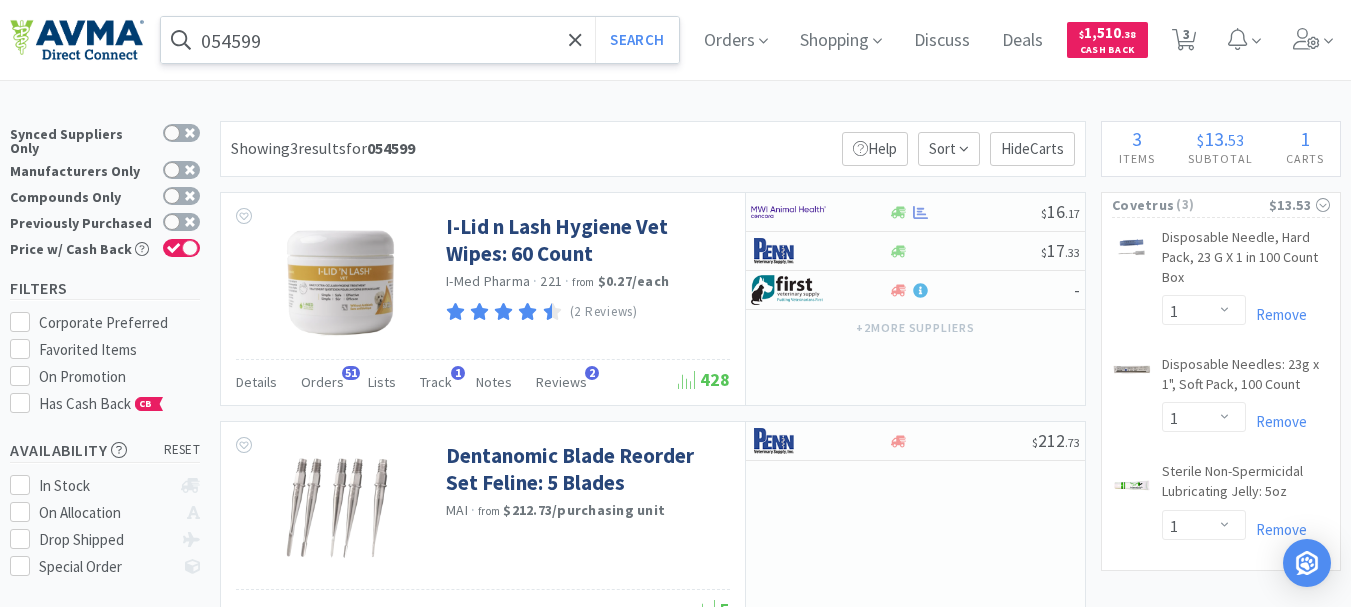 click on "054599" at bounding box center [420, 40] 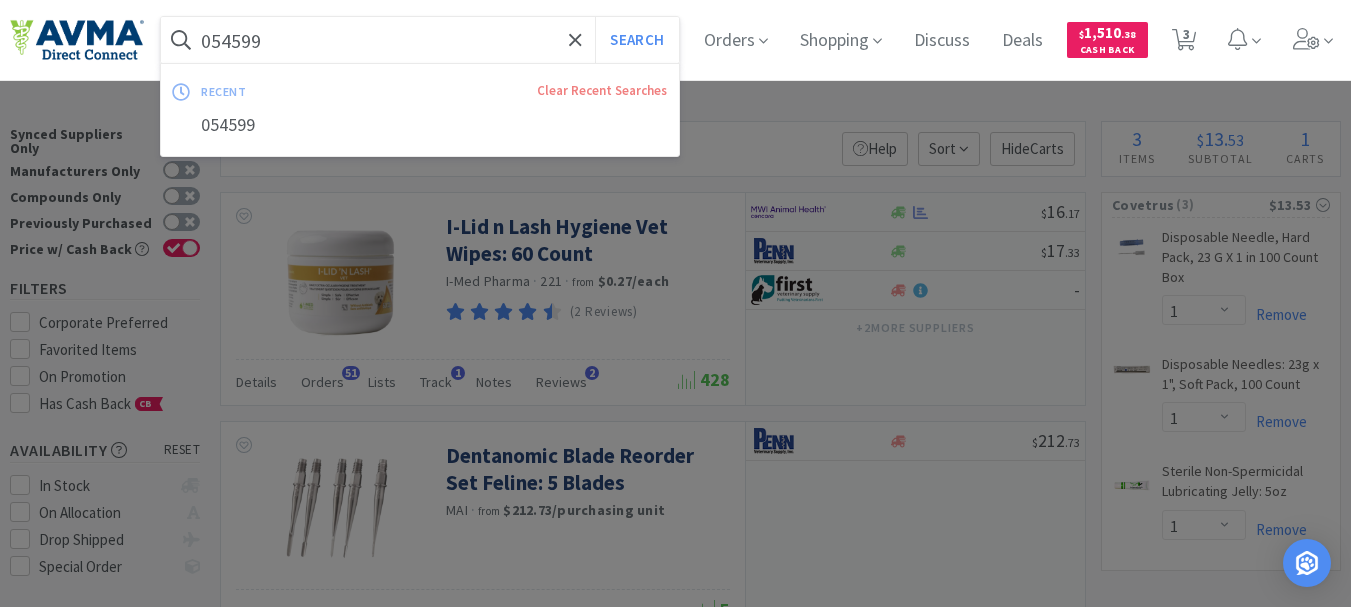 paste on "20842" 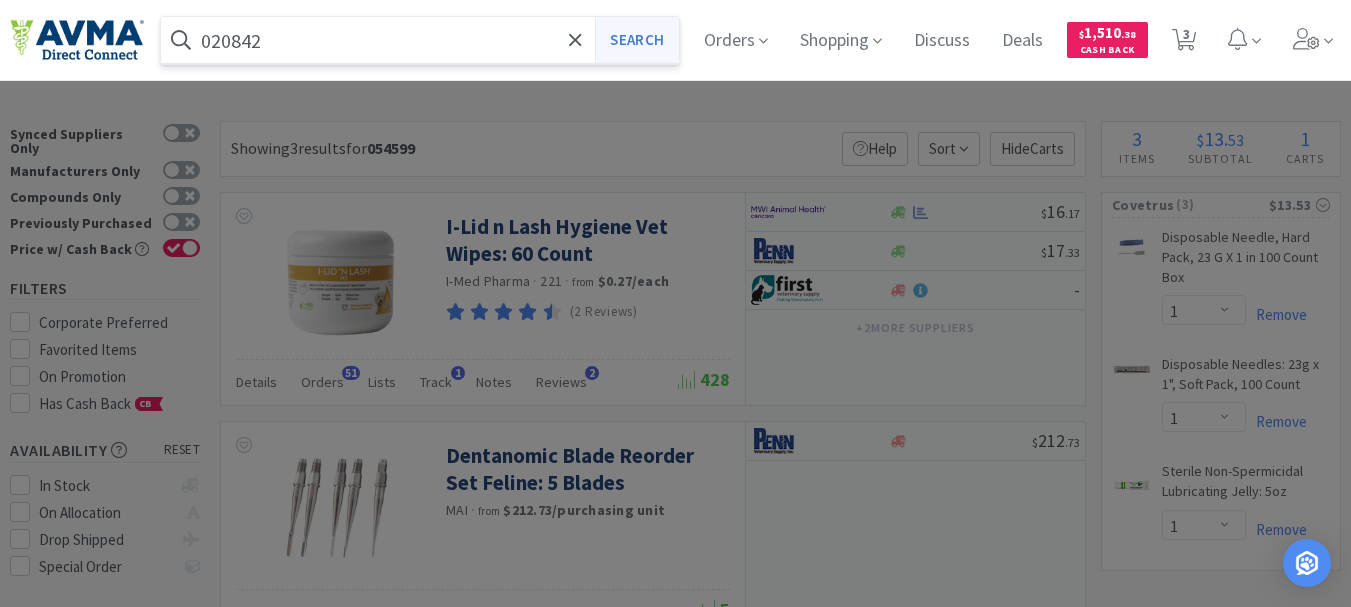 click on "Search" at bounding box center (636, 40) 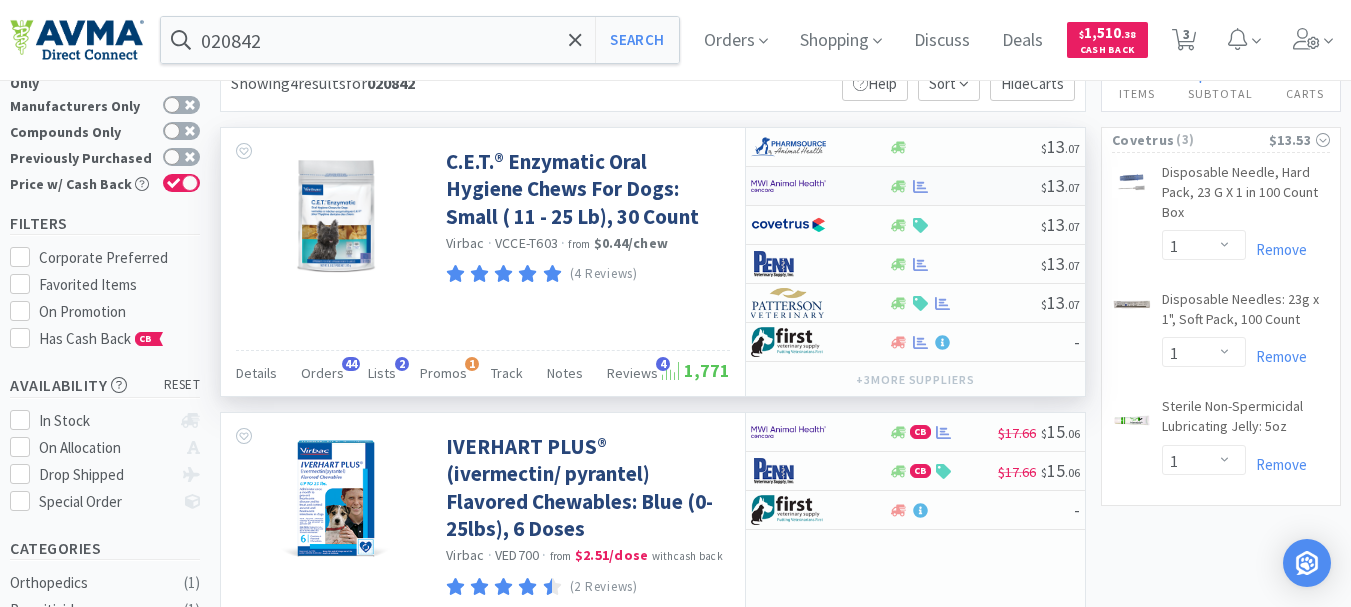 scroll, scrollTop: 200, scrollLeft: 0, axis: vertical 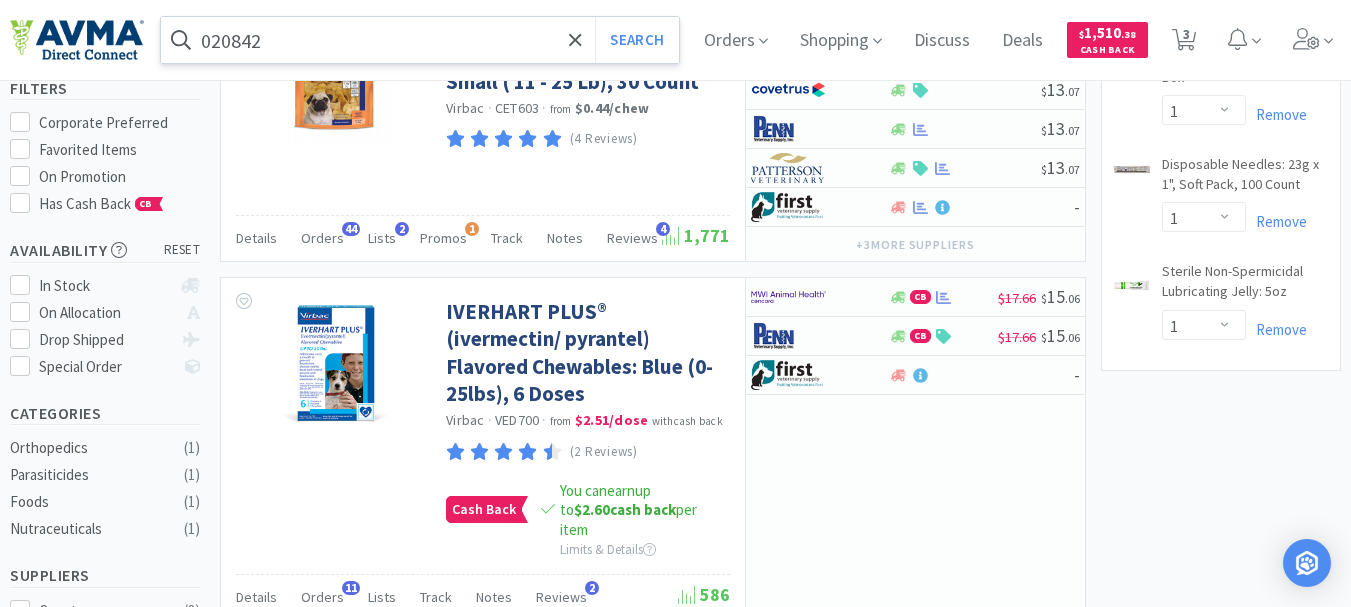 click on "020842" at bounding box center (420, 40) 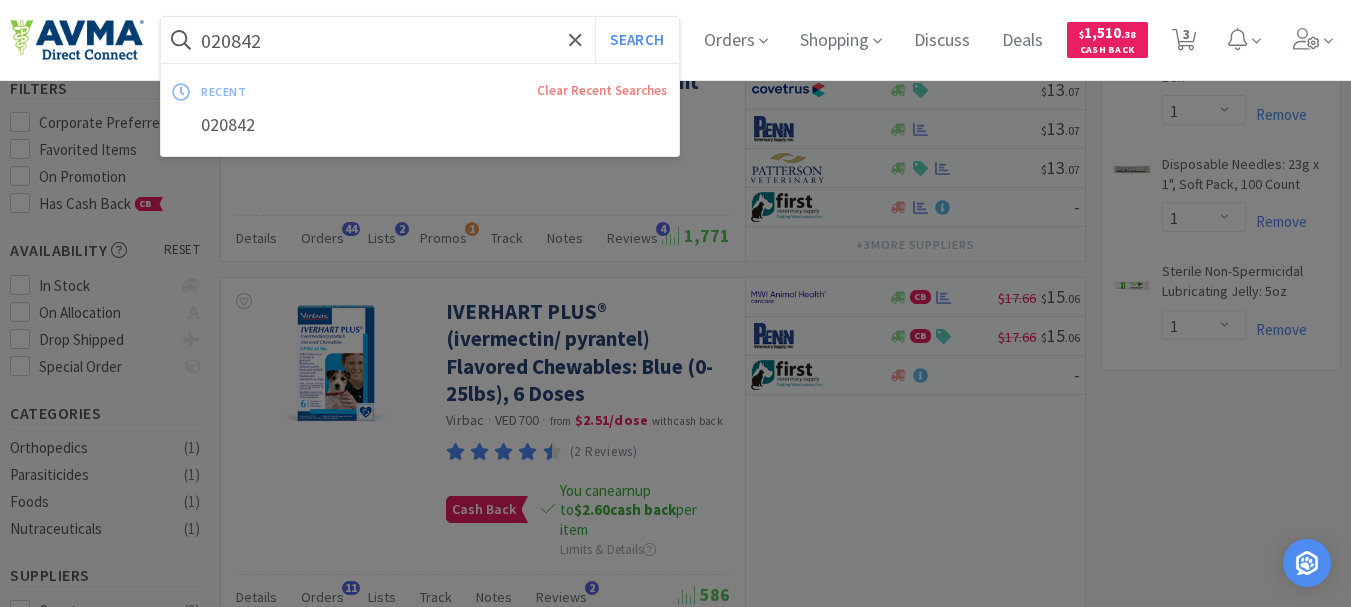 paste on "1" 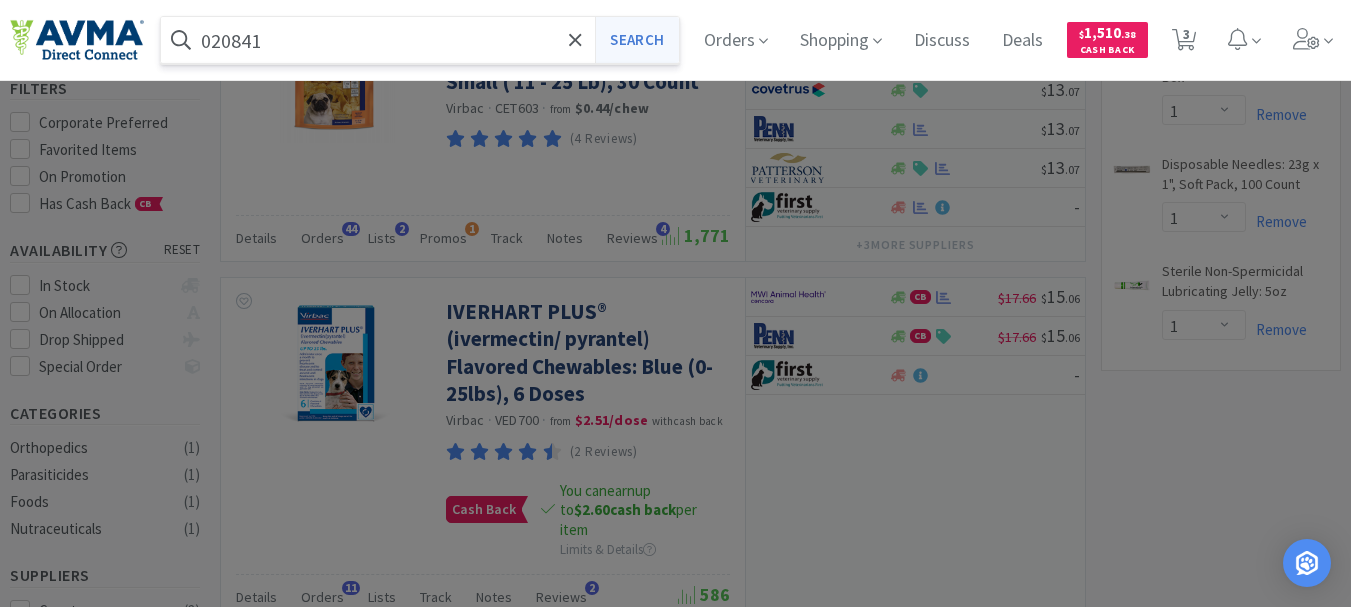 click on "Search" at bounding box center (636, 40) 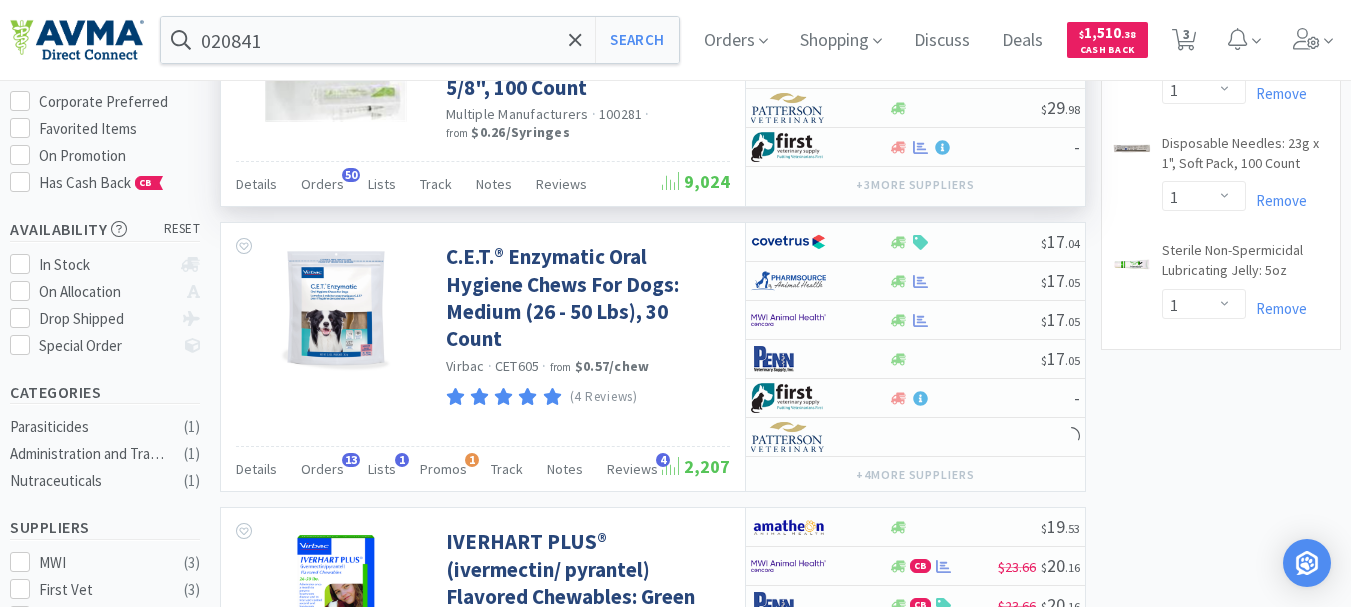 scroll, scrollTop: 300, scrollLeft: 0, axis: vertical 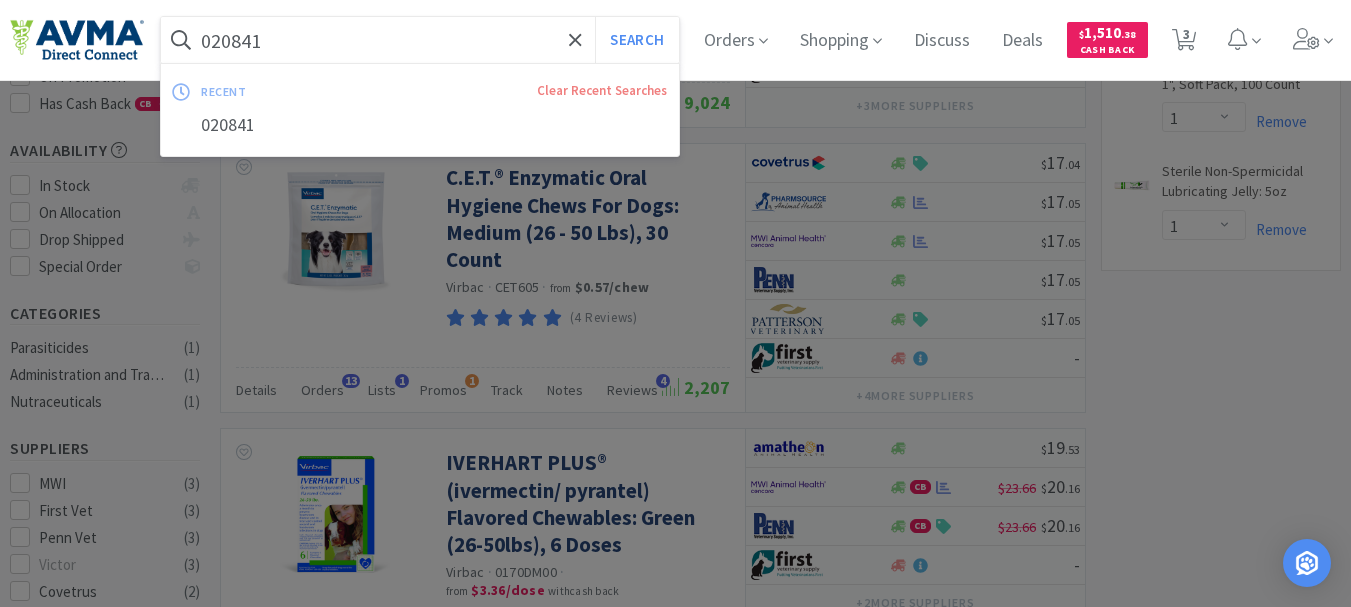 click on "020841" at bounding box center (420, 40) 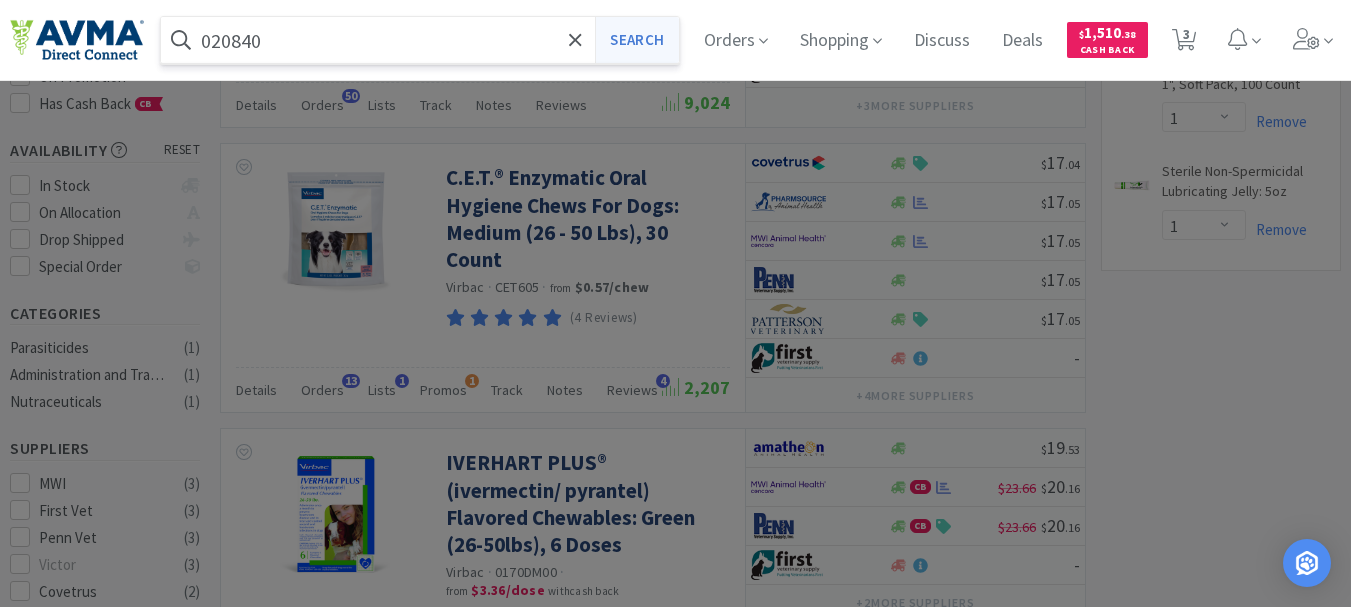 click on "Search" at bounding box center [636, 40] 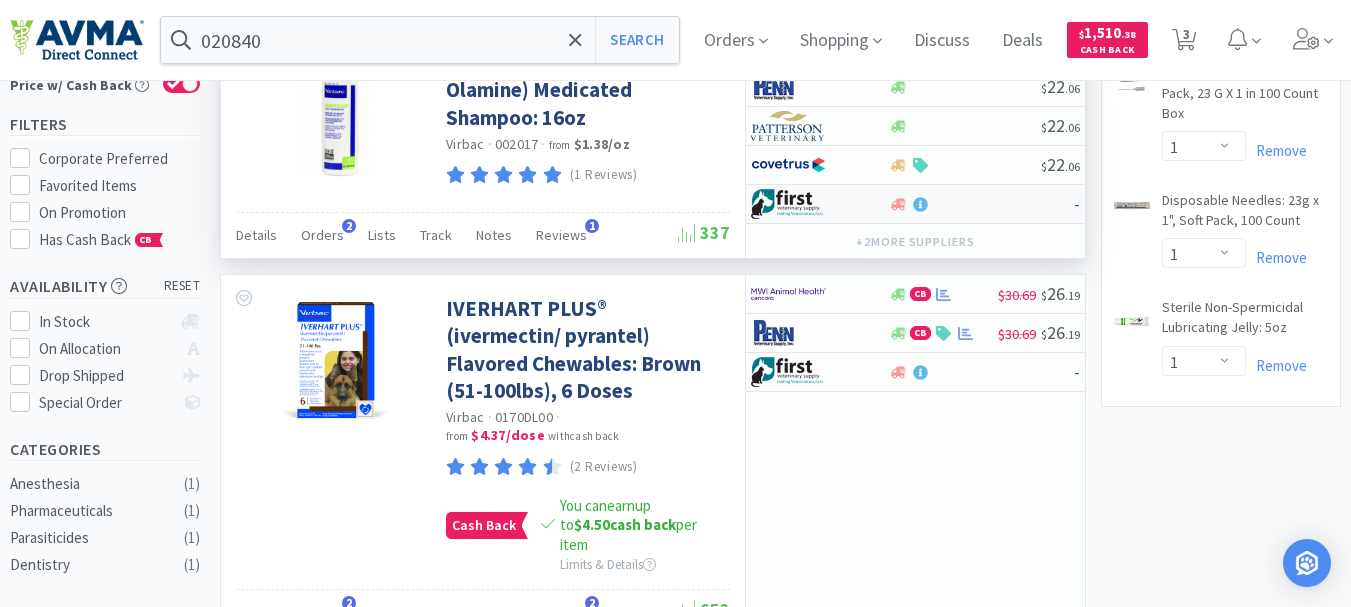 scroll, scrollTop: 200, scrollLeft: 0, axis: vertical 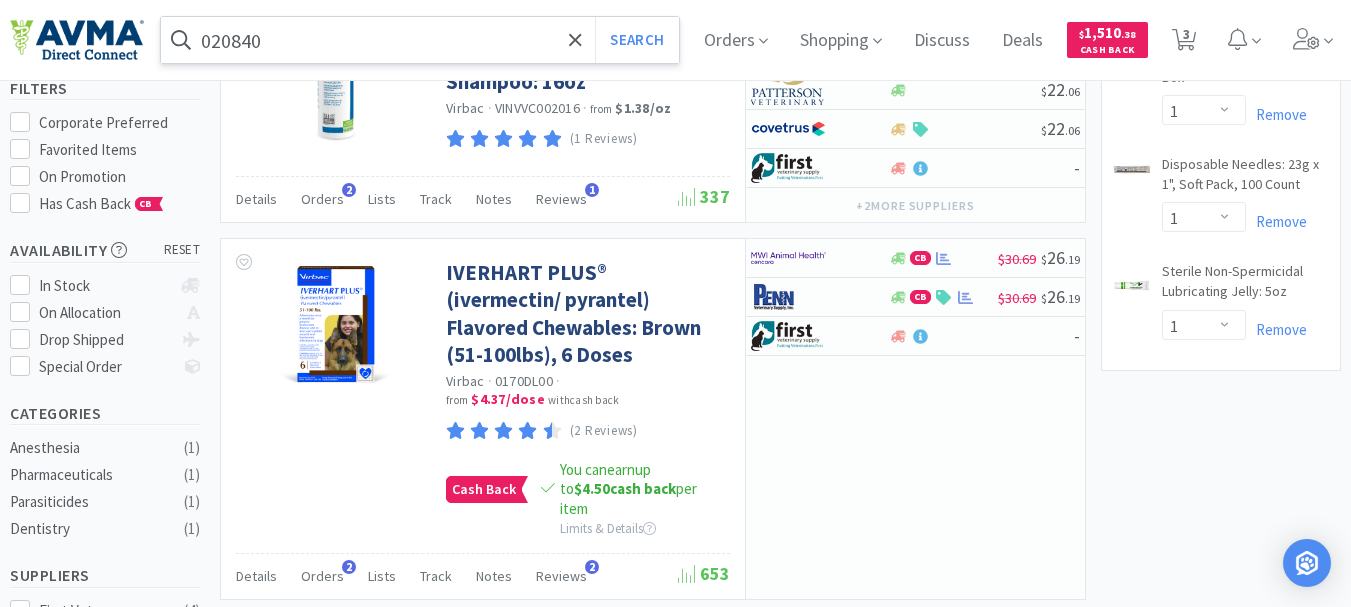 click on "020840" at bounding box center [420, 40] 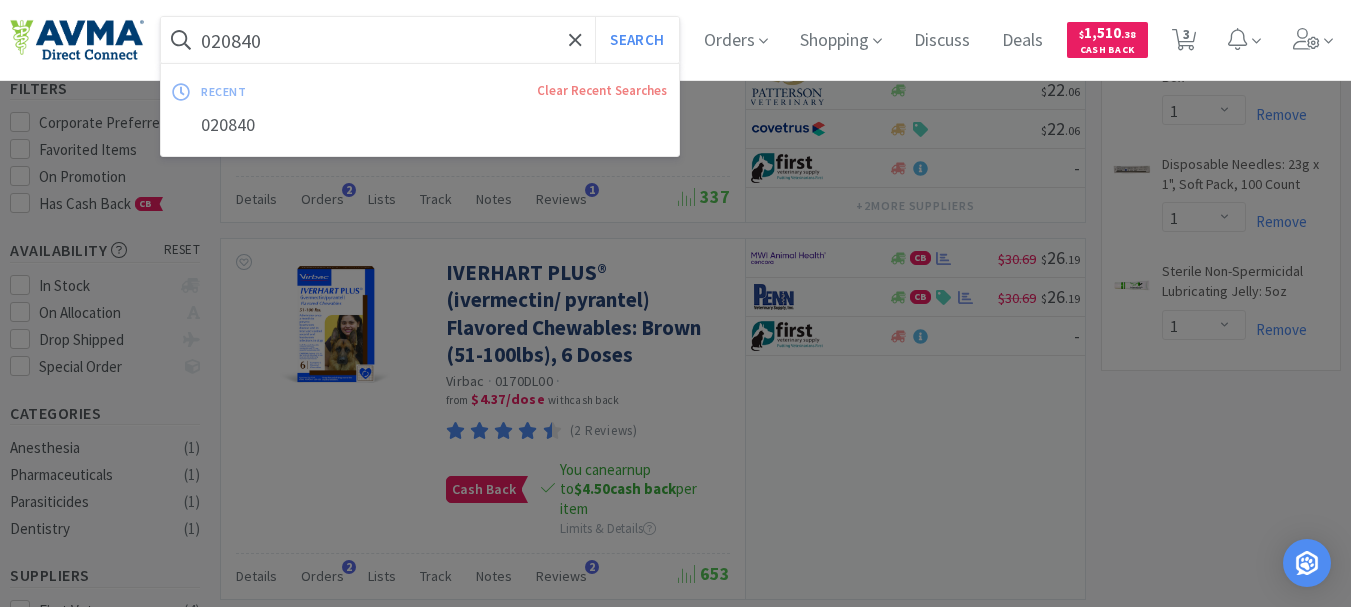 paste on "32826" 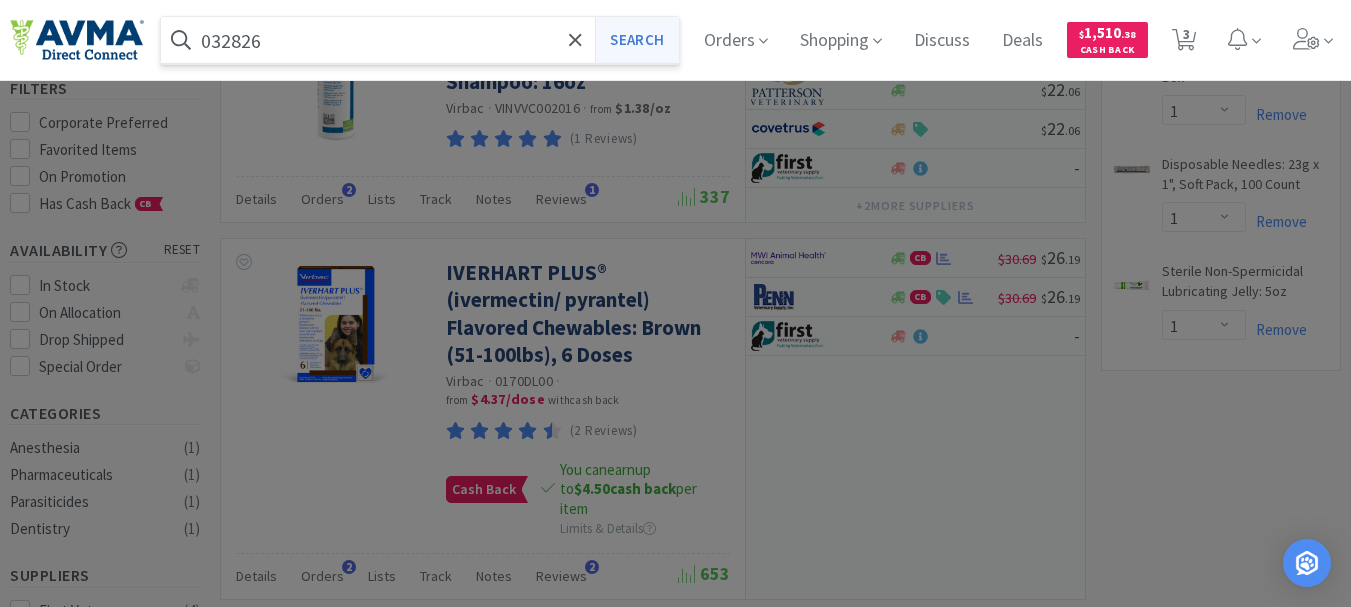 click on "Search" at bounding box center (636, 40) 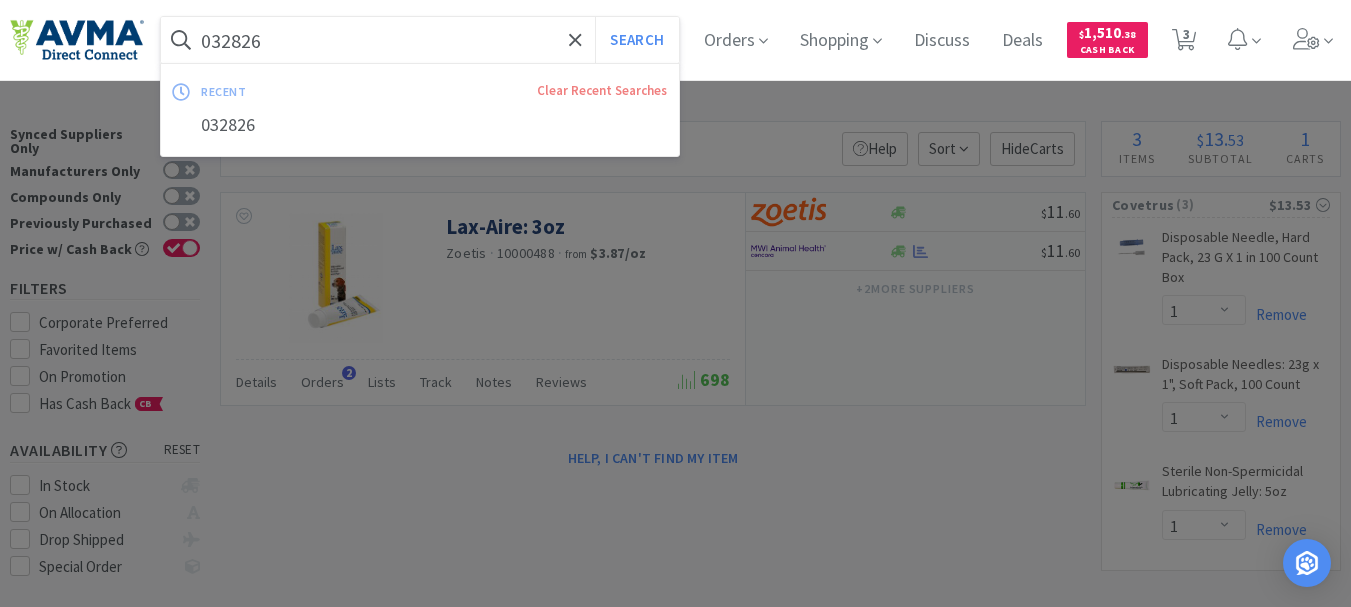 click on "032826" at bounding box center [420, 40] 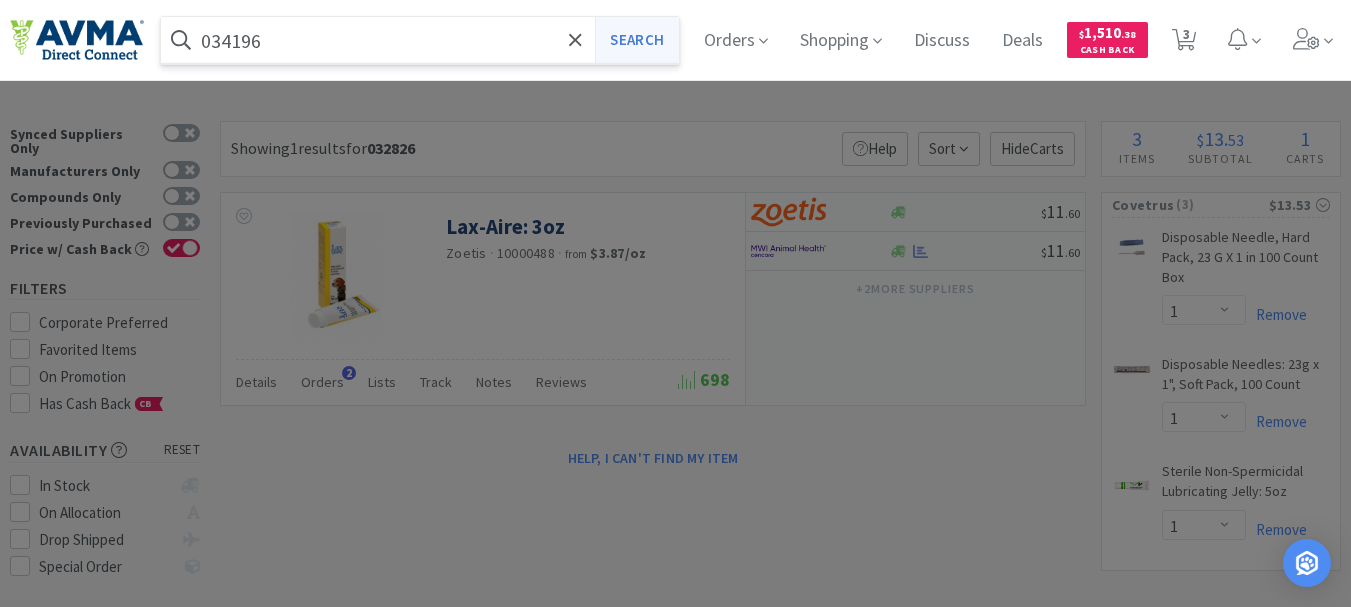 click on "Search" at bounding box center [636, 40] 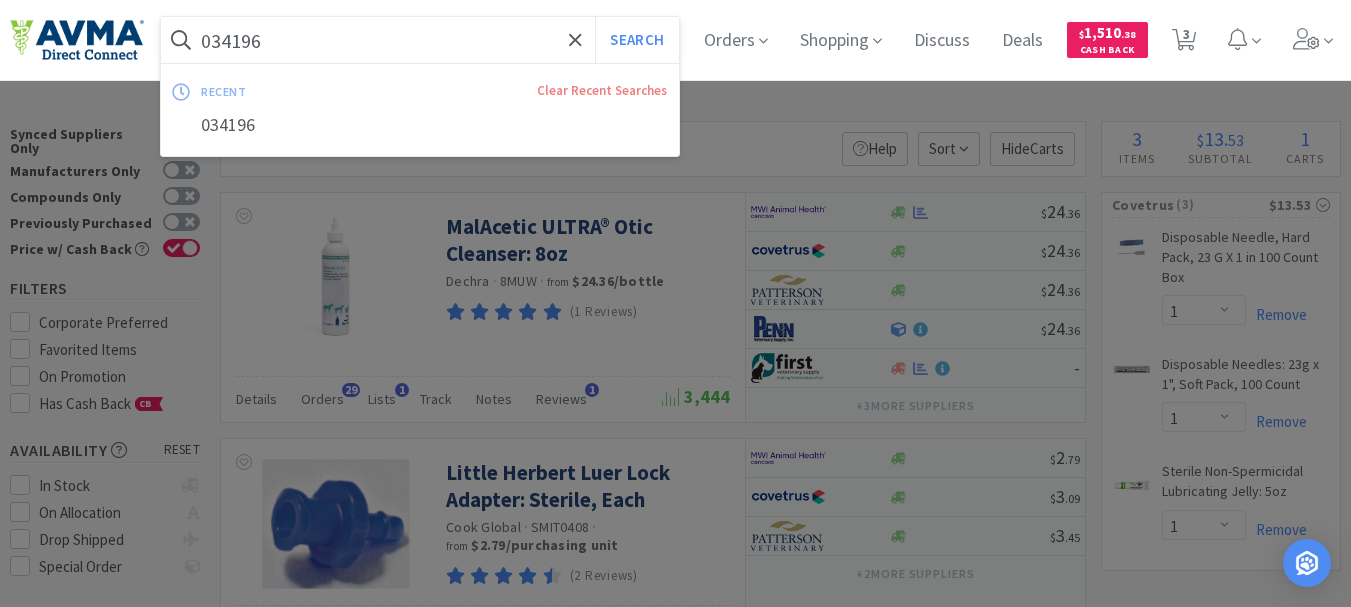 click on "034196" at bounding box center [420, 40] 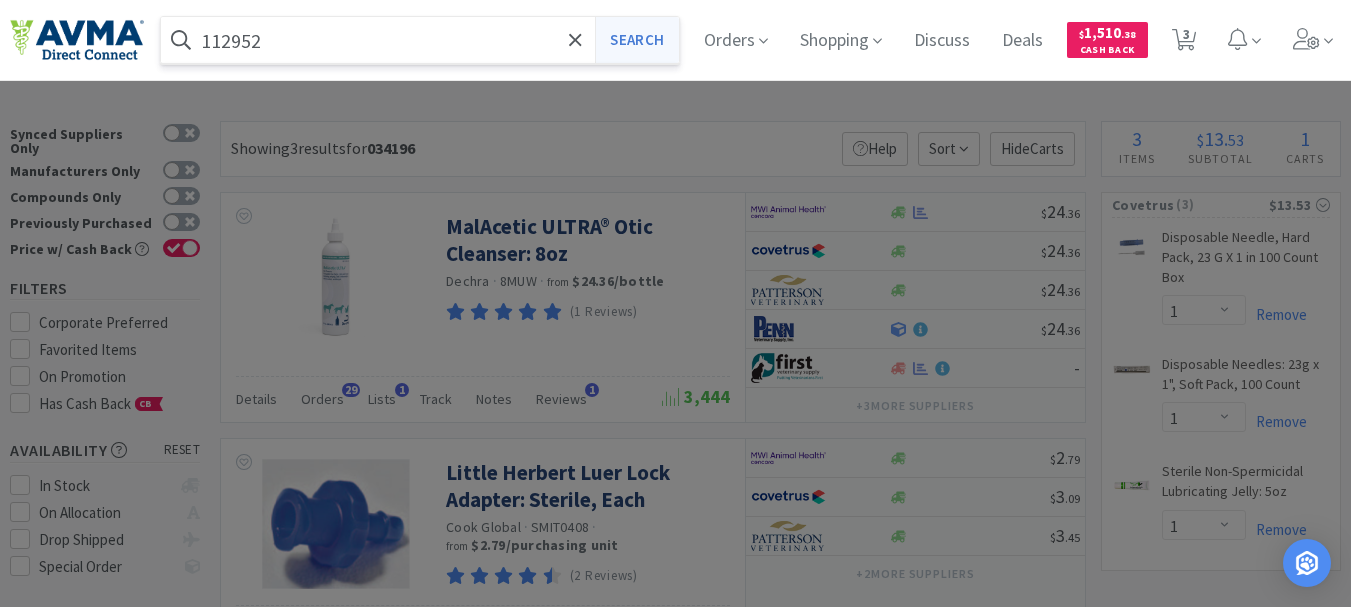 click on "Search" at bounding box center [636, 40] 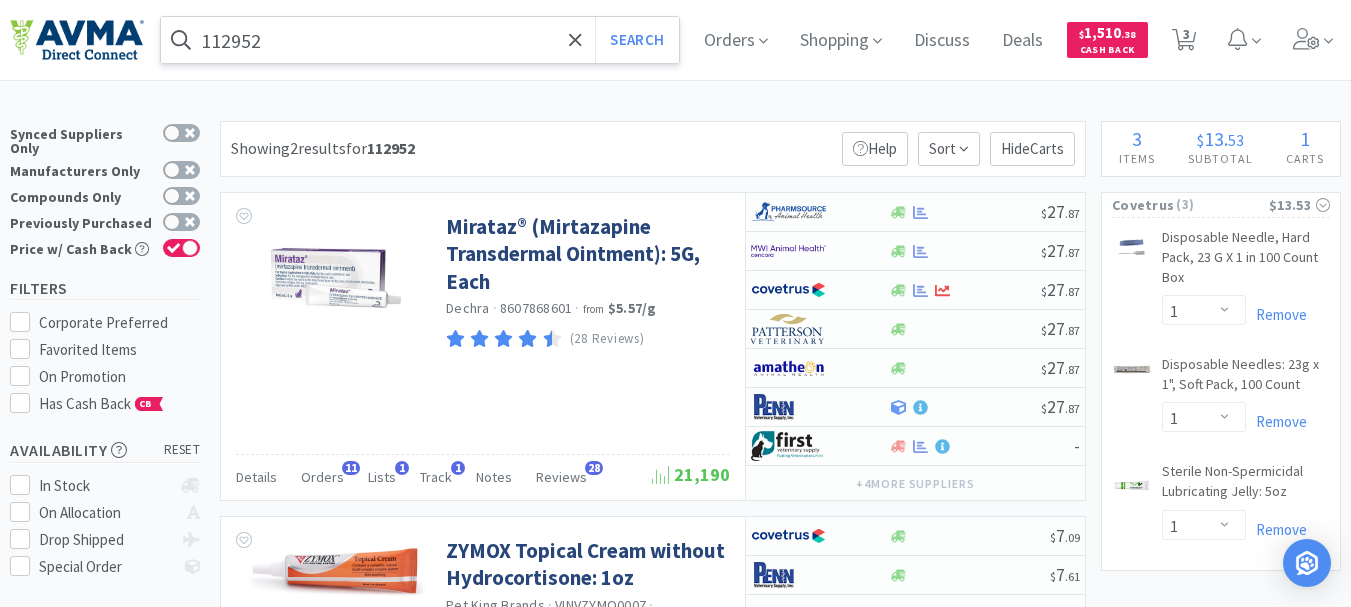 click on "112952" at bounding box center [420, 40] 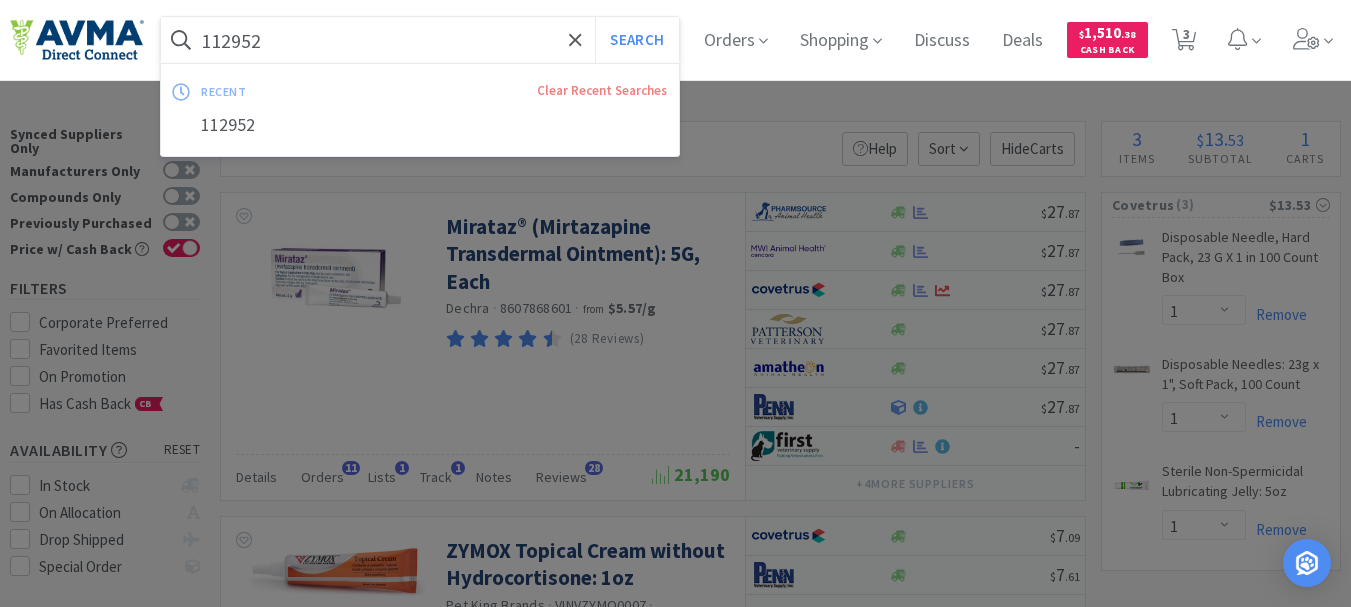 paste on "020857" 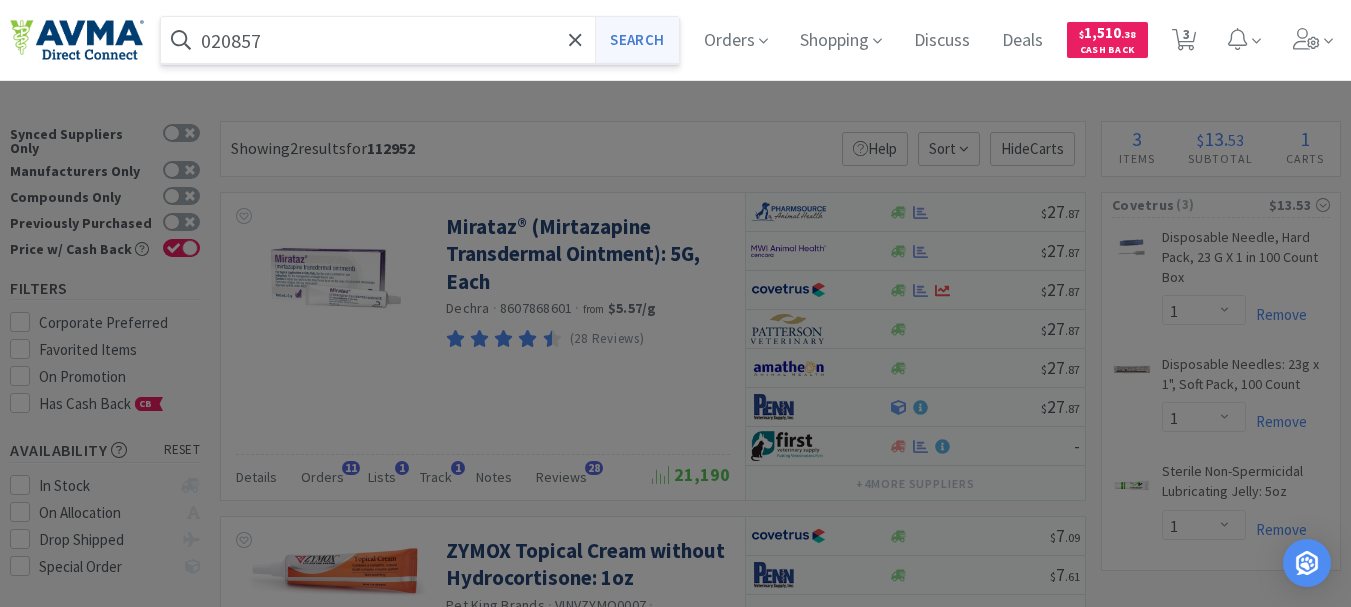 click on "Search" at bounding box center (636, 40) 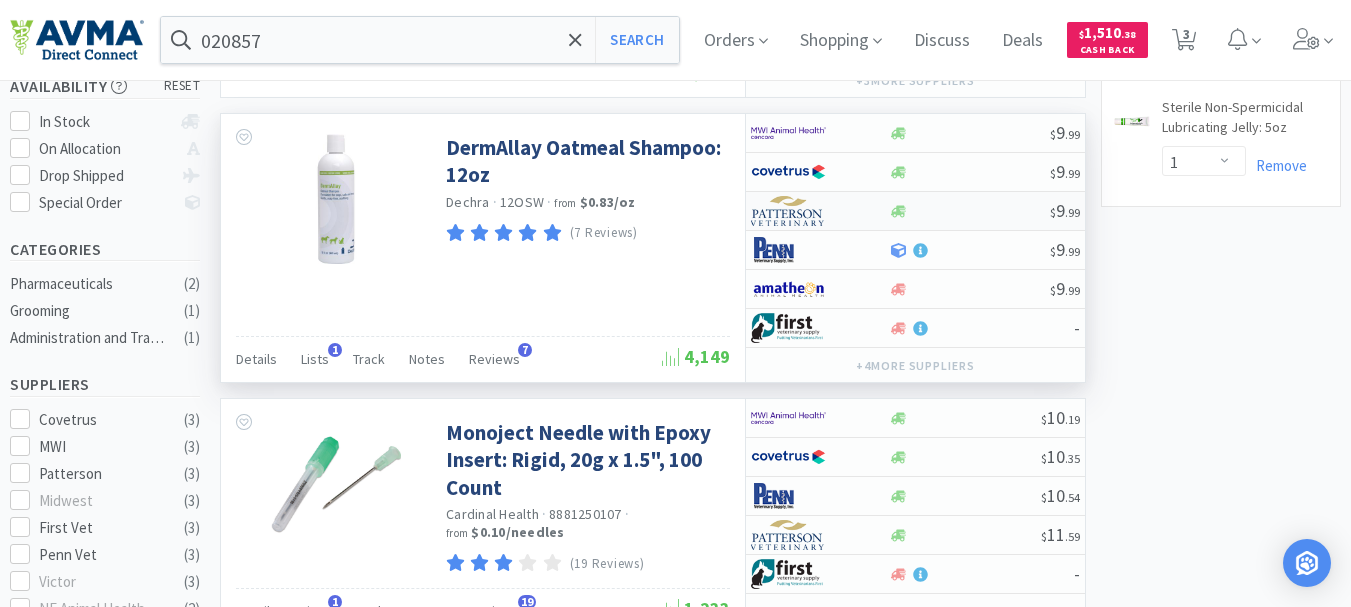 scroll, scrollTop: 400, scrollLeft: 0, axis: vertical 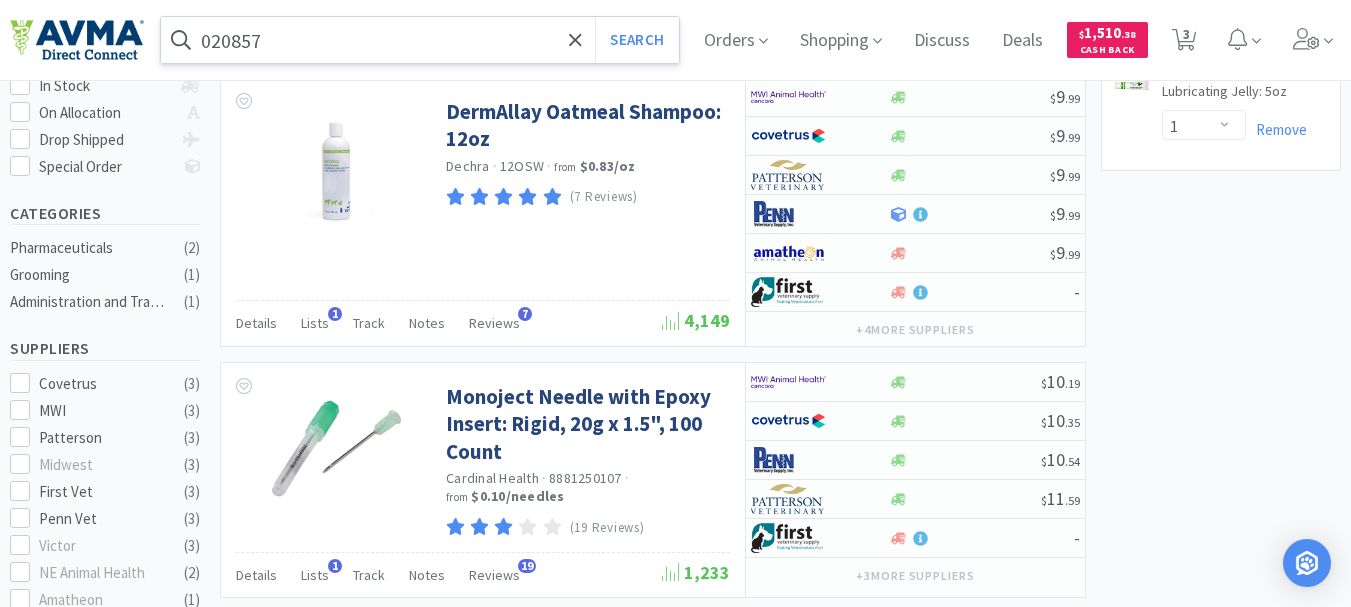 click on "020857" at bounding box center [420, 40] 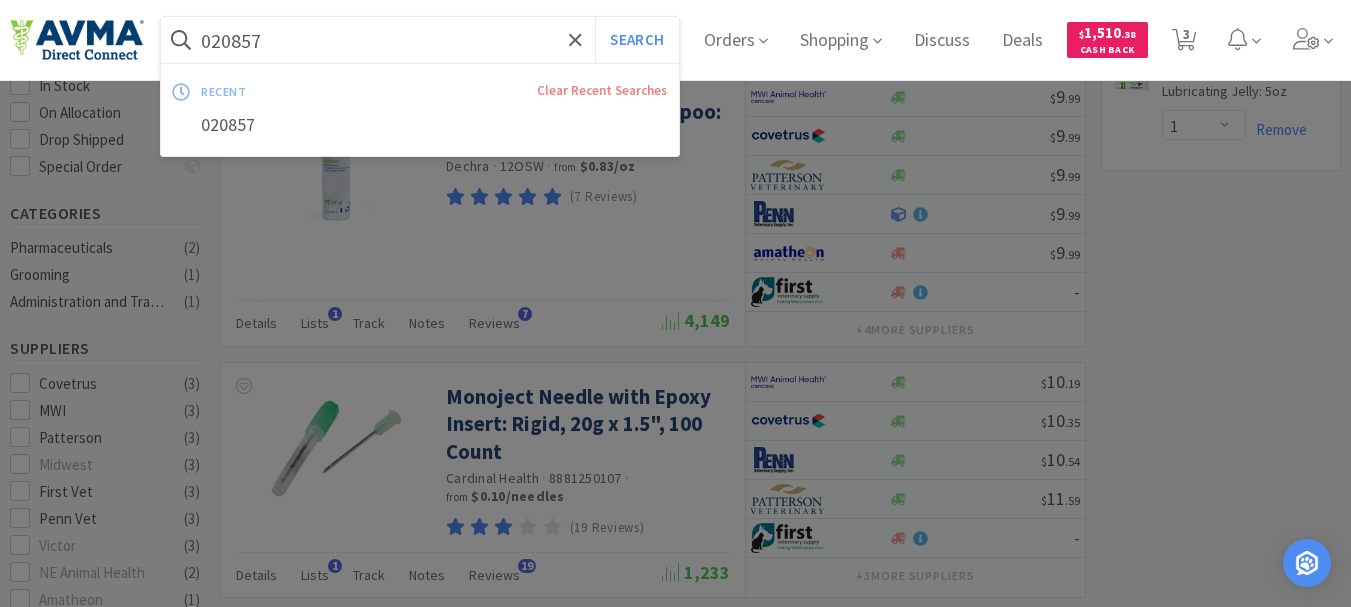 paste on "50319" 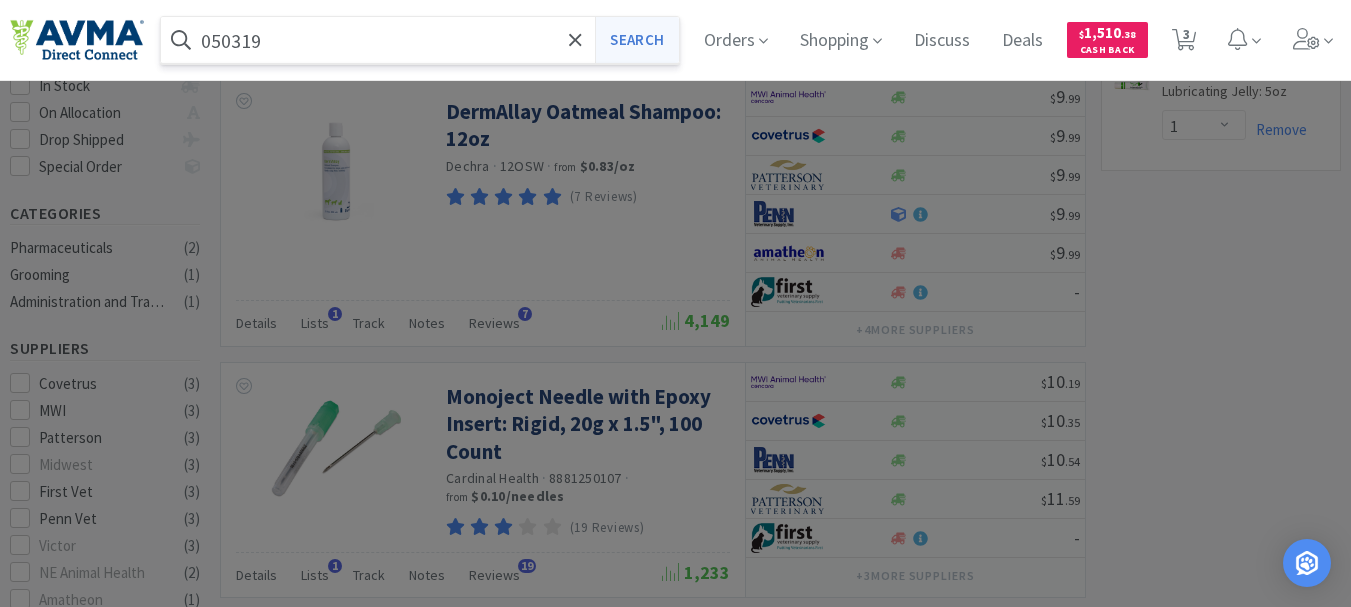 click on "Search" at bounding box center (636, 40) 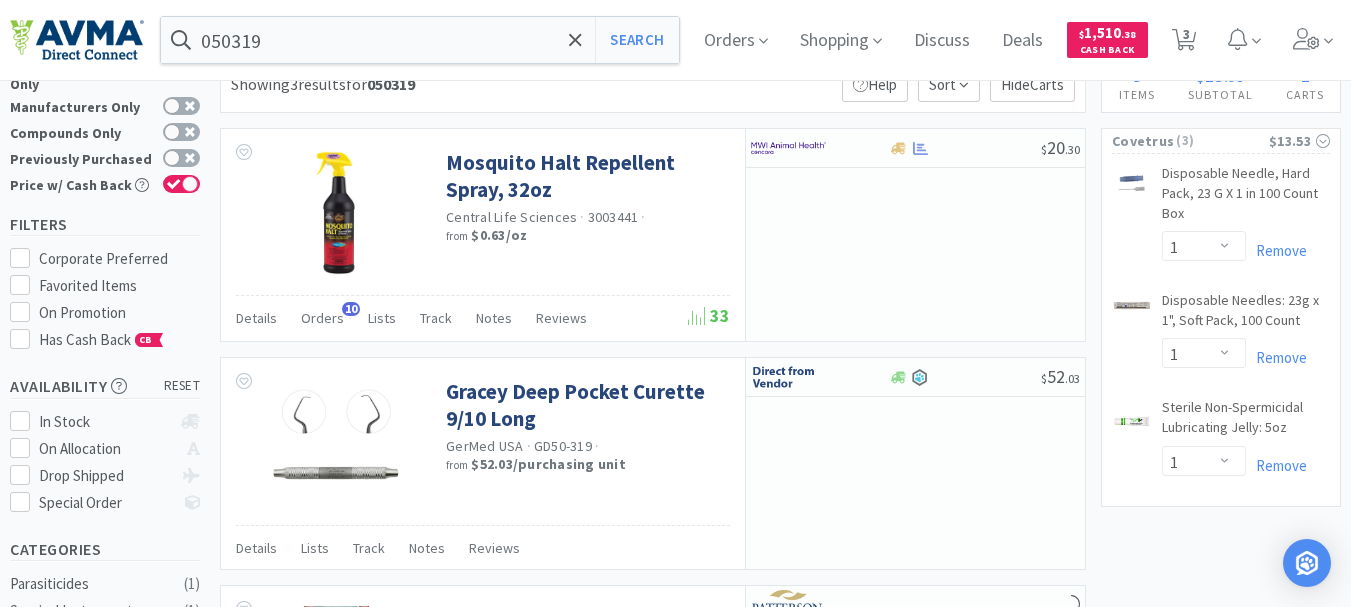 scroll, scrollTop: 100, scrollLeft: 0, axis: vertical 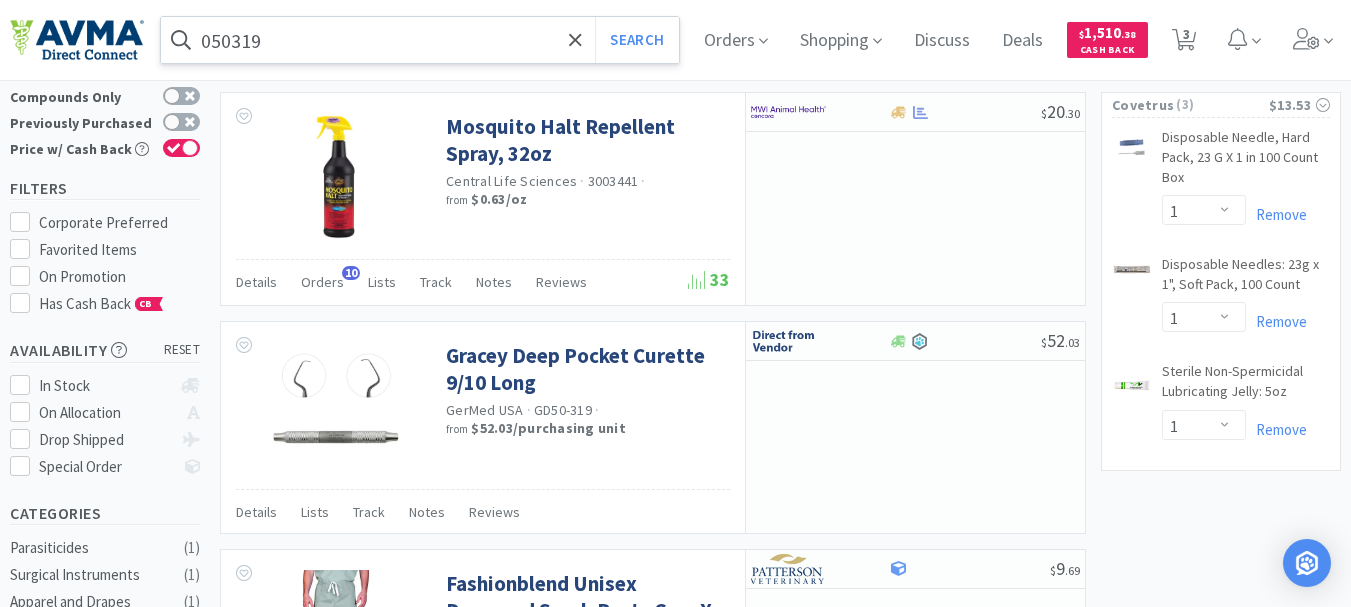 click on "050319" at bounding box center [420, 40] 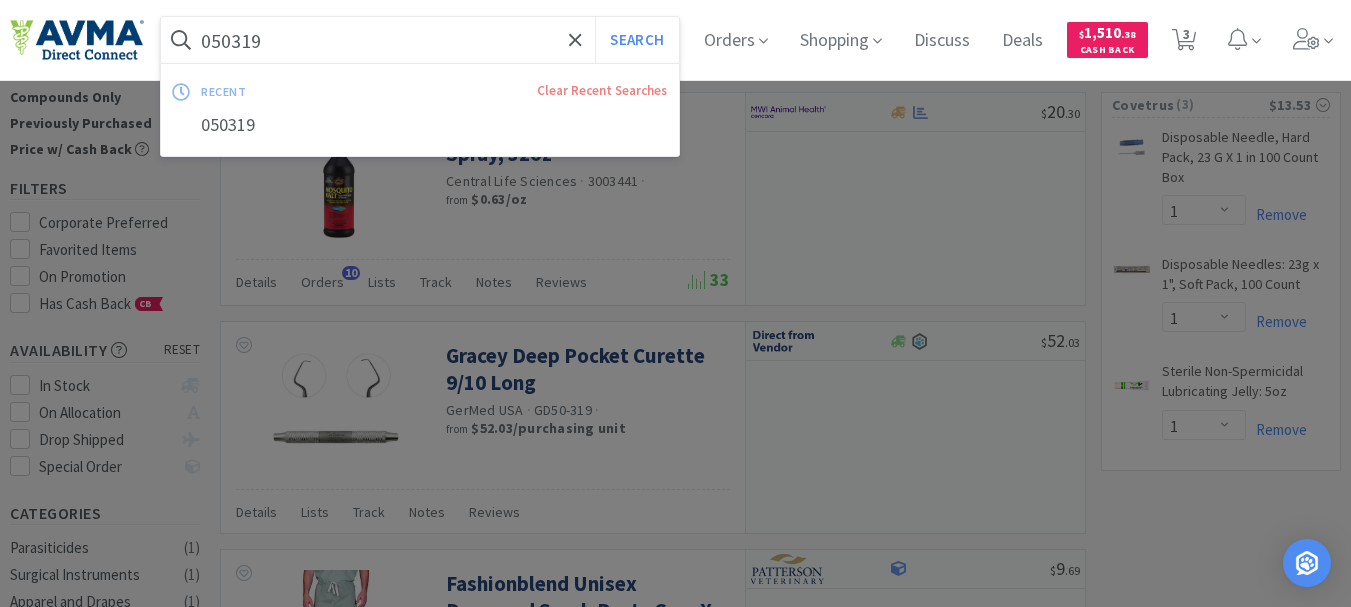paste on "510250" 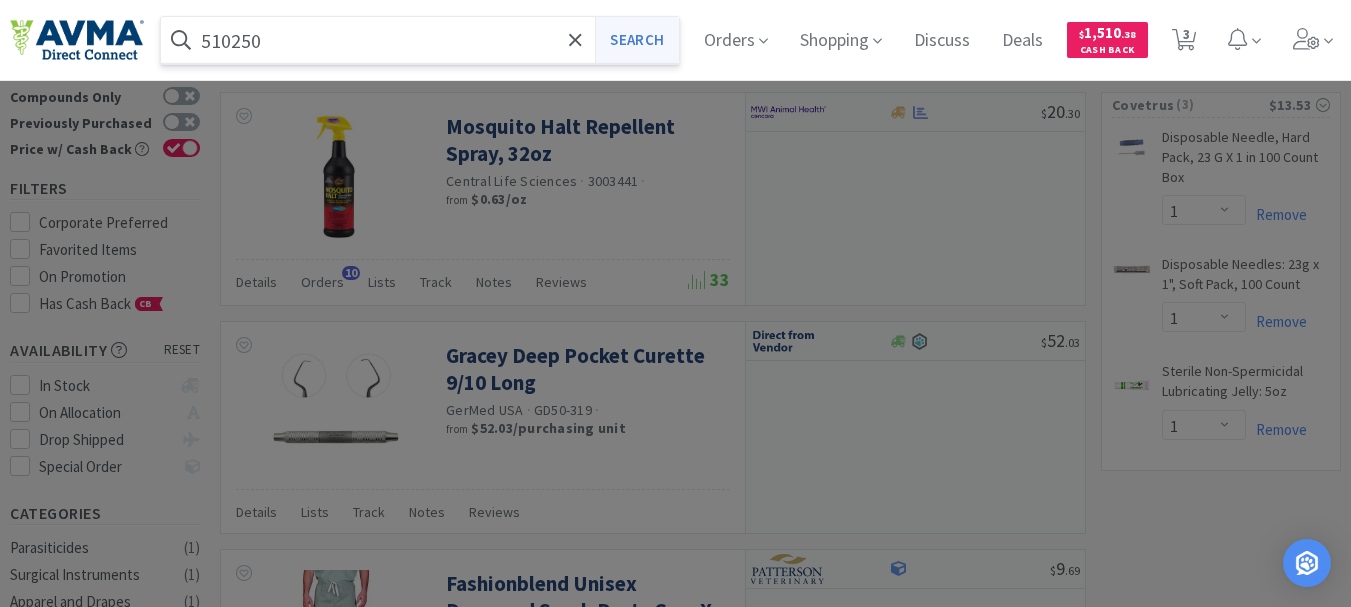 click on "Search" at bounding box center (636, 40) 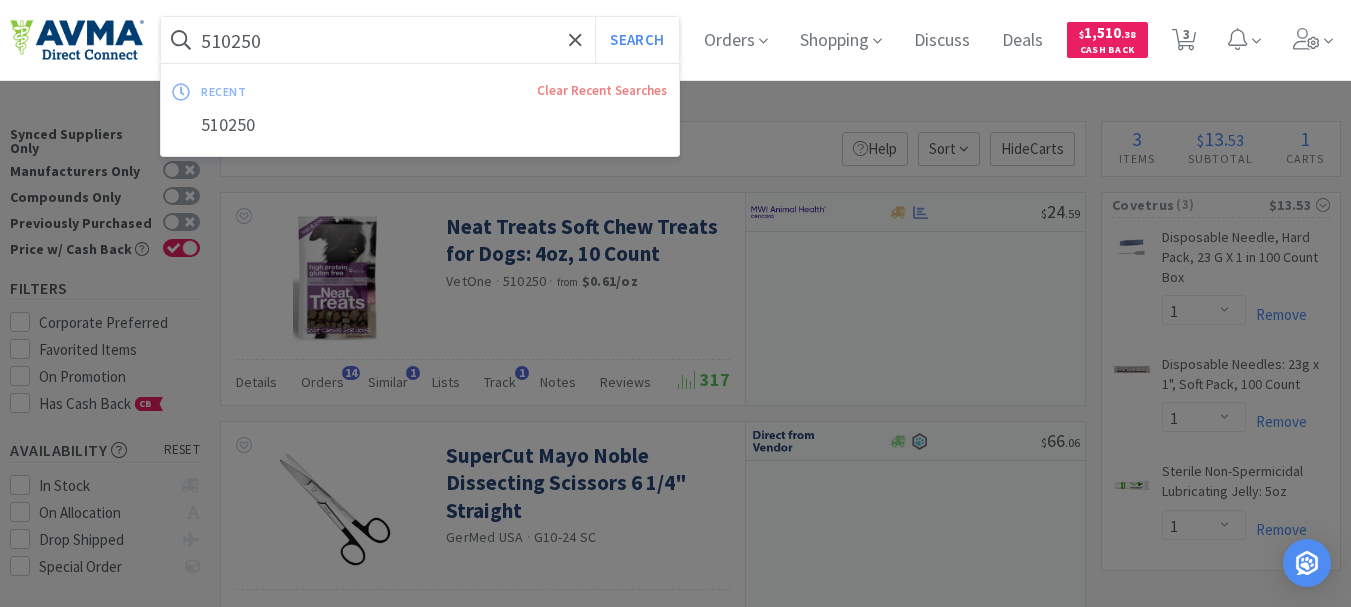 click on "510250" at bounding box center (420, 40) 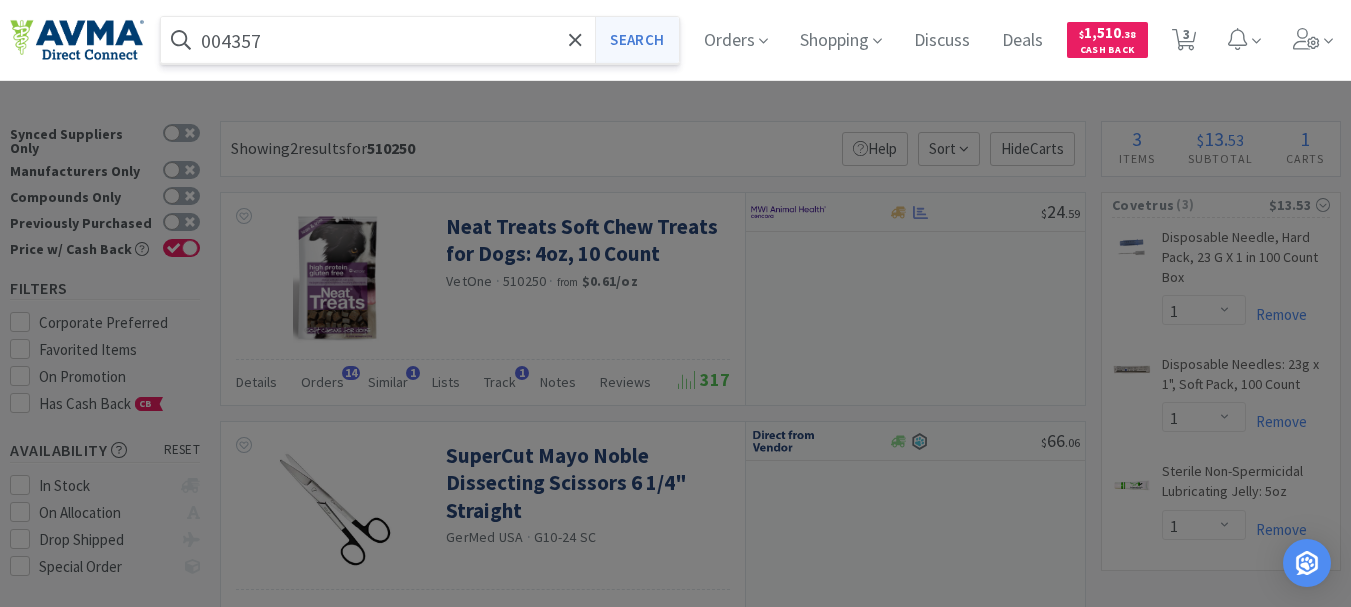 click on "Search" at bounding box center [636, 40] 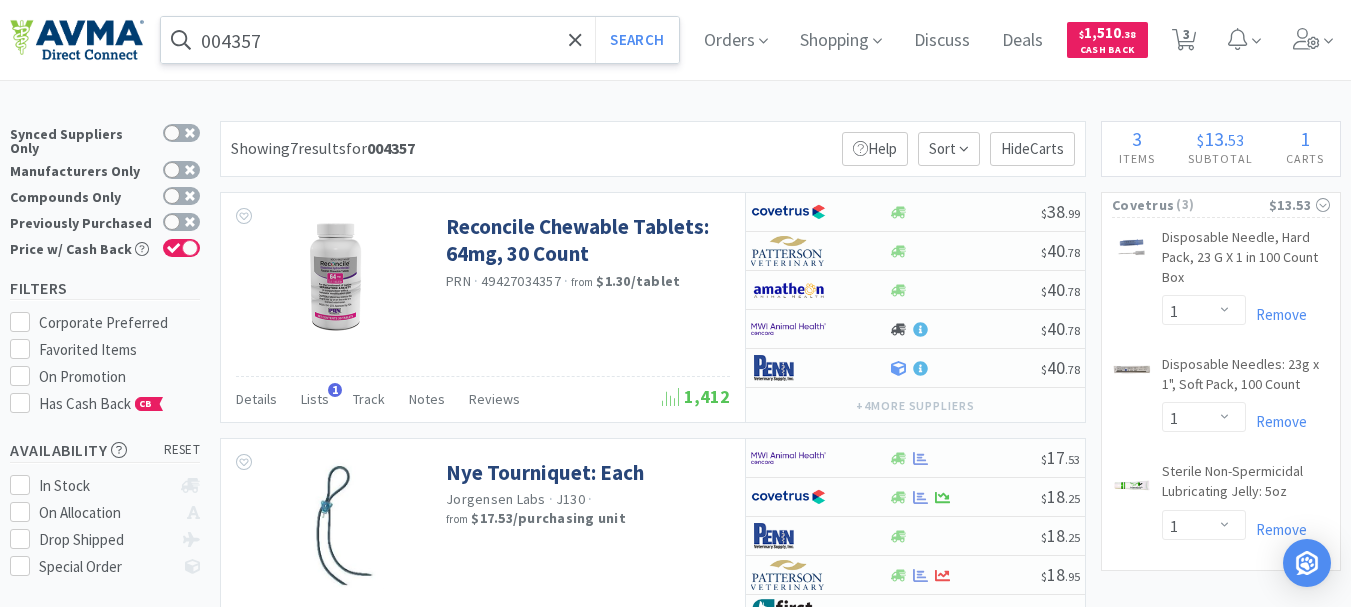 click on "004357" at bounding box center [420, 40] 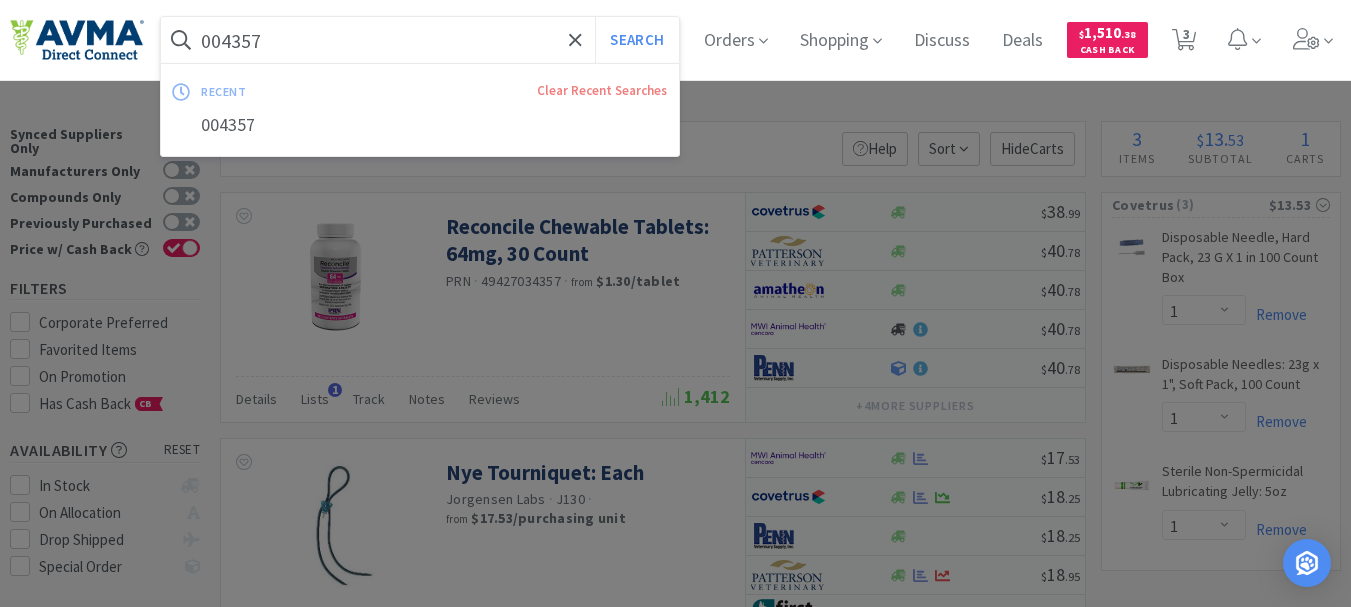 paste on "35696" 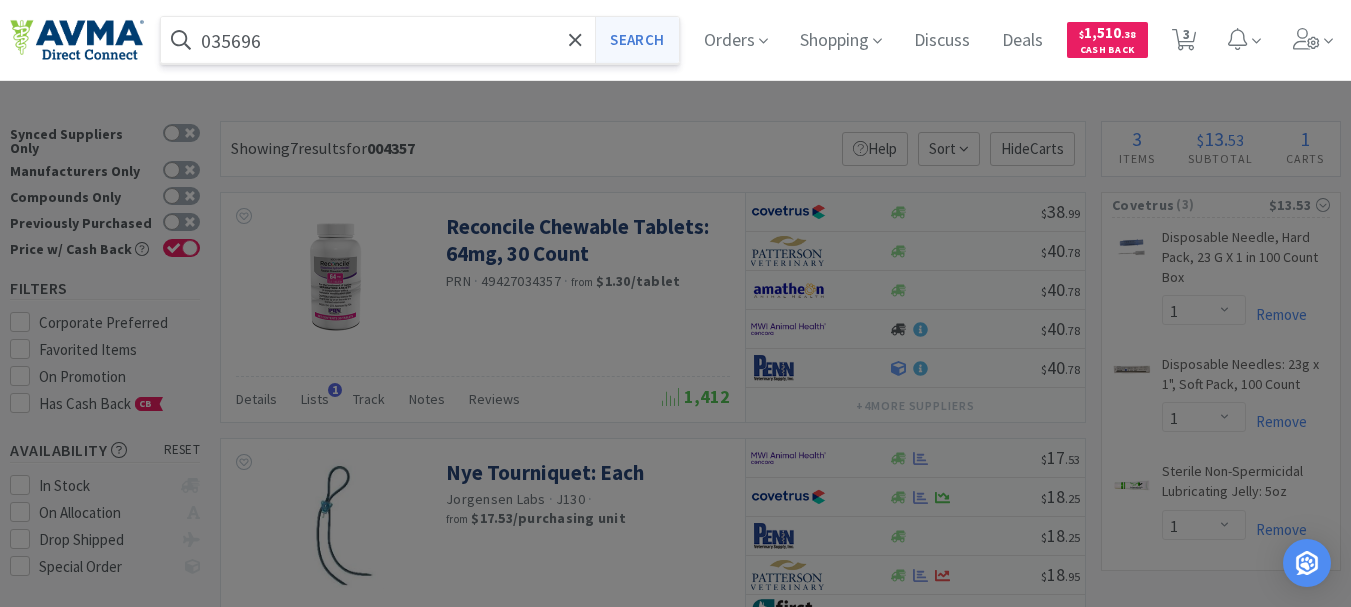click on "Search" at bounding box center (636, 40) 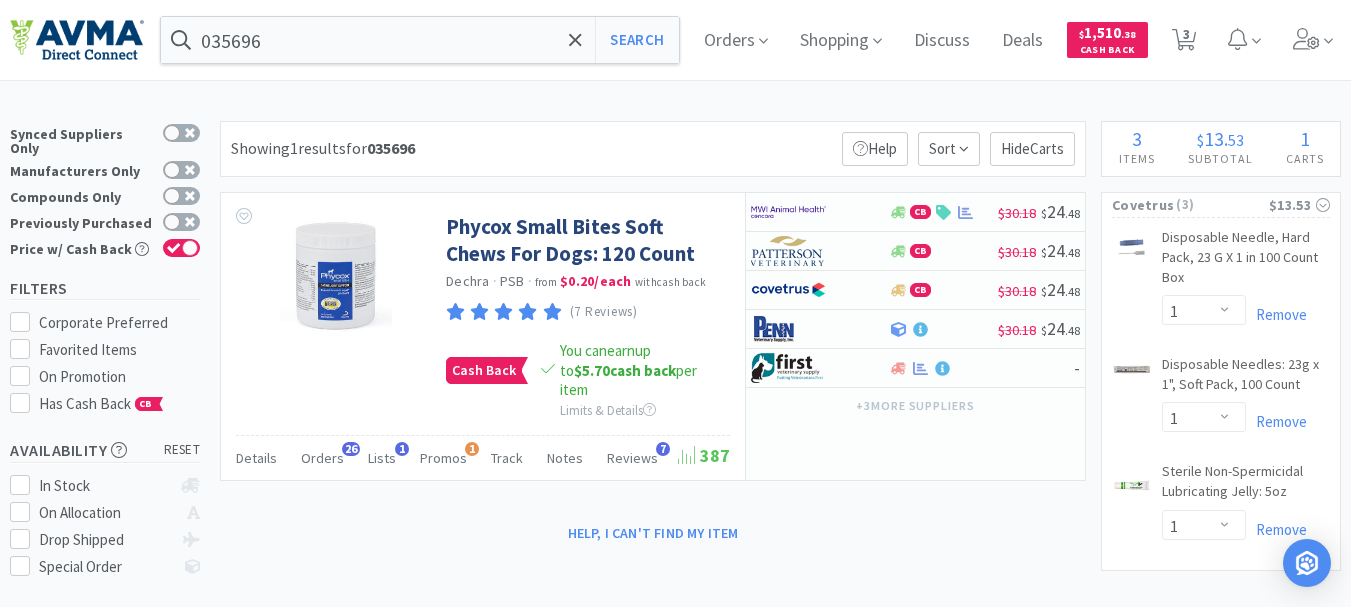 click on "035696 Search Orders Shopping Discuss Discuss Deals Deals $ 1,510 . 38 Cash Back 3 3" at bounding box center (675, 40) 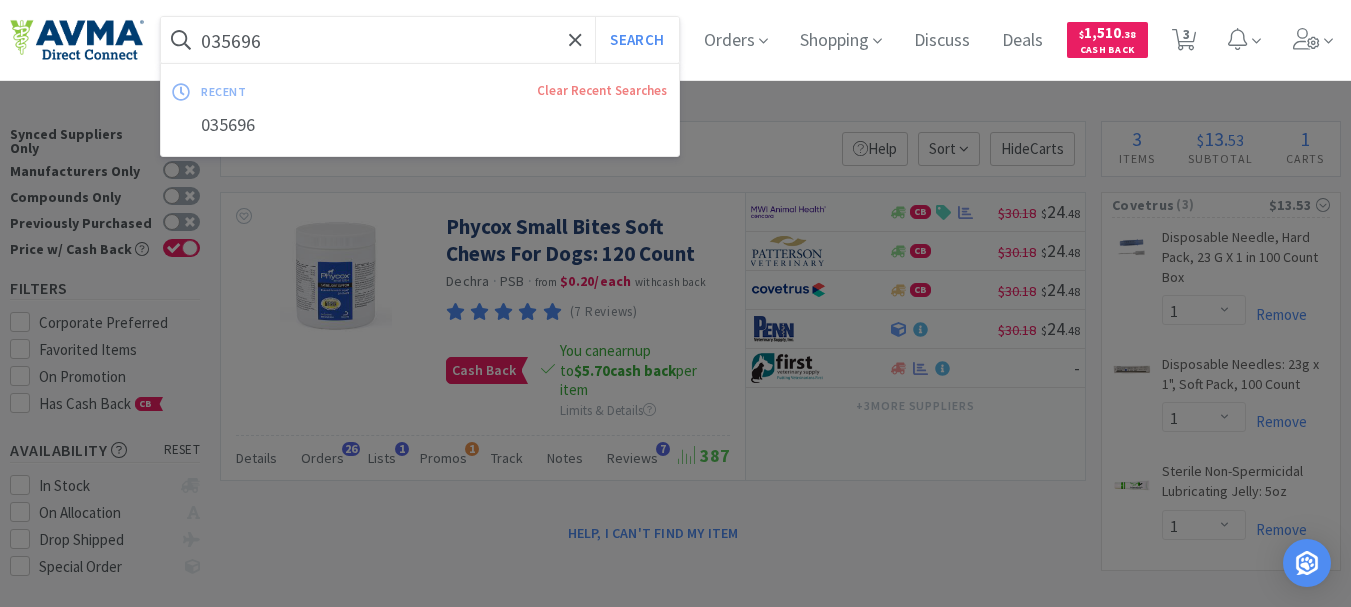 click on "035696" at bounding box center (420, 40) 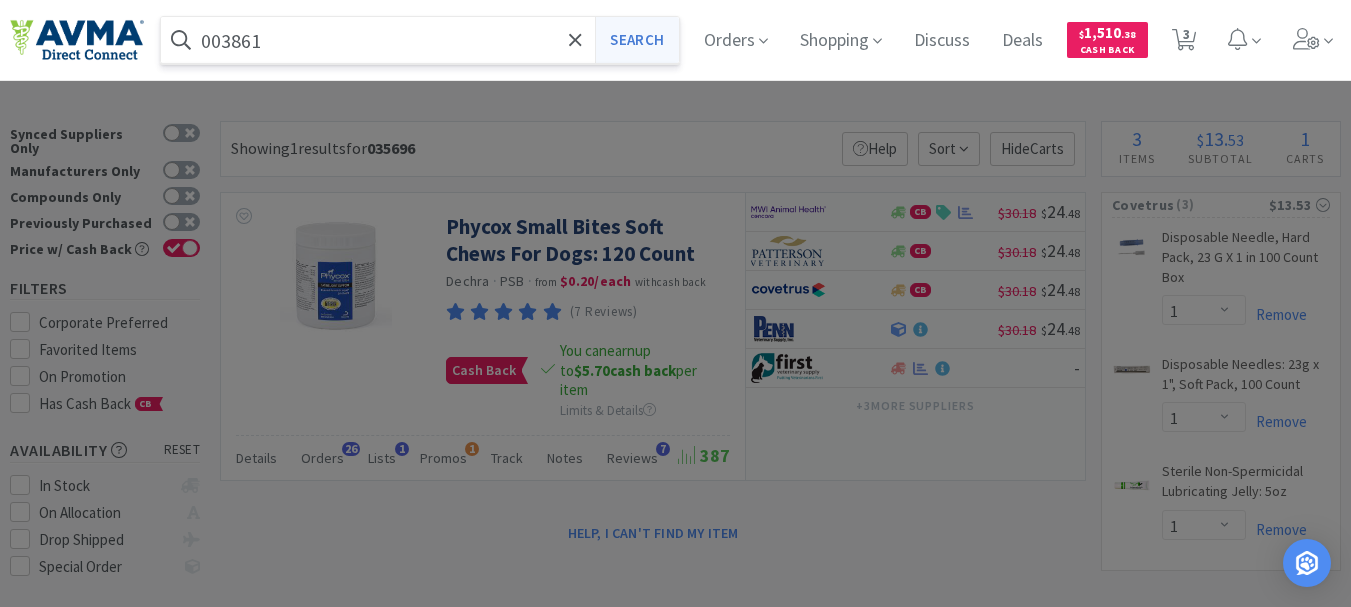 click on "Search" at bounding box center (636, 40) 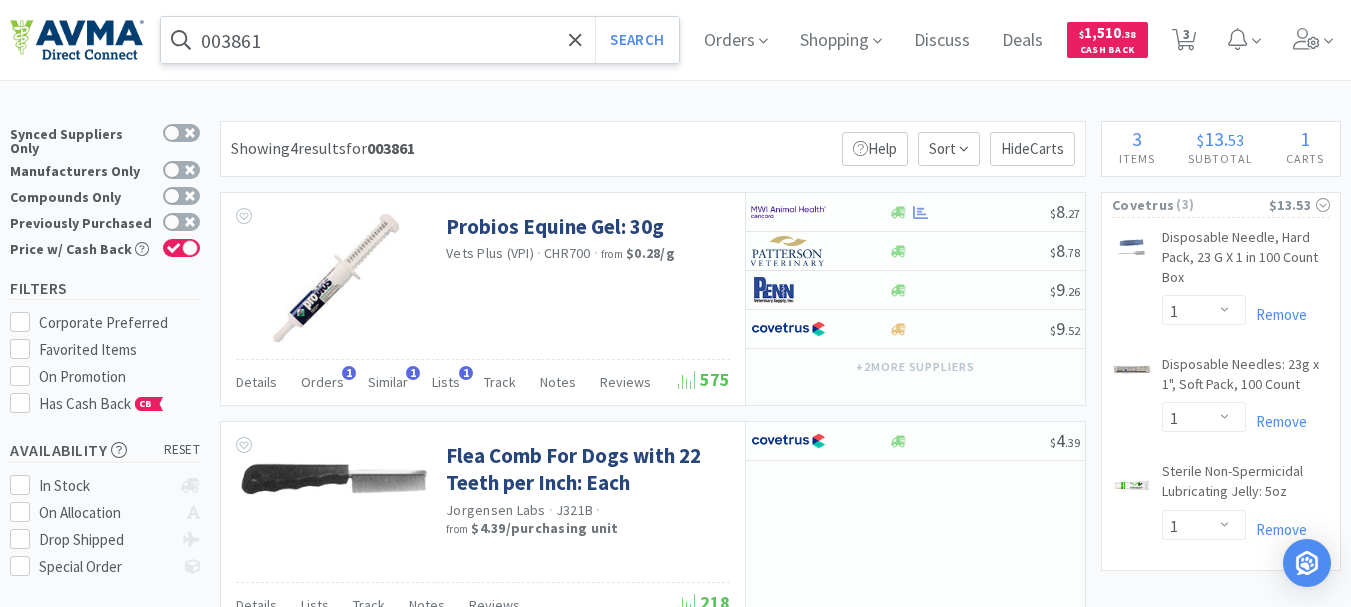 click on "003861" at bounding box center [420, 40] 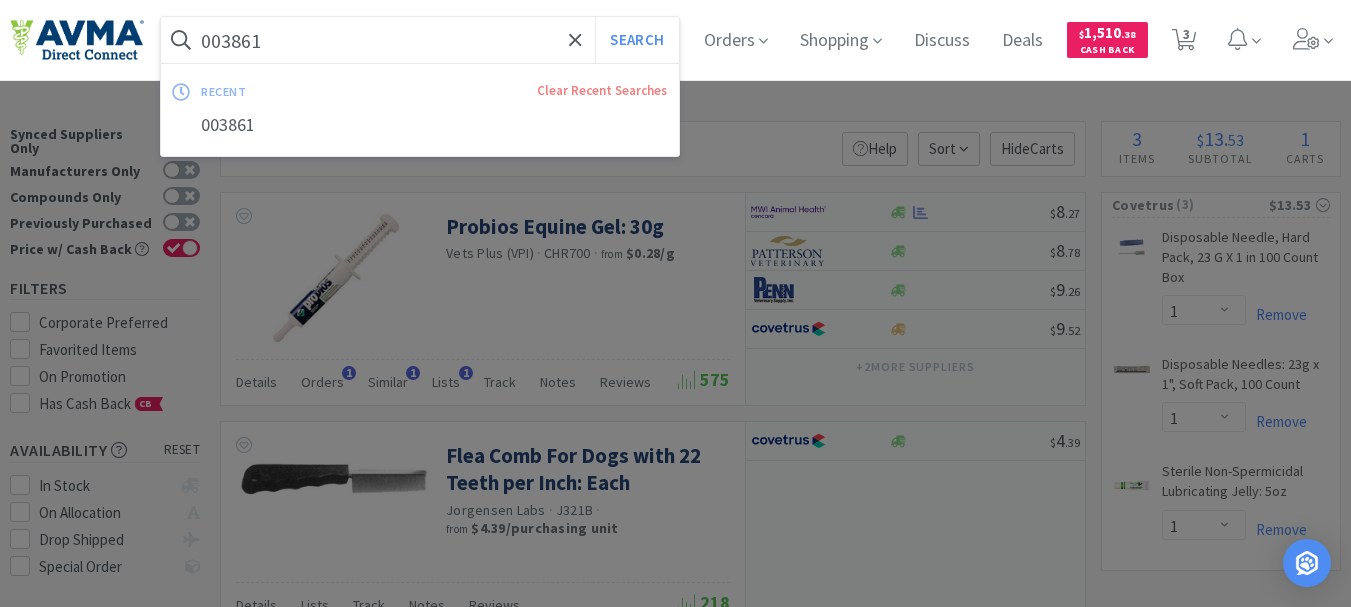 paste on "50123" 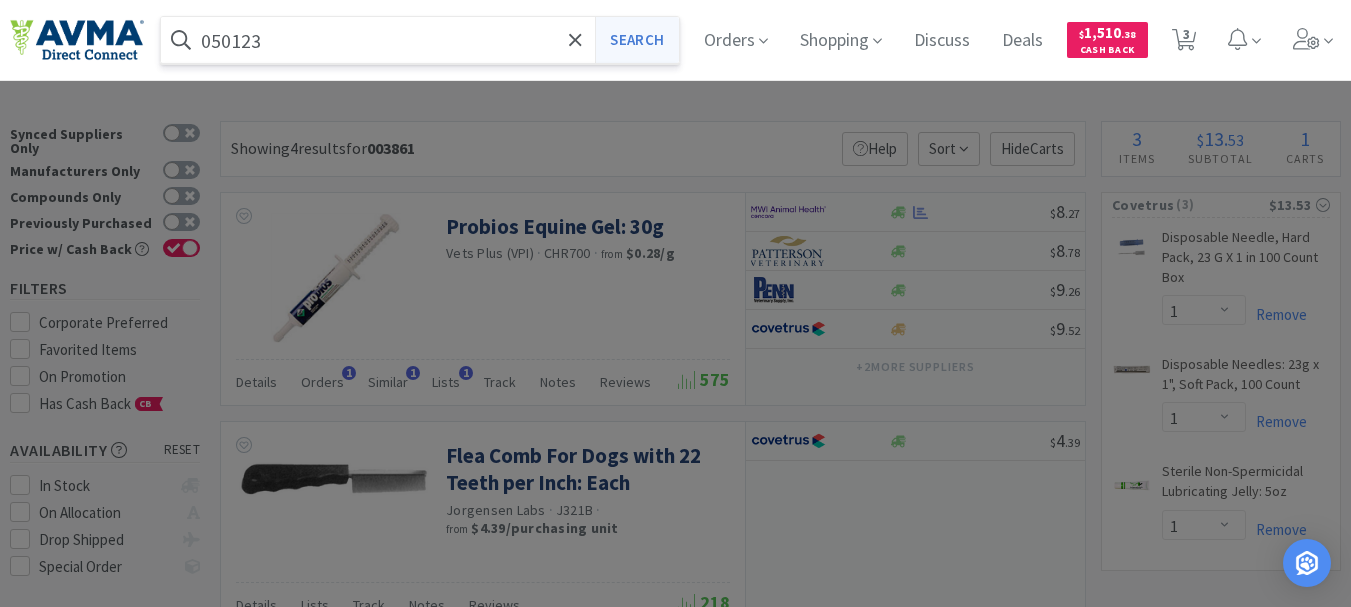 click on "Search" at bounding box center [636, 40] 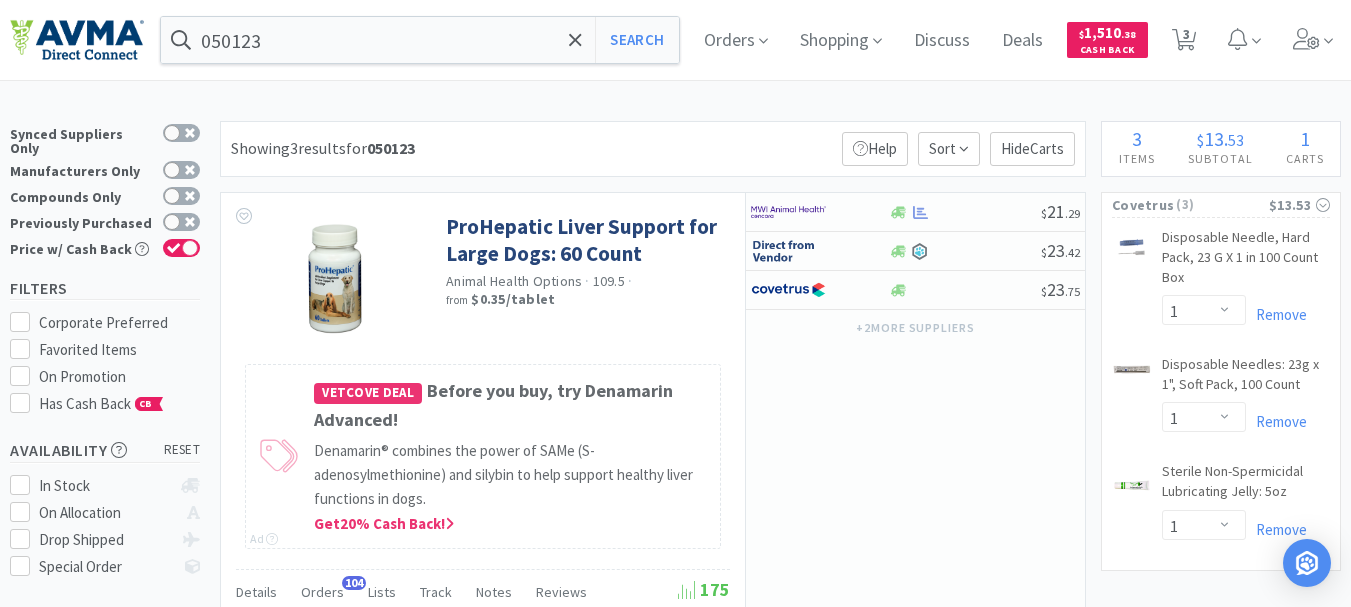 click on "050123 Search Orders Shopping Discuss Discuss Deals Deals $ 1,510 . 38 Cash Back 3 3" at bounding box center [675, 40] 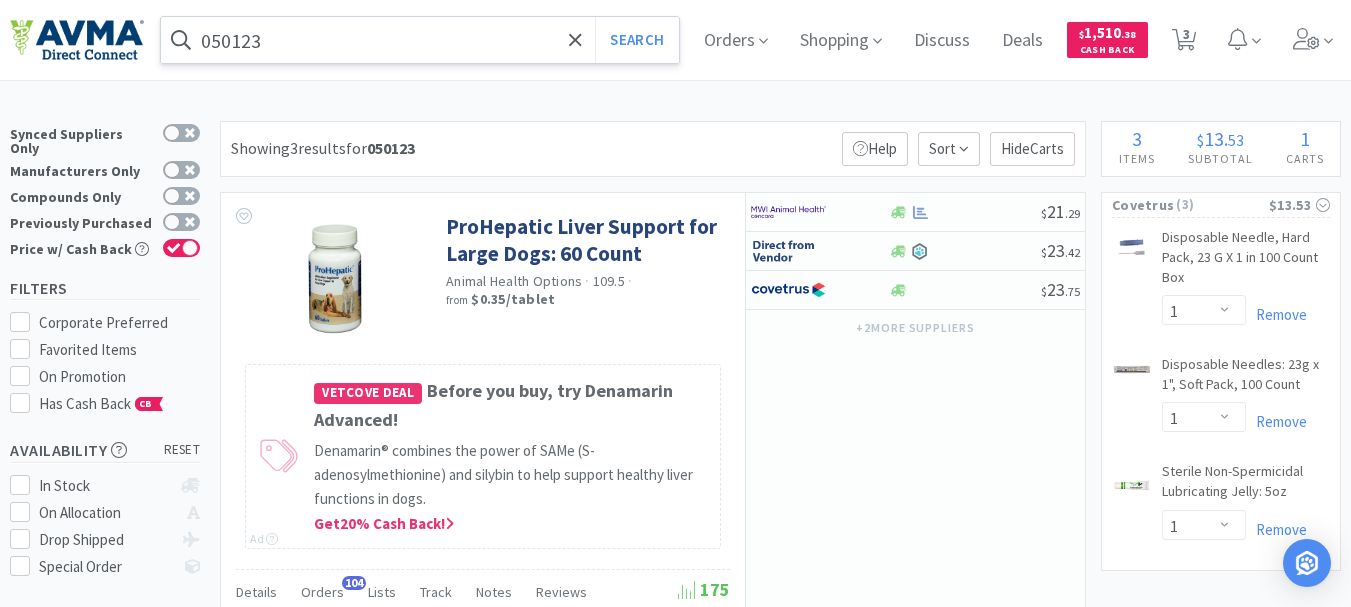 click on "050123" at bounding box center (420, 40) 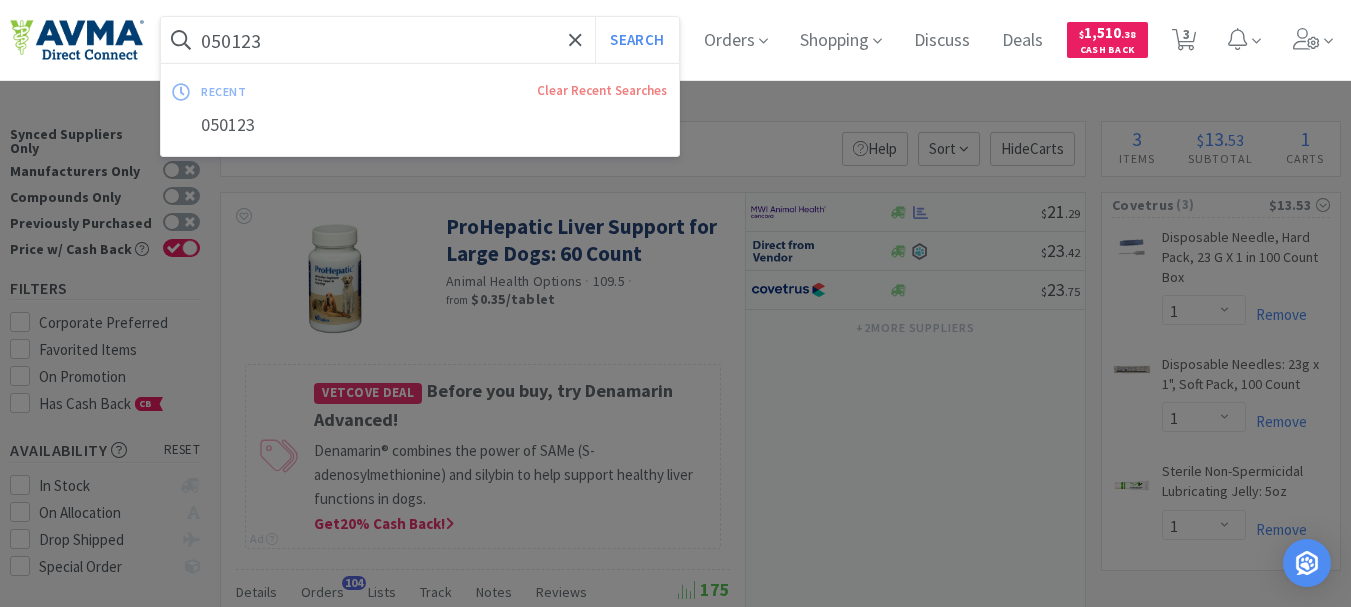 paste on "650006" 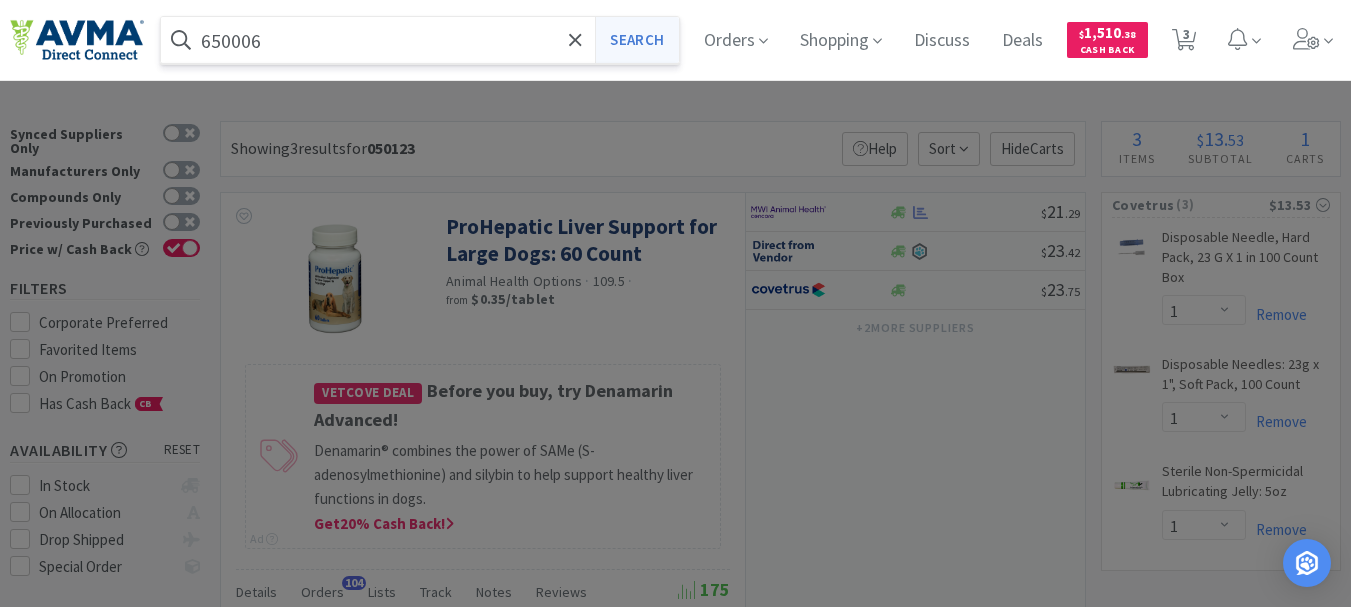 click on "Search" at bounding box center (636, 40) 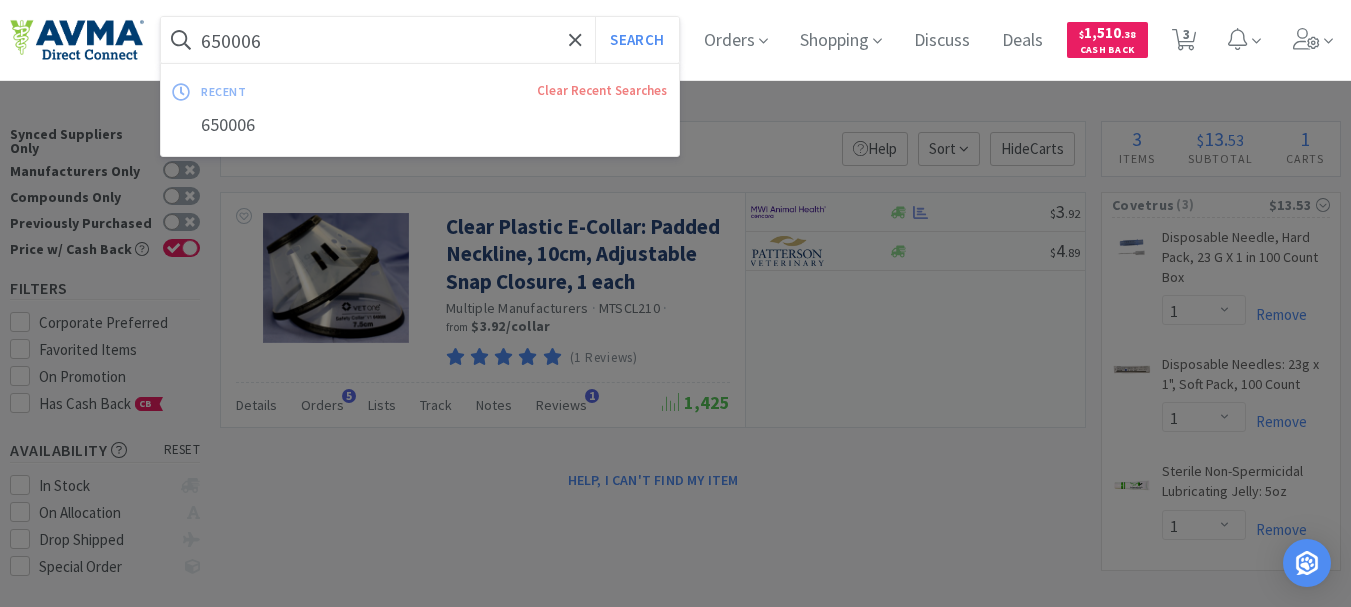 click on "650006" at bounding box center [420, 40] 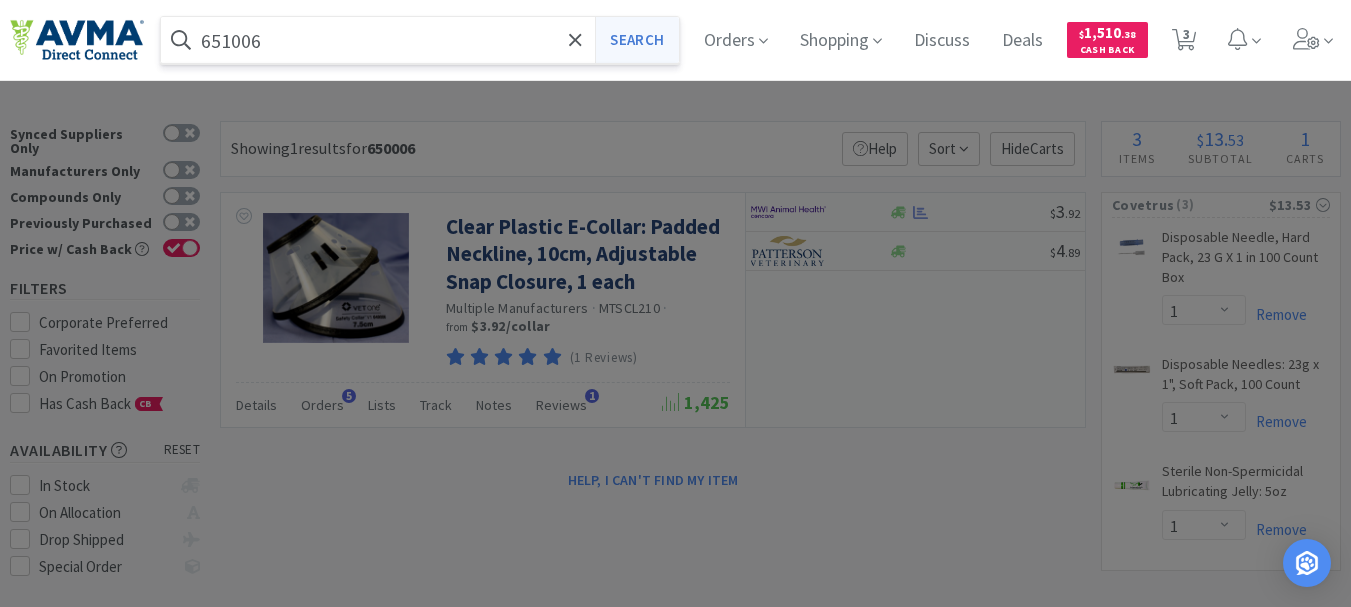 click on "Search" at bounding box center [636, 40] 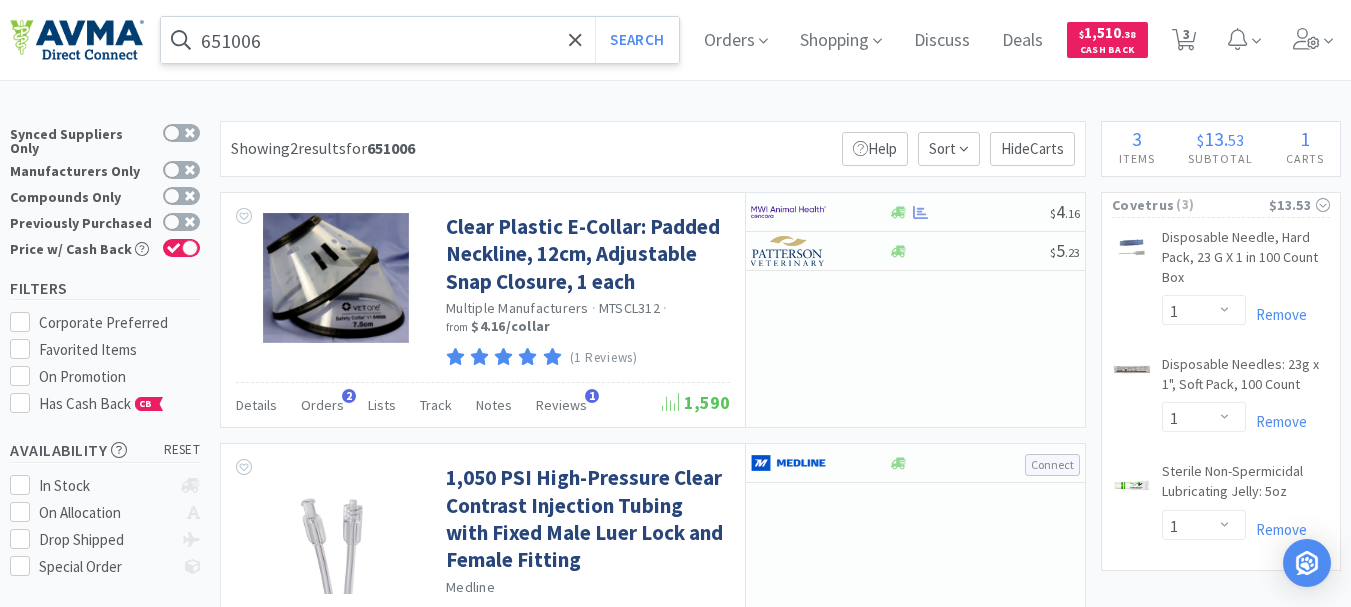 click on "651006" at bounding box center (420, 40) 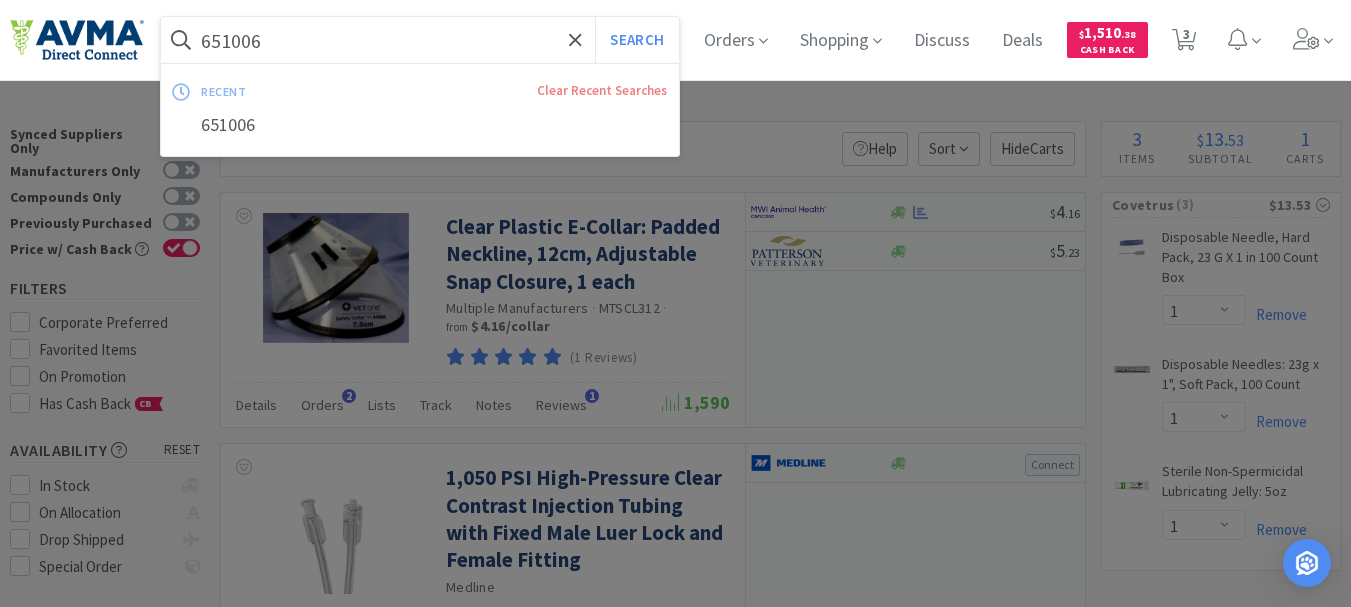 paste on "063459" 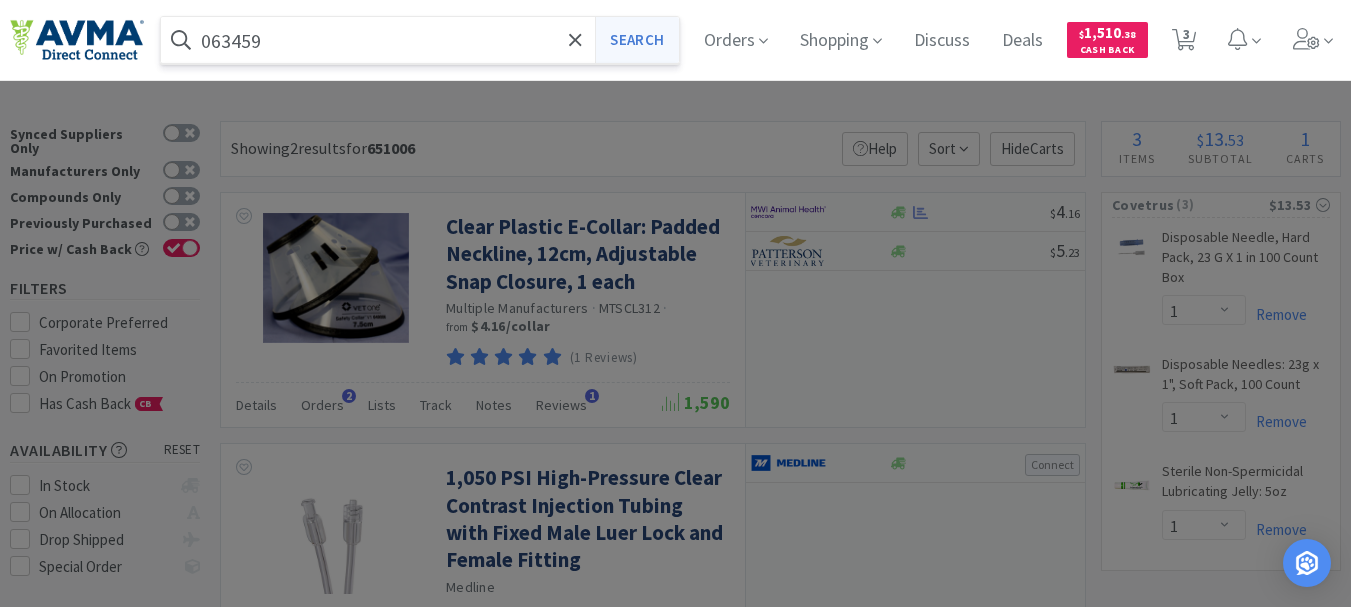 click on "Search" at bounding box center (636, 40) 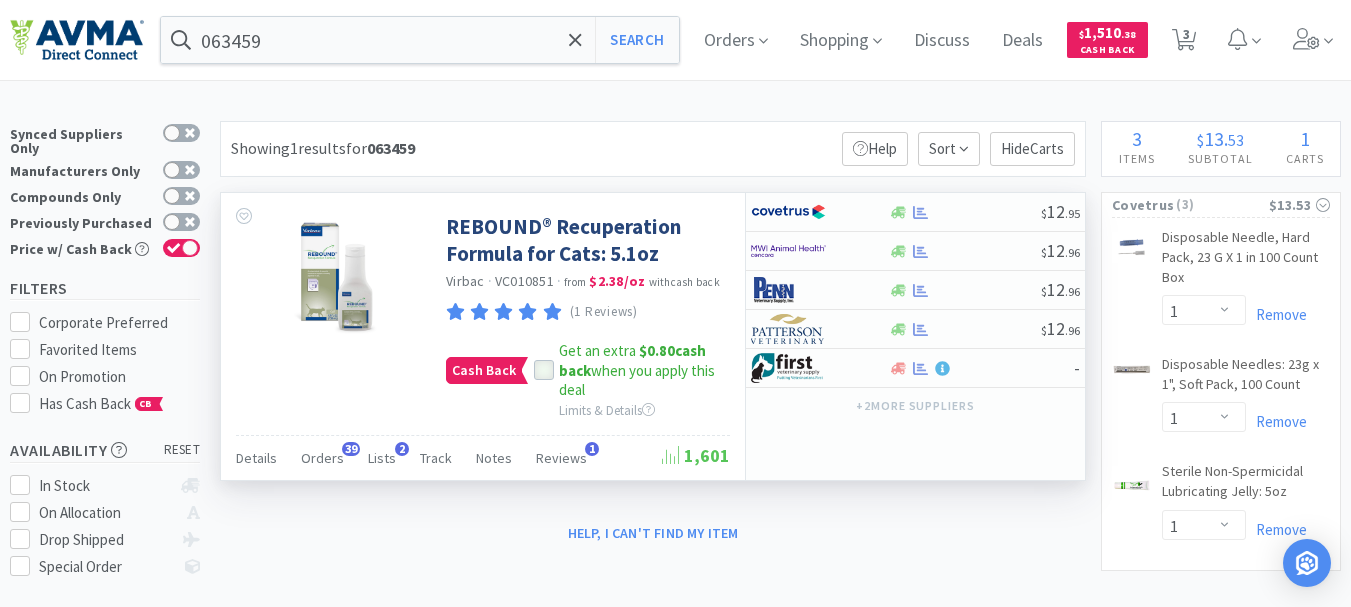 click at bounding box center (544, 370) 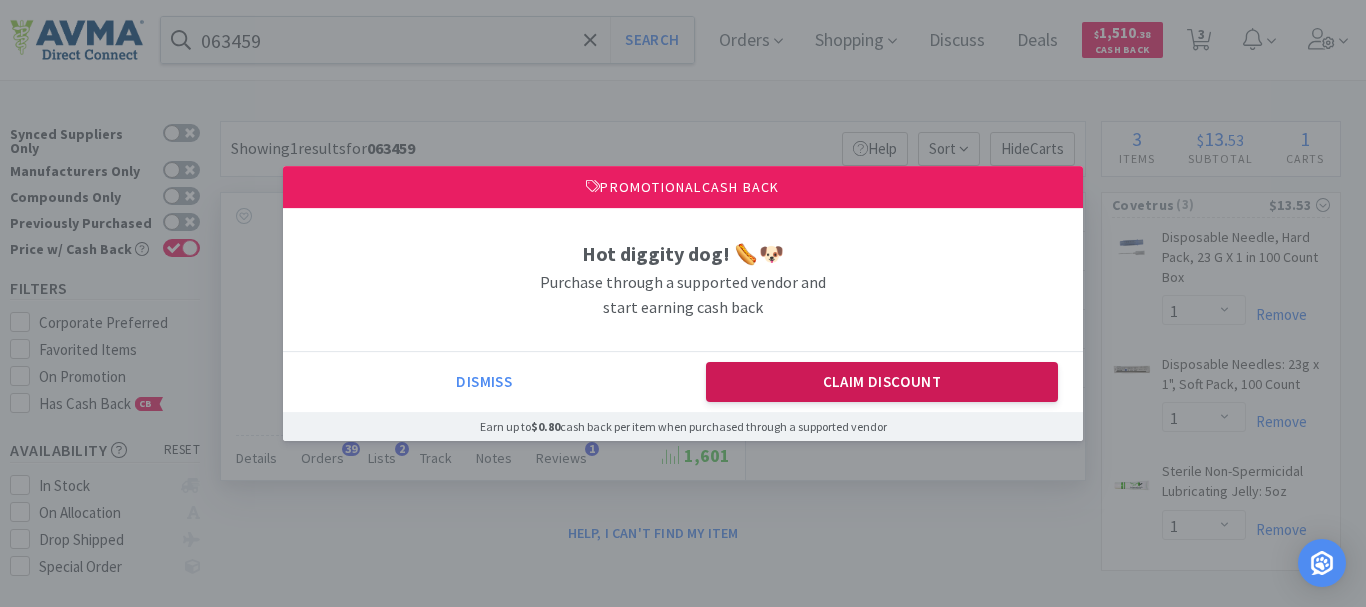 click on "Claim Discount" at bounding box center [882, 382] 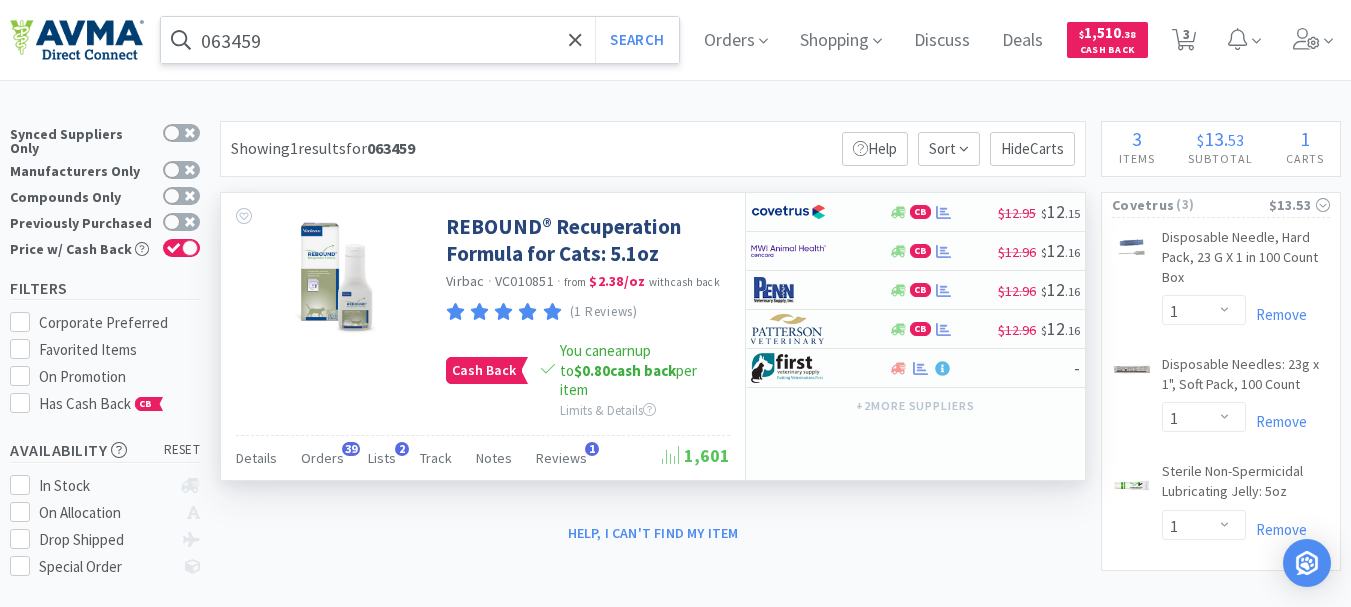 click on "063459" at bounding box center [420, 40] 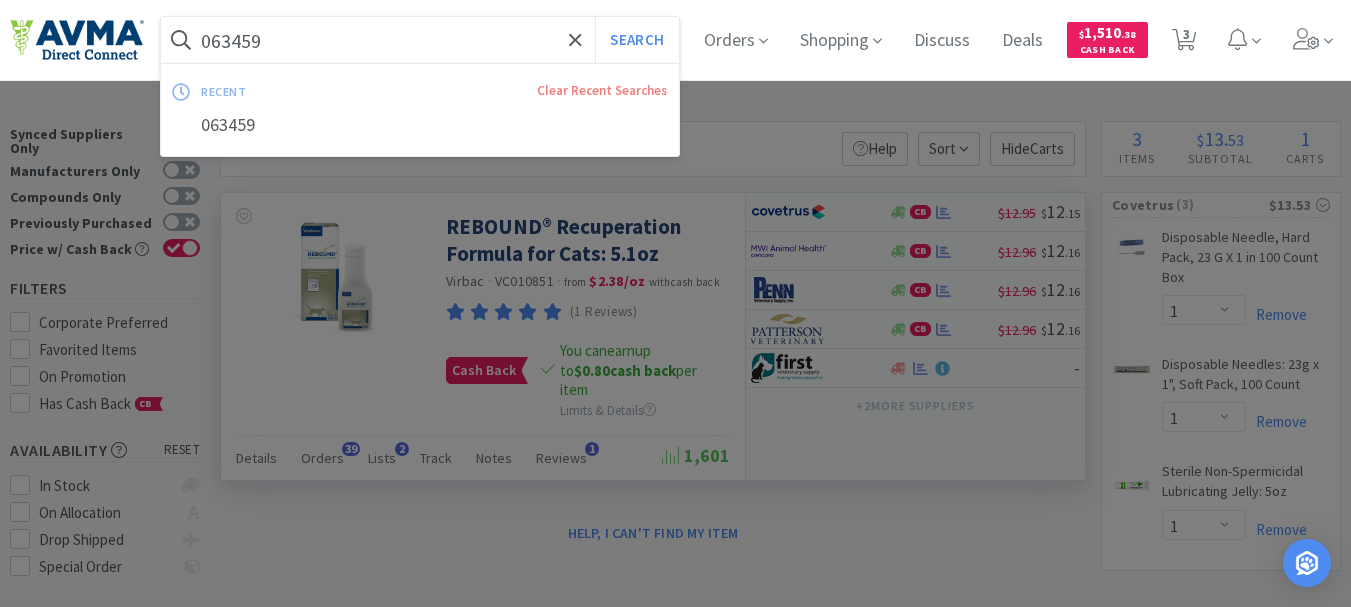 paste on "124297" 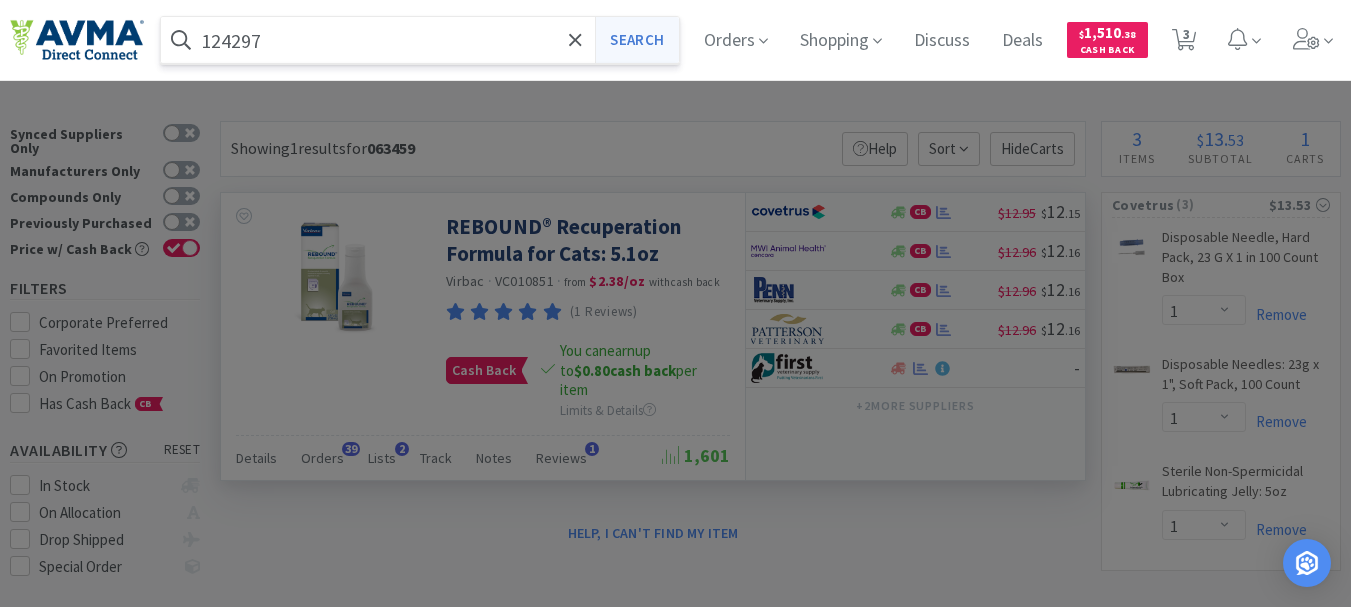 click on "Search" at bounding box center (636, 40) 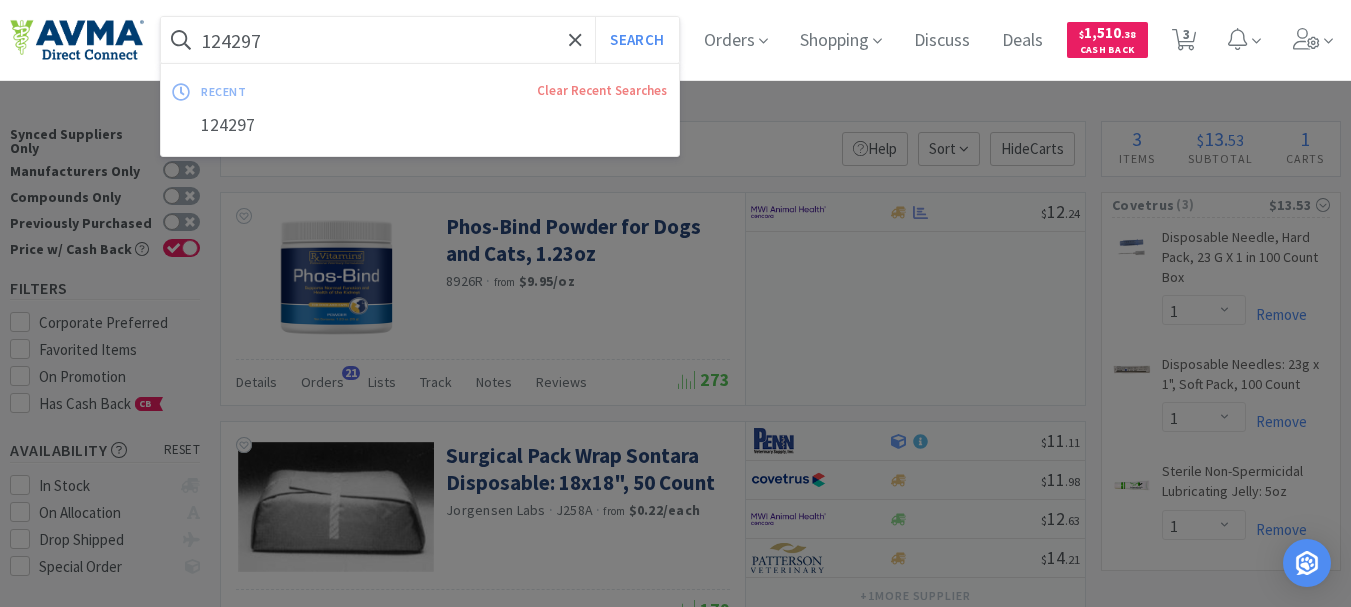 click on "124297" at bounding box center (420, 40) 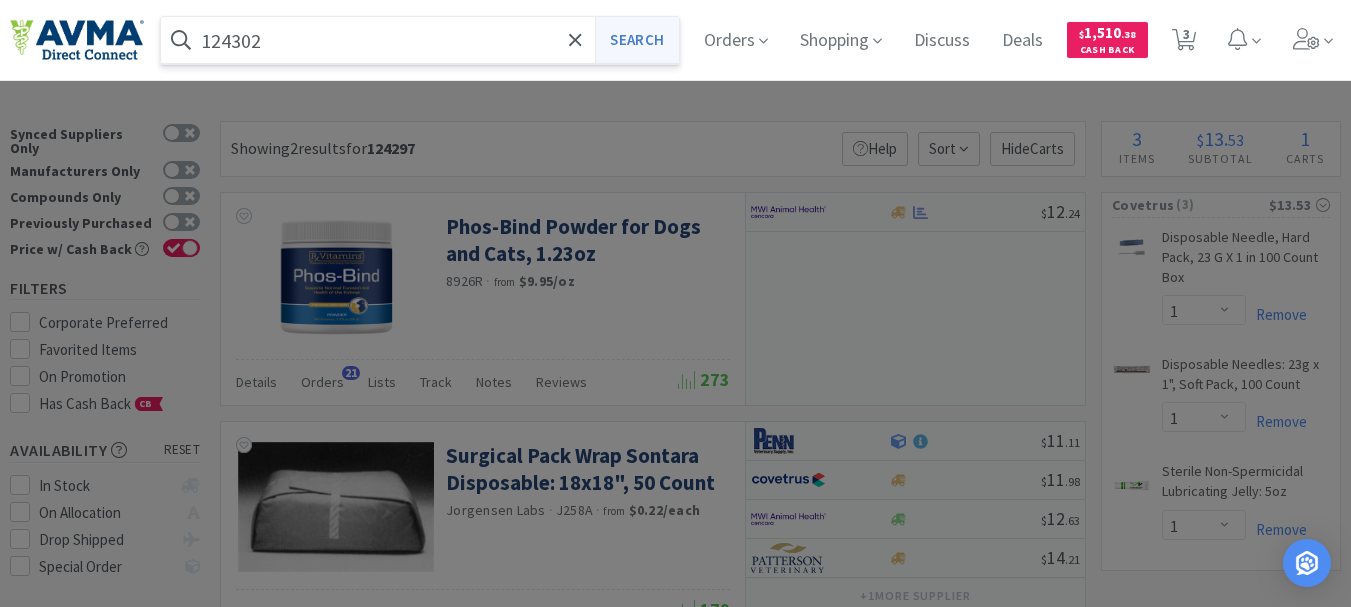 click on "Search" at bounding box center [636, 40] 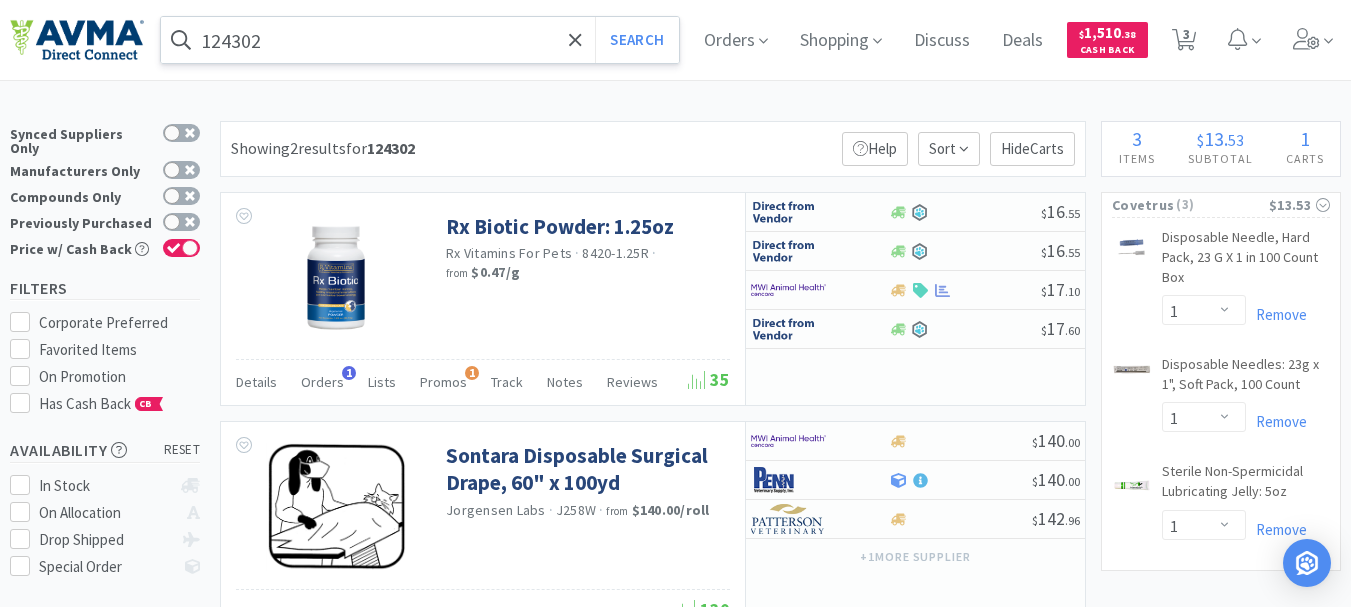 click on "124302" at bounding box center (420, 40) 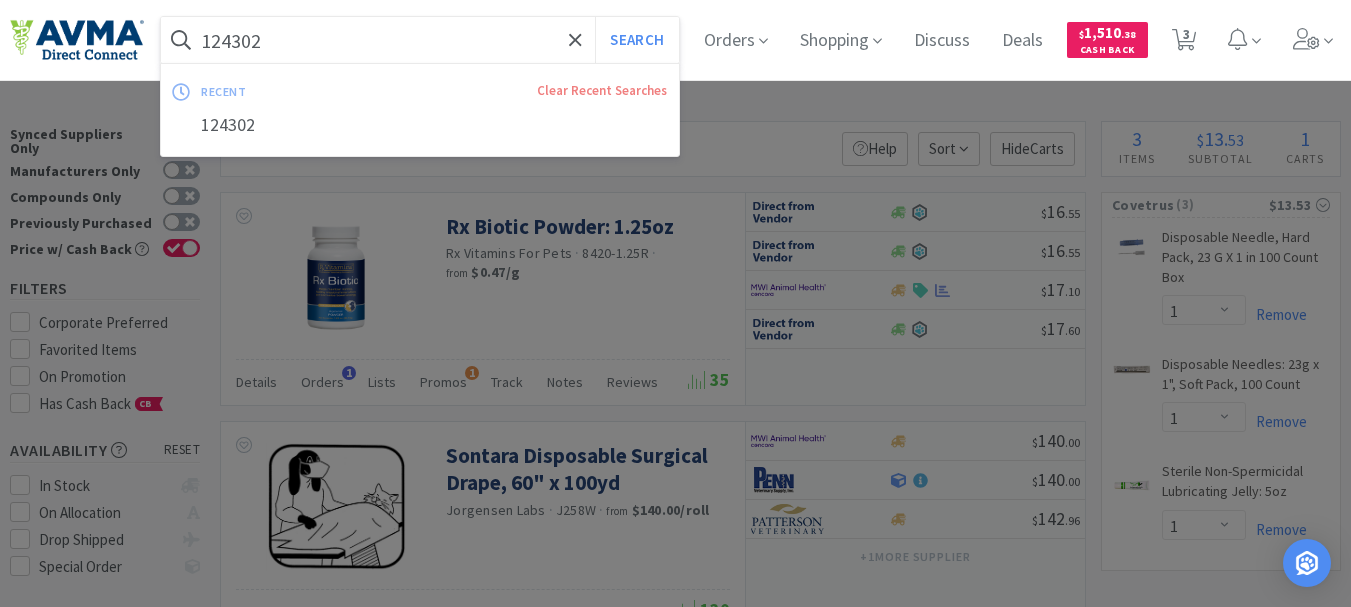 paste on "7" 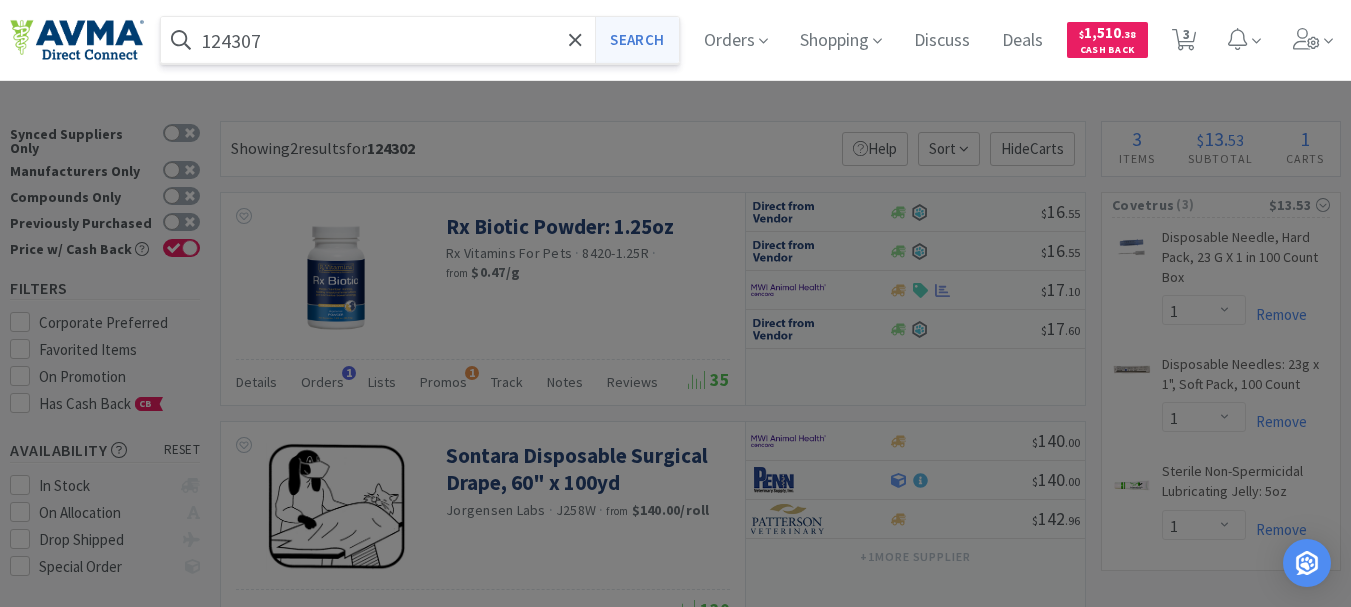 click on "Search" at bounding box center (636, 40) 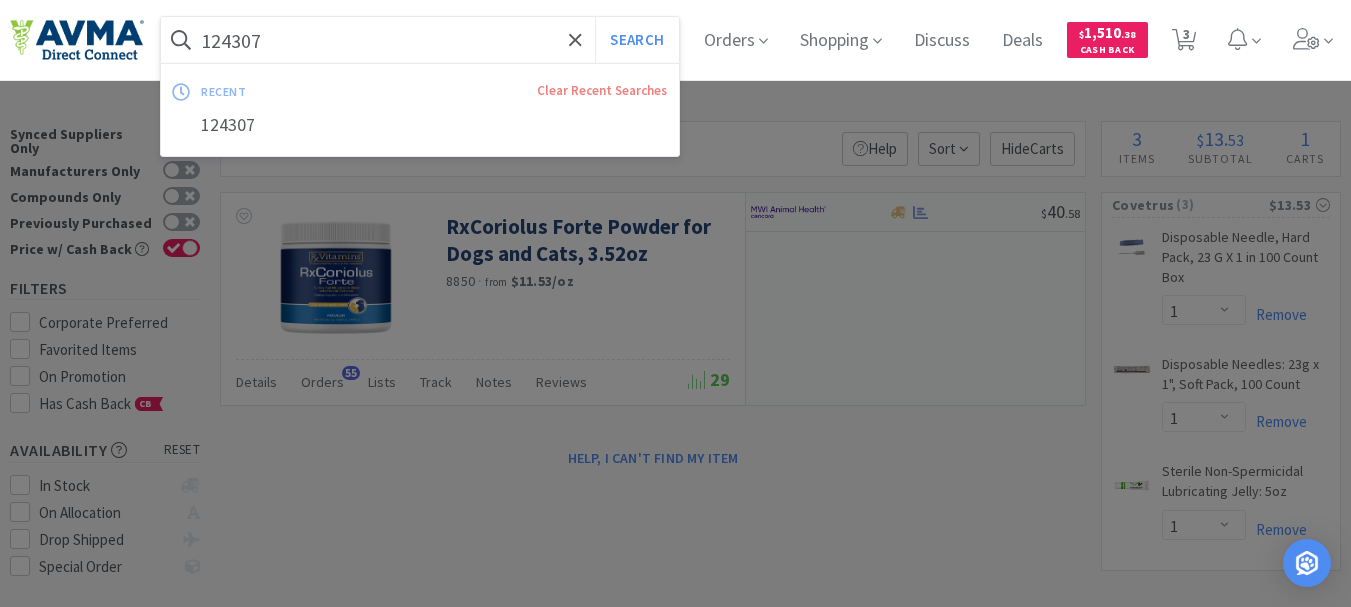 click on "124307" at bounding box center [420, 40] 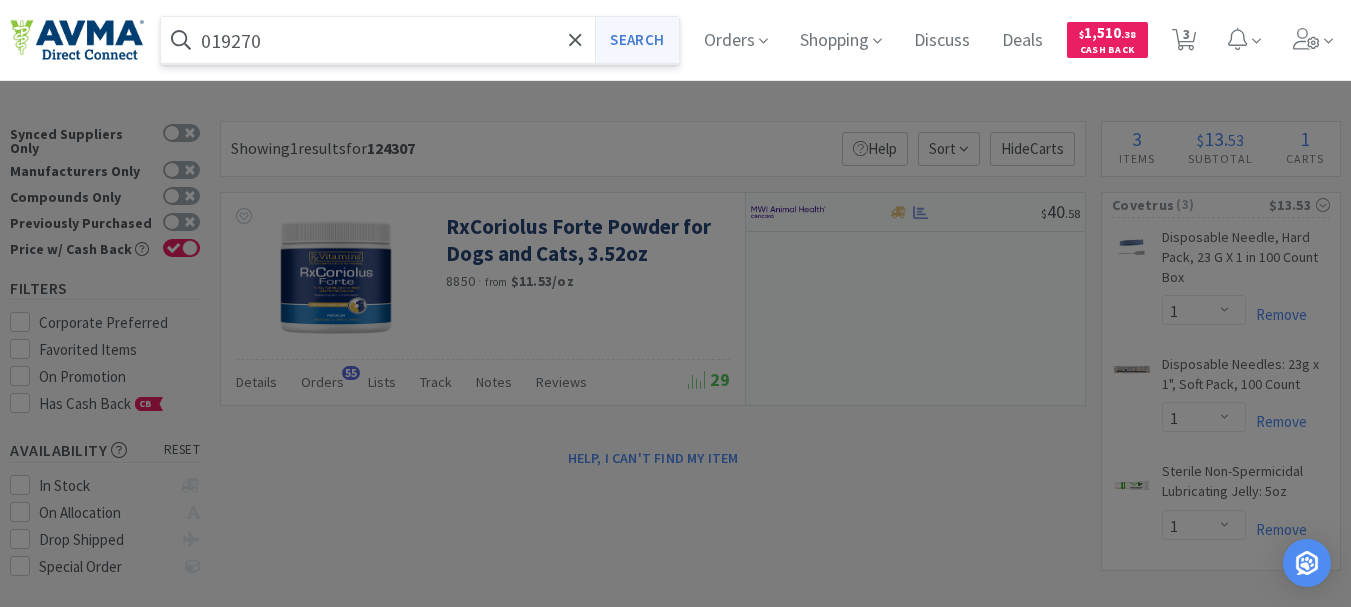 click on "Search" at bounding box center [636, 40] 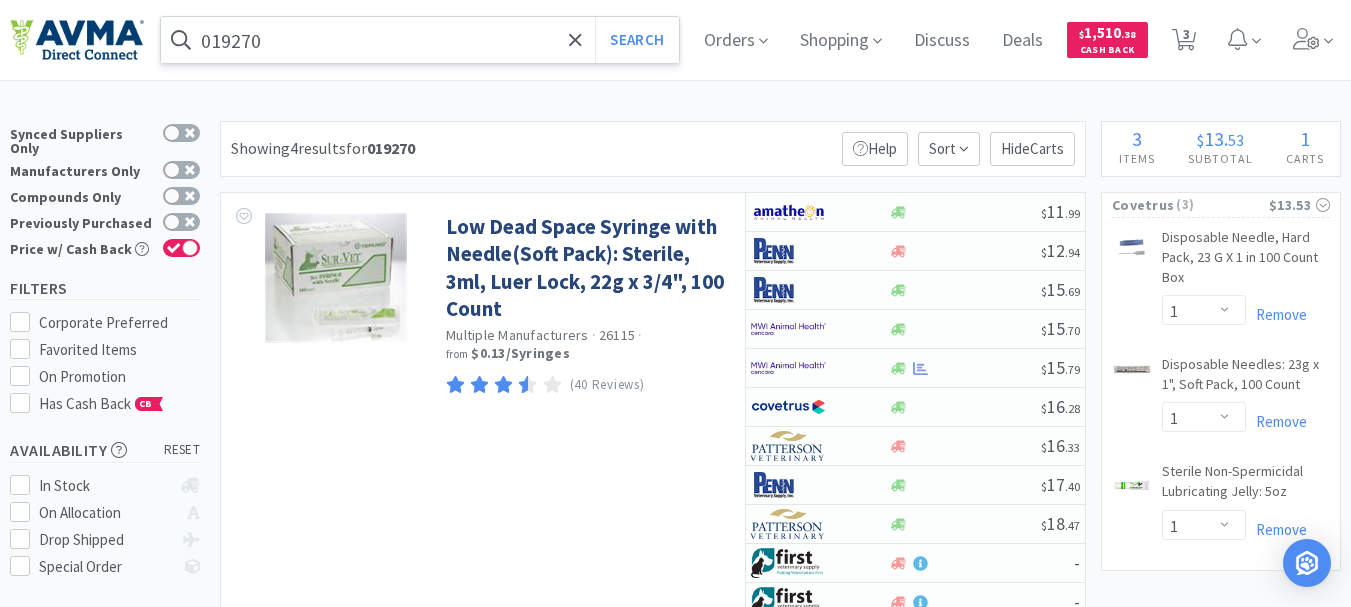 click on "019270" at bounding box center [420, 40] 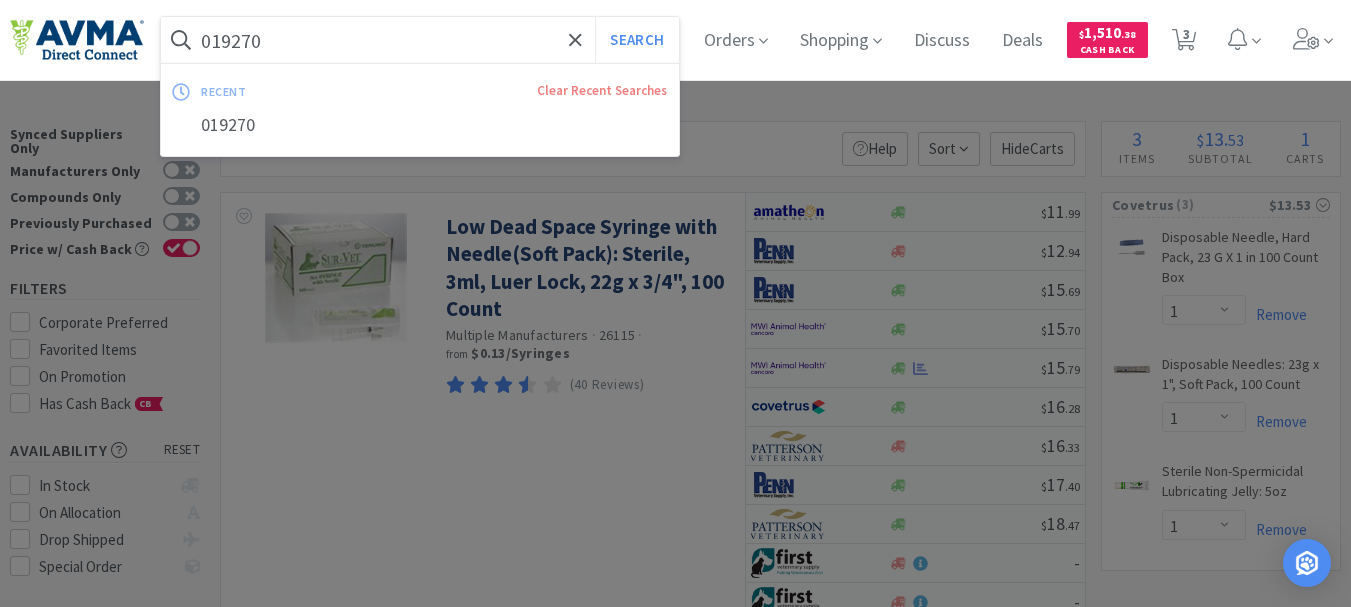paste on "69" 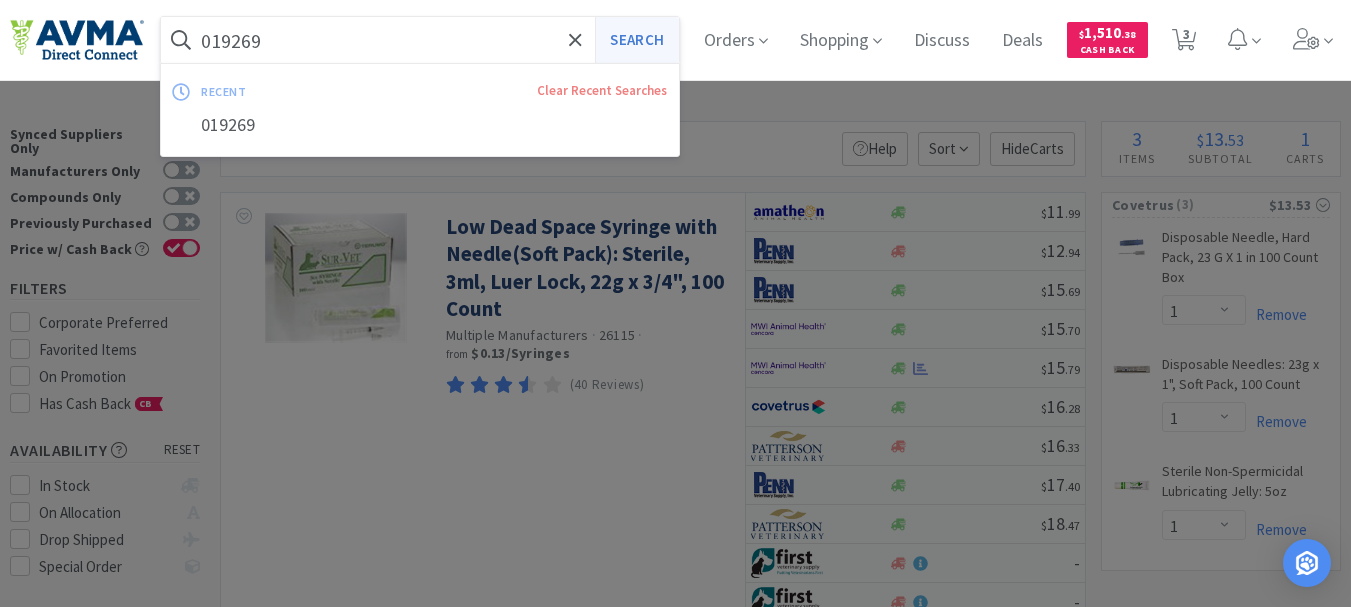 click on "Search" at bounding box center [636, 40] 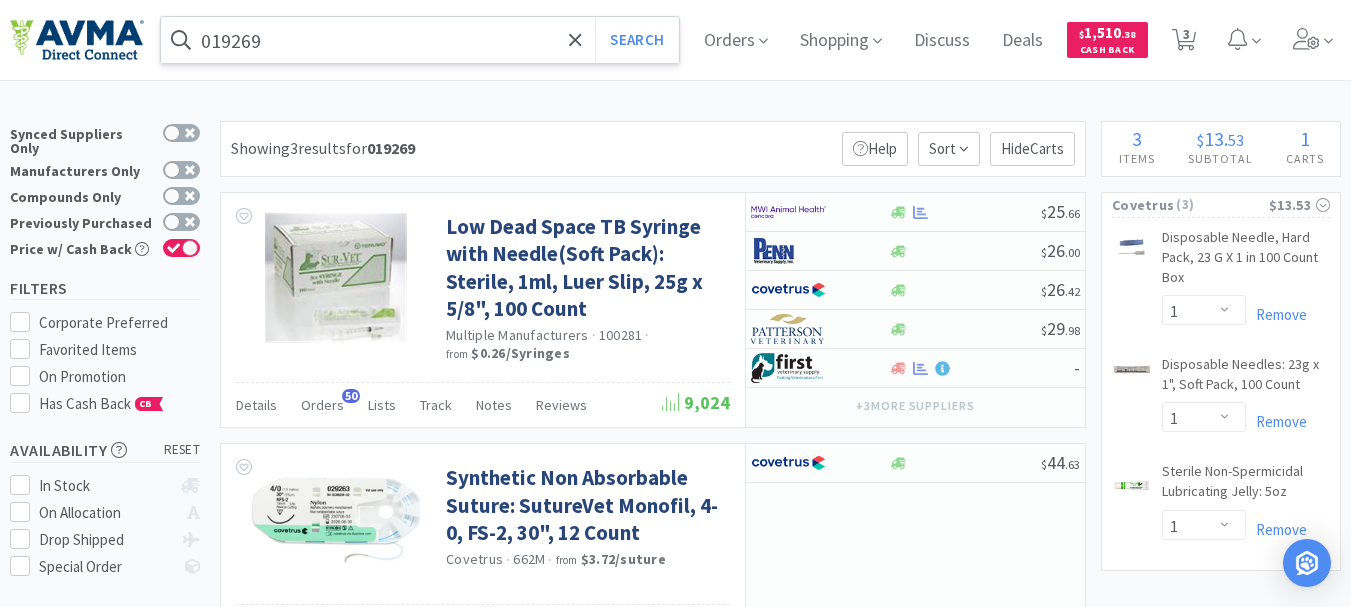 click on "019269" at bounding box center [420, 40] 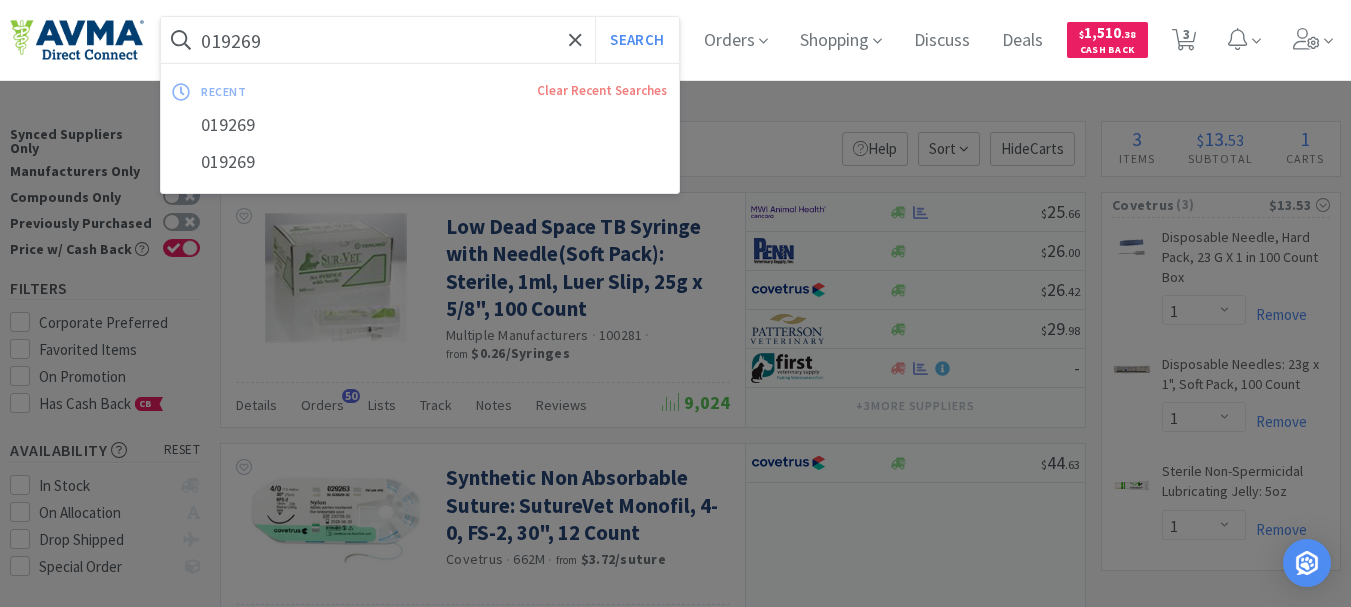 paste on "05364" 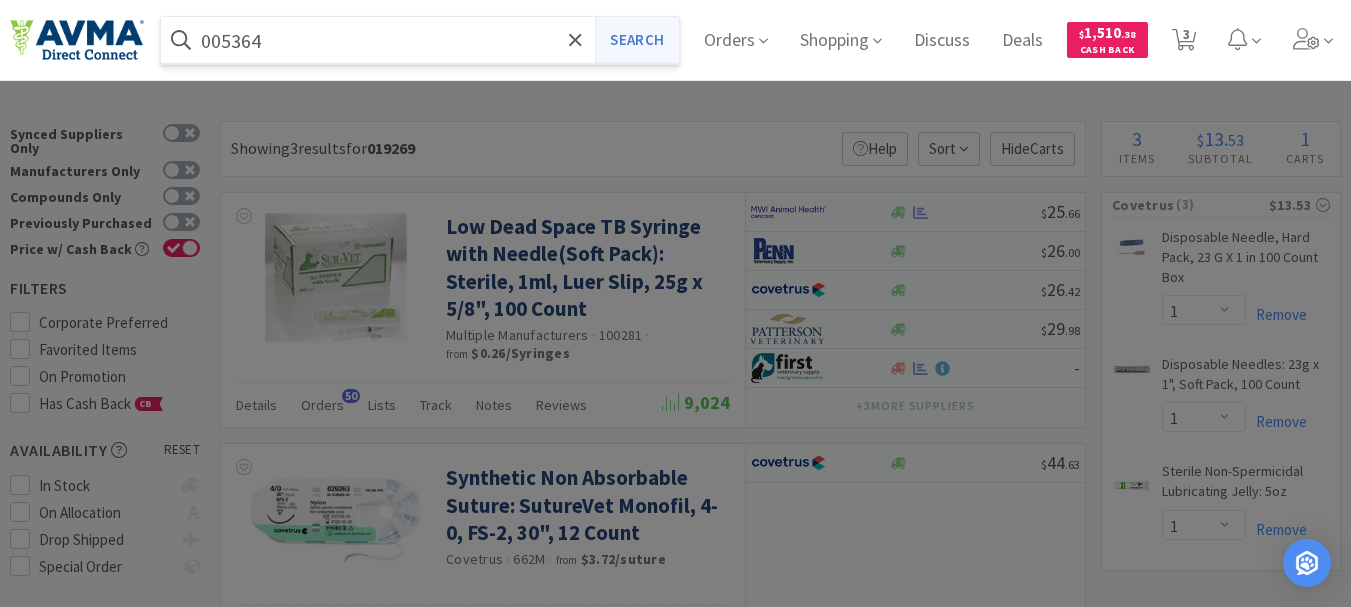 click on "Search" at bounding box center [636, 40] 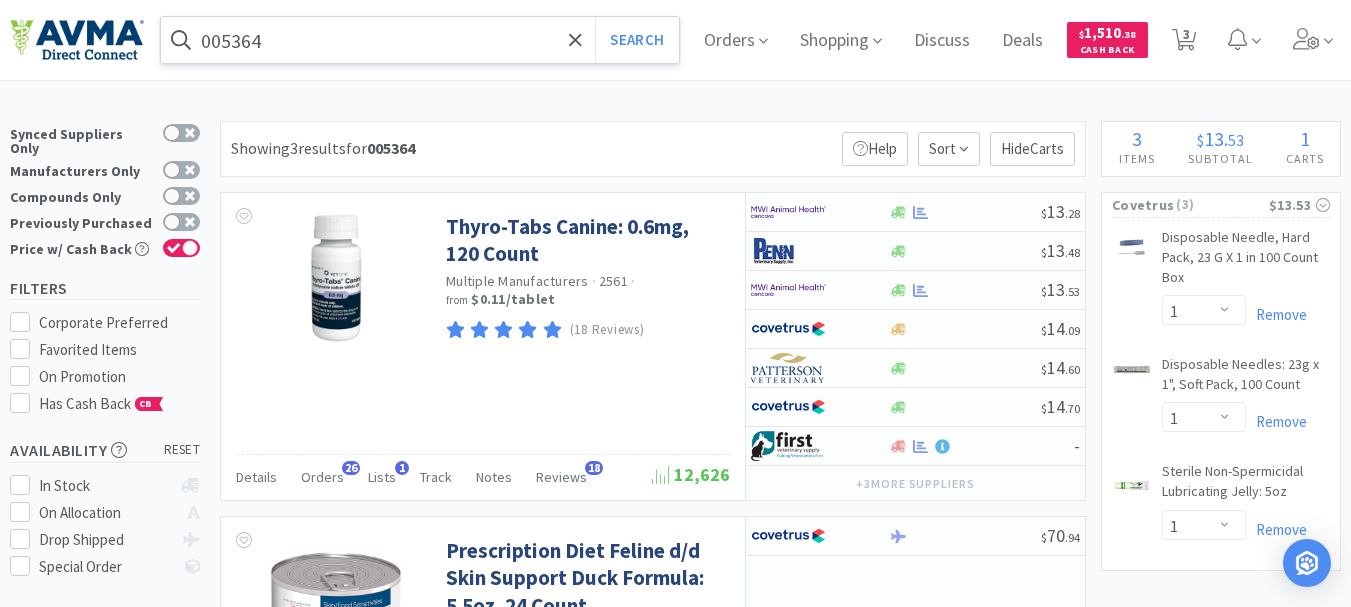 click on "005364" at bounding box center [420, 40] 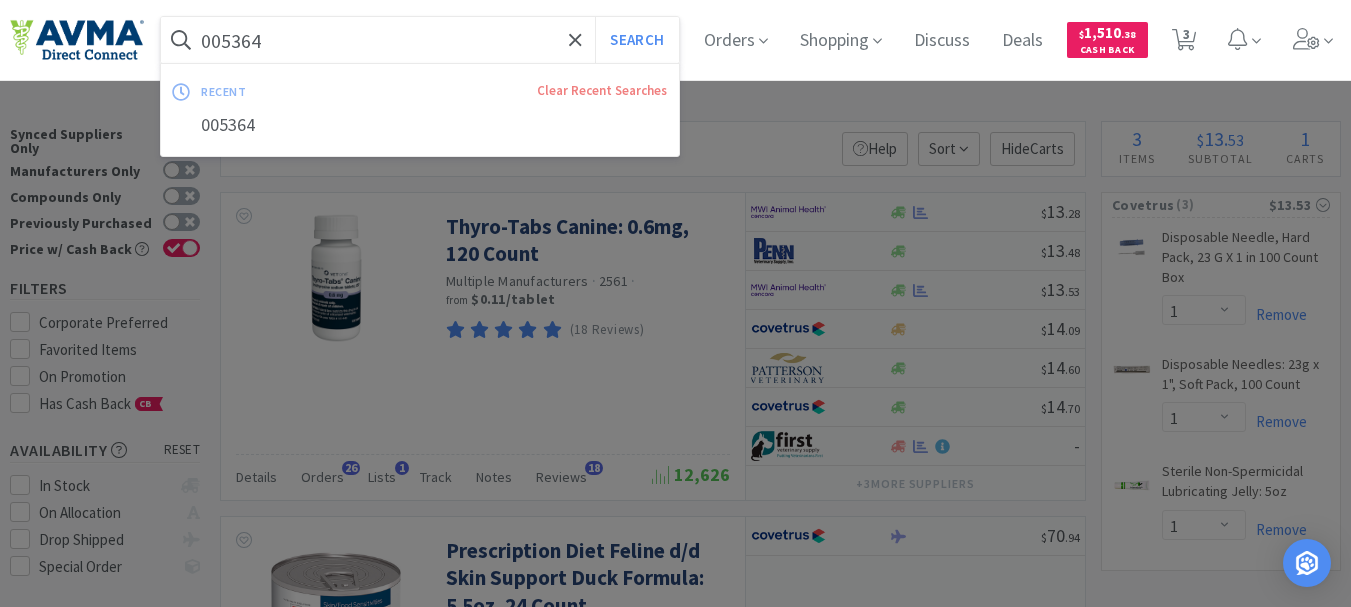 paste on "15751" 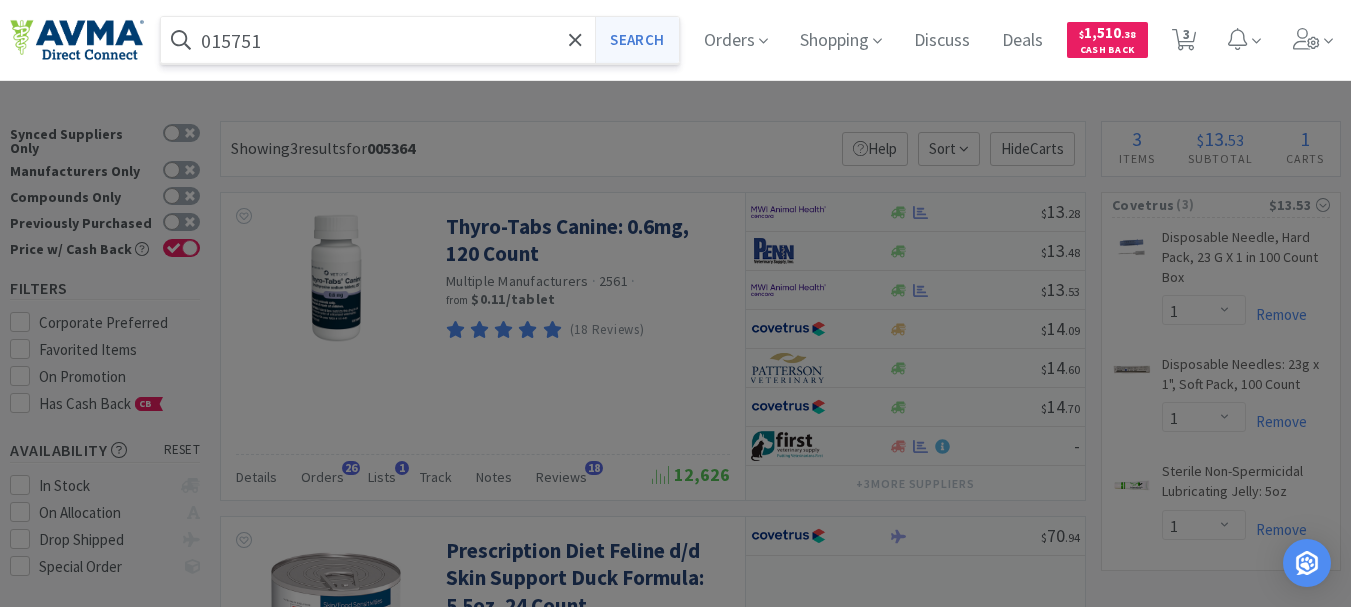 click on "Search" at bounding box center [636, 40] 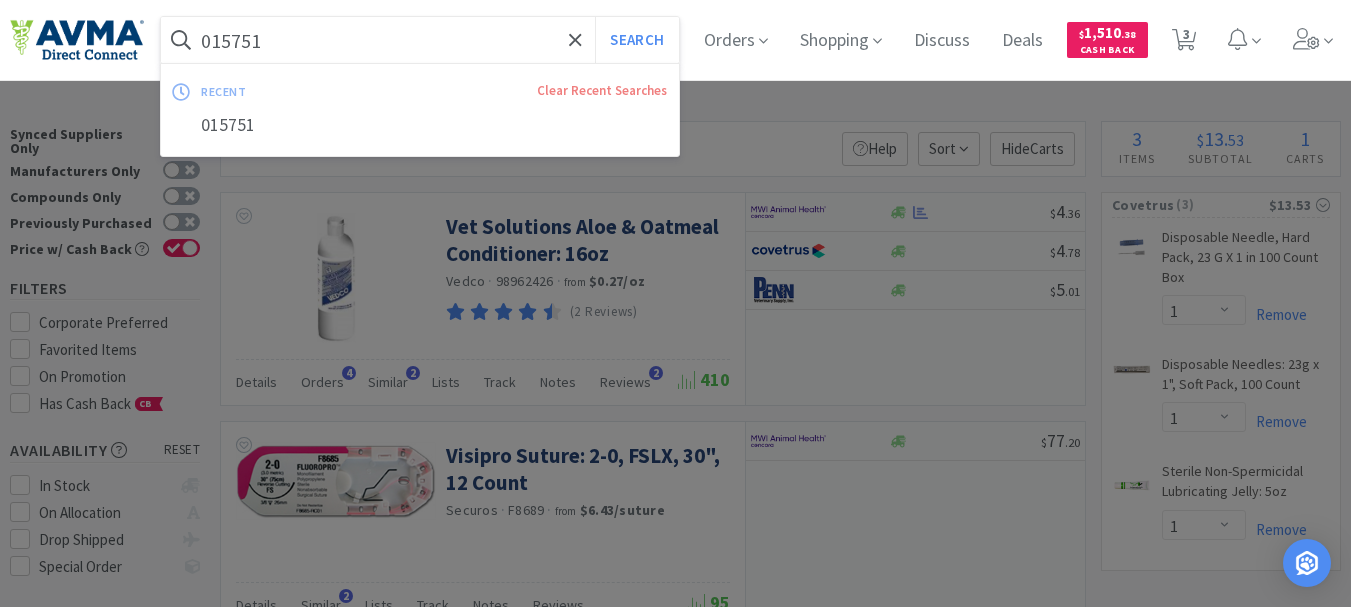 click on "015751" at bounding box center [420, 40] 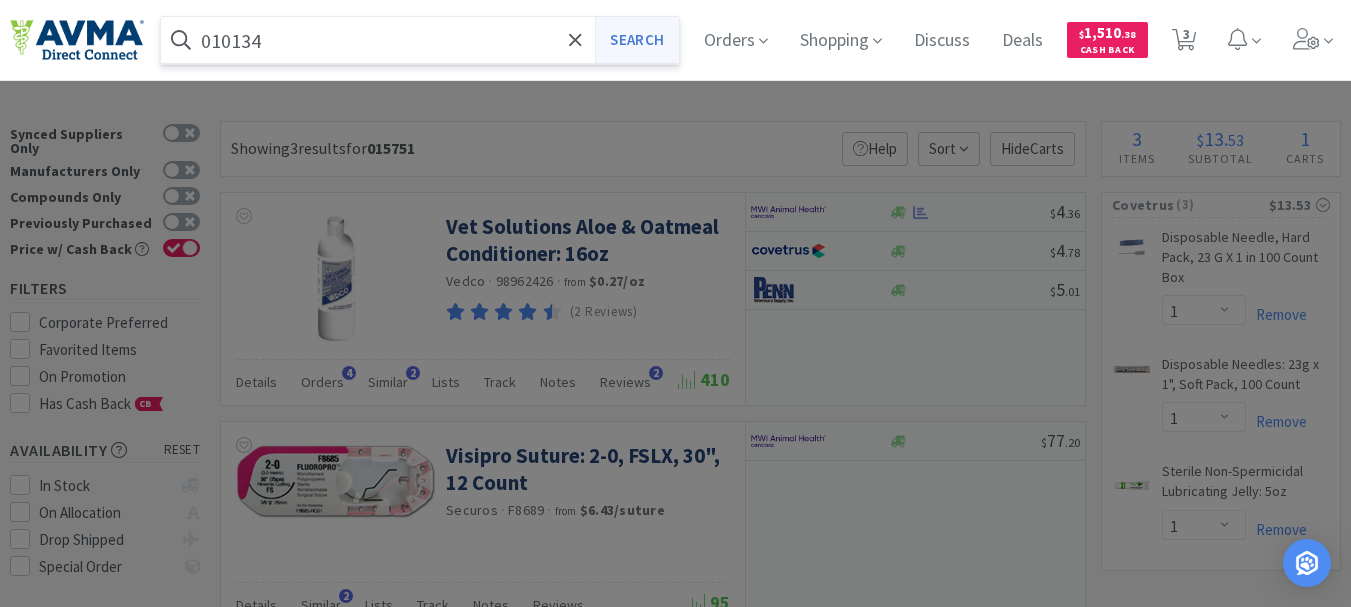click on "Search" at bounding box center (636, 40) 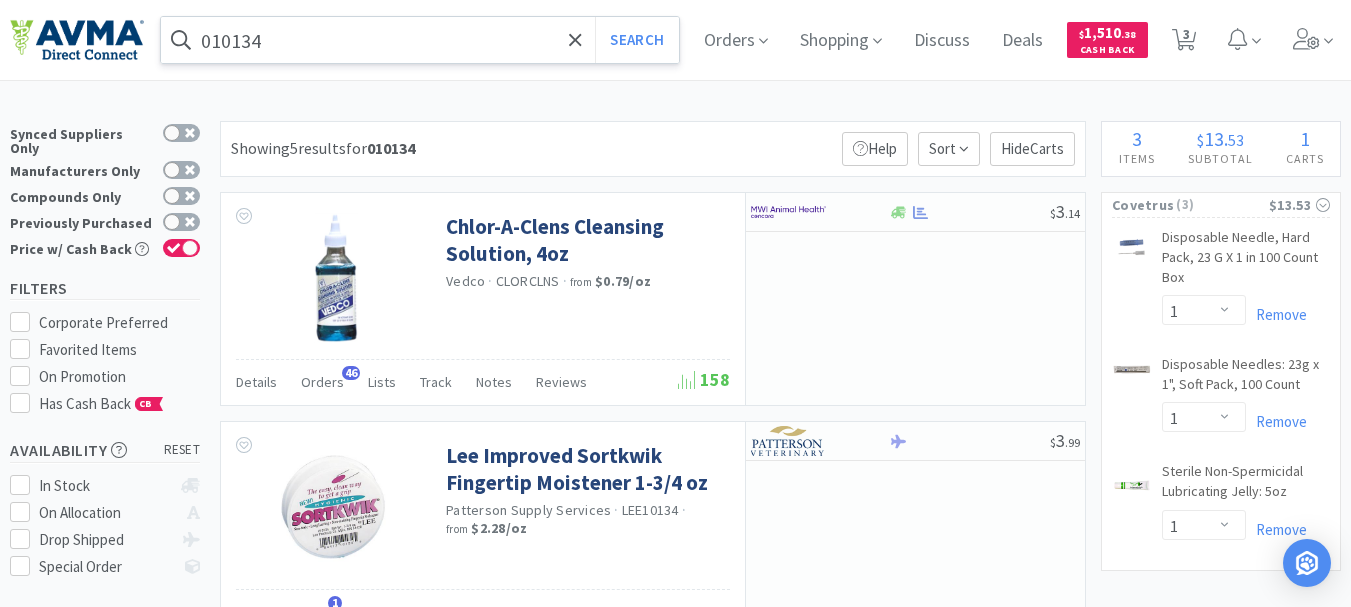 click on "010134" at bounding box center (420, 40) 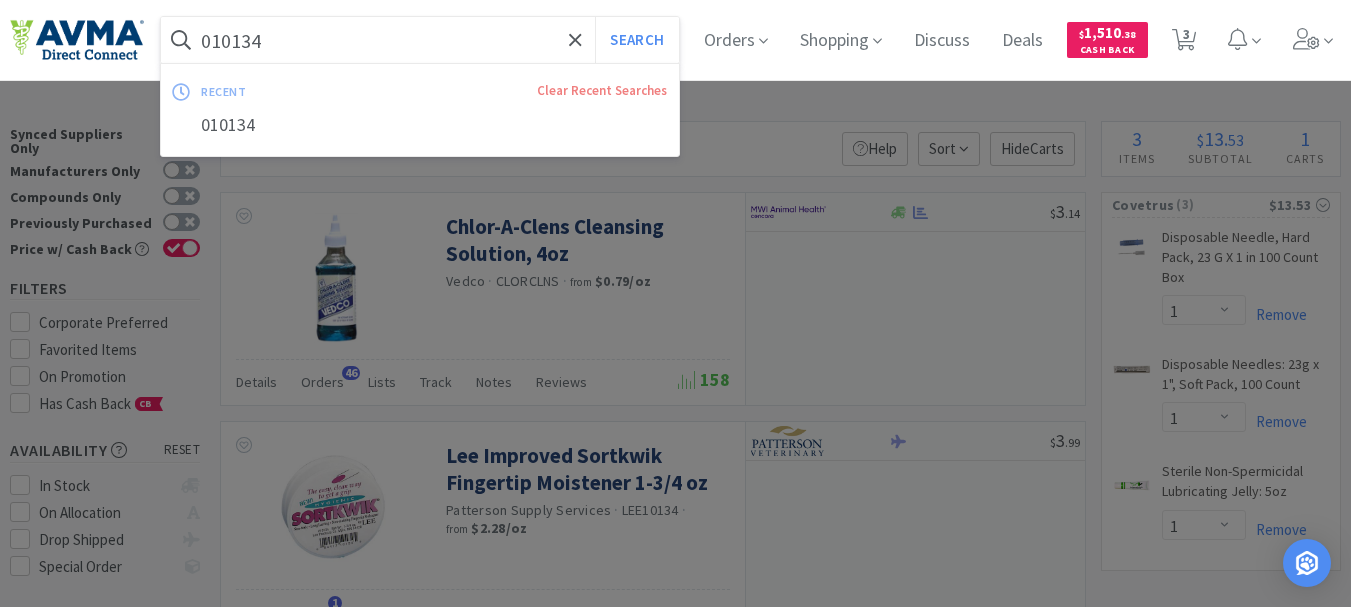 paste on "5861" 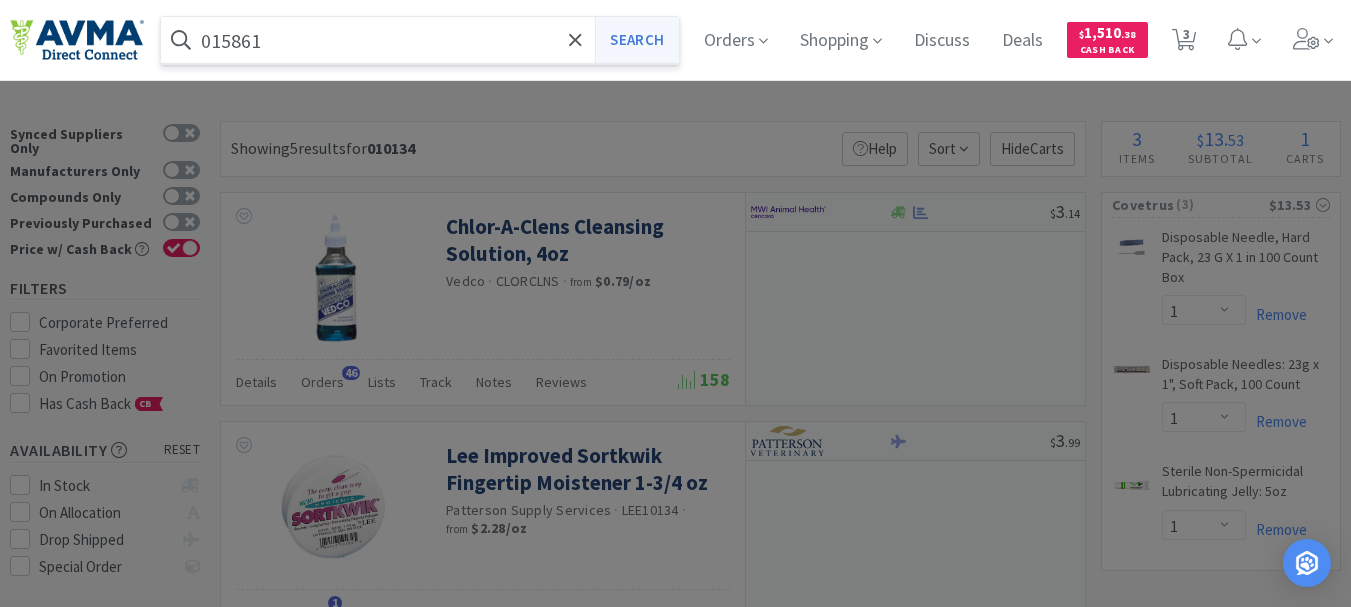 click on "Search" at bounding box center [636, 40] 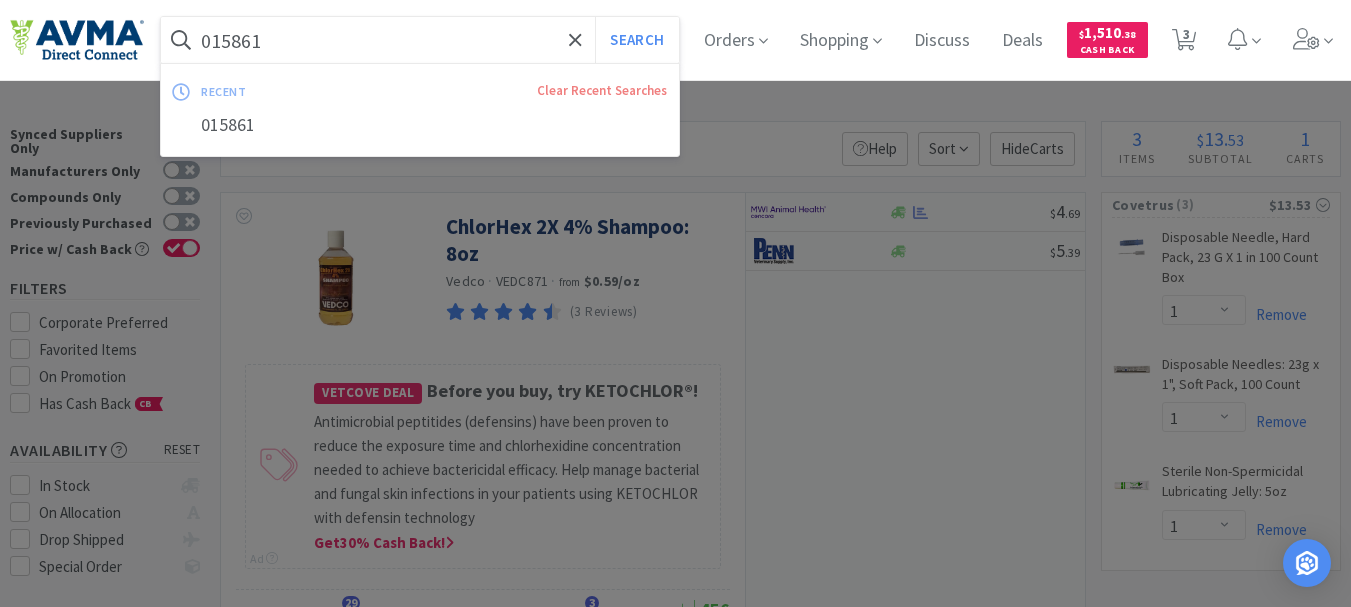 click on "015861" at bounding box center (420, 40) 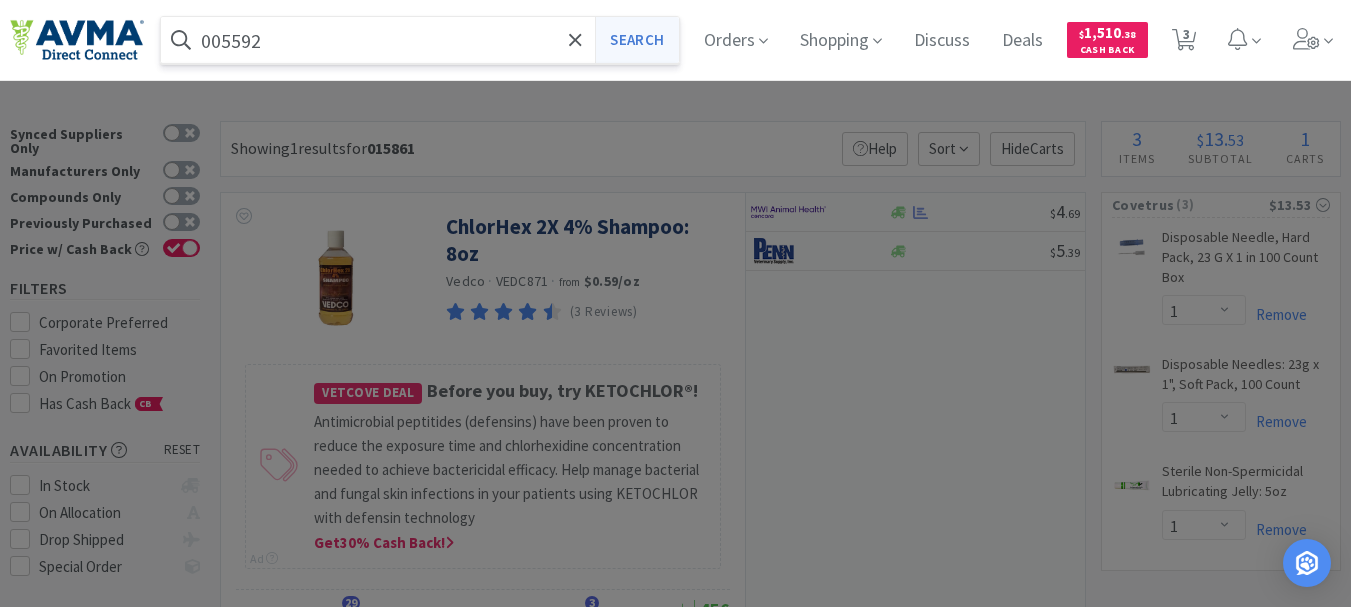 click on "Search" at bounding box center [636, 40] 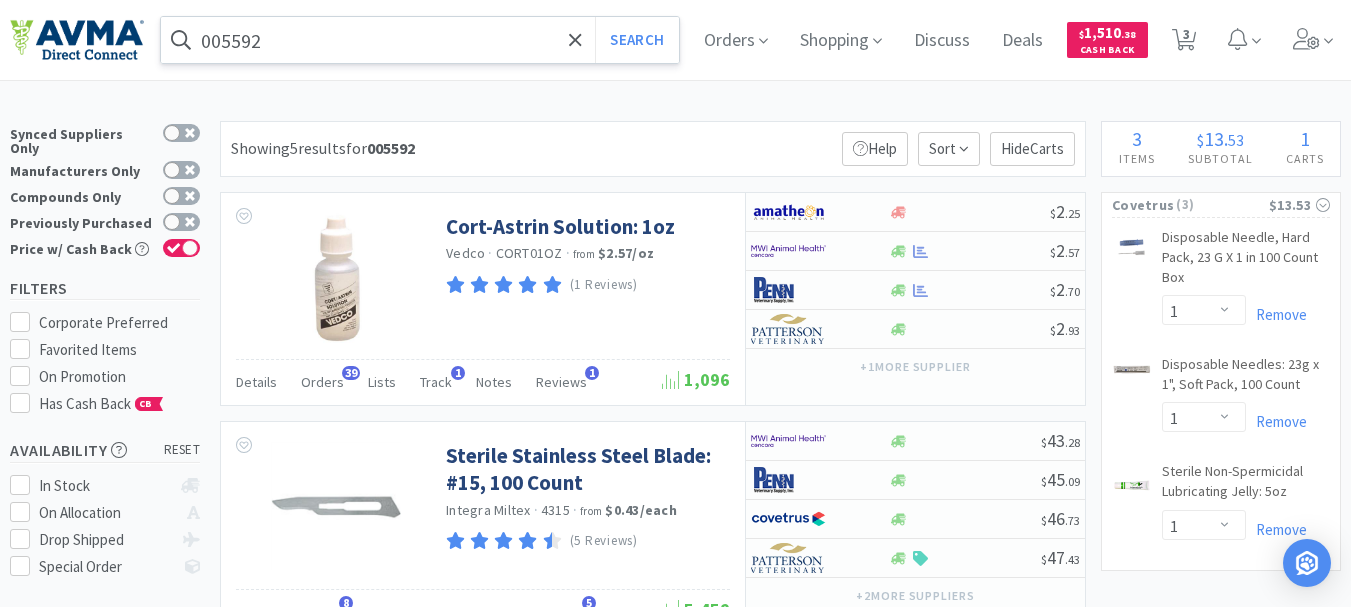 click on "005592" at bounding box center (420, 40) 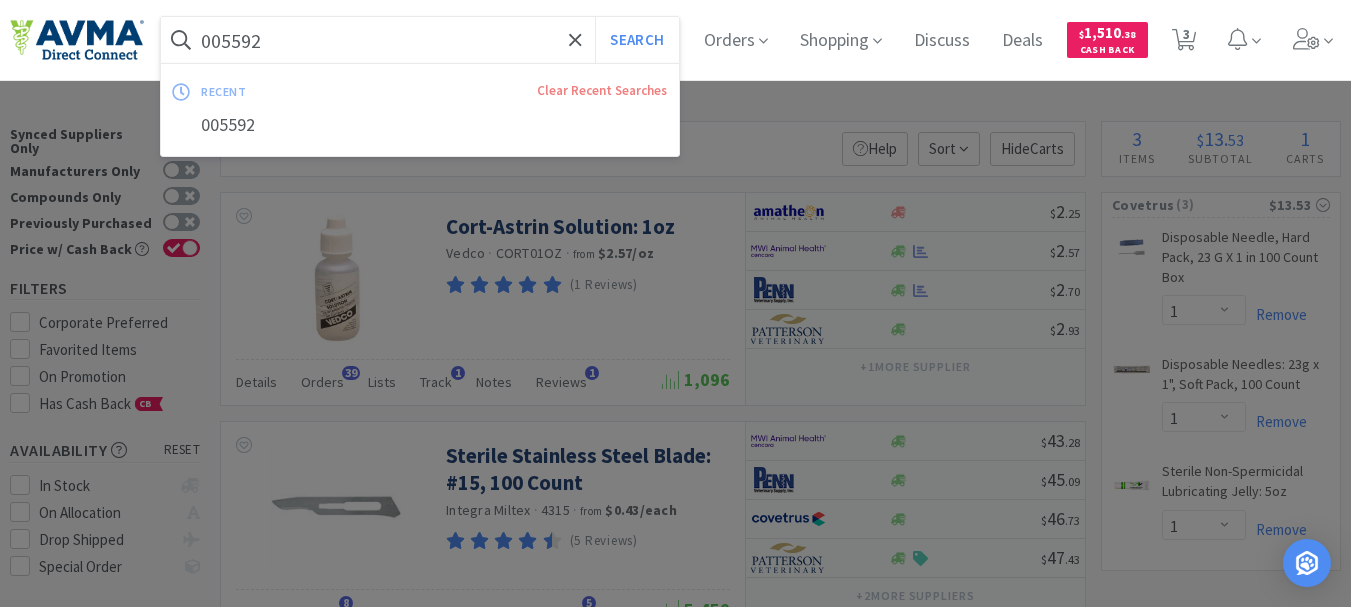 paste on "3222" 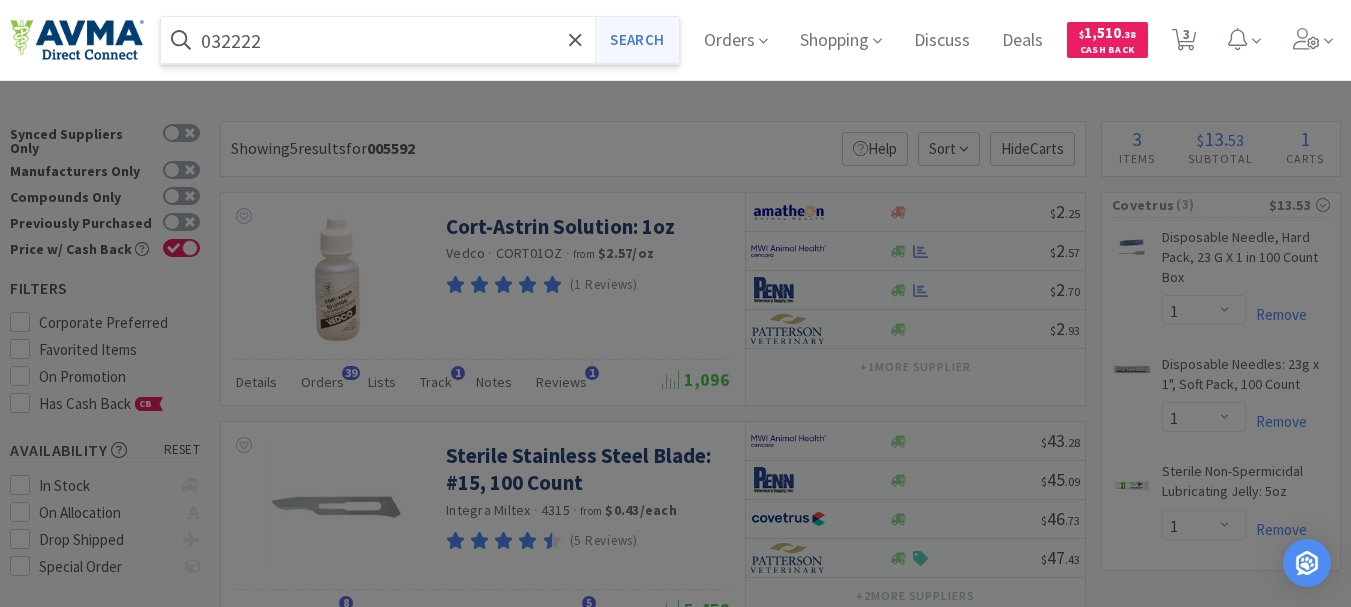 click on "Search" at bounding box center (636, 40) 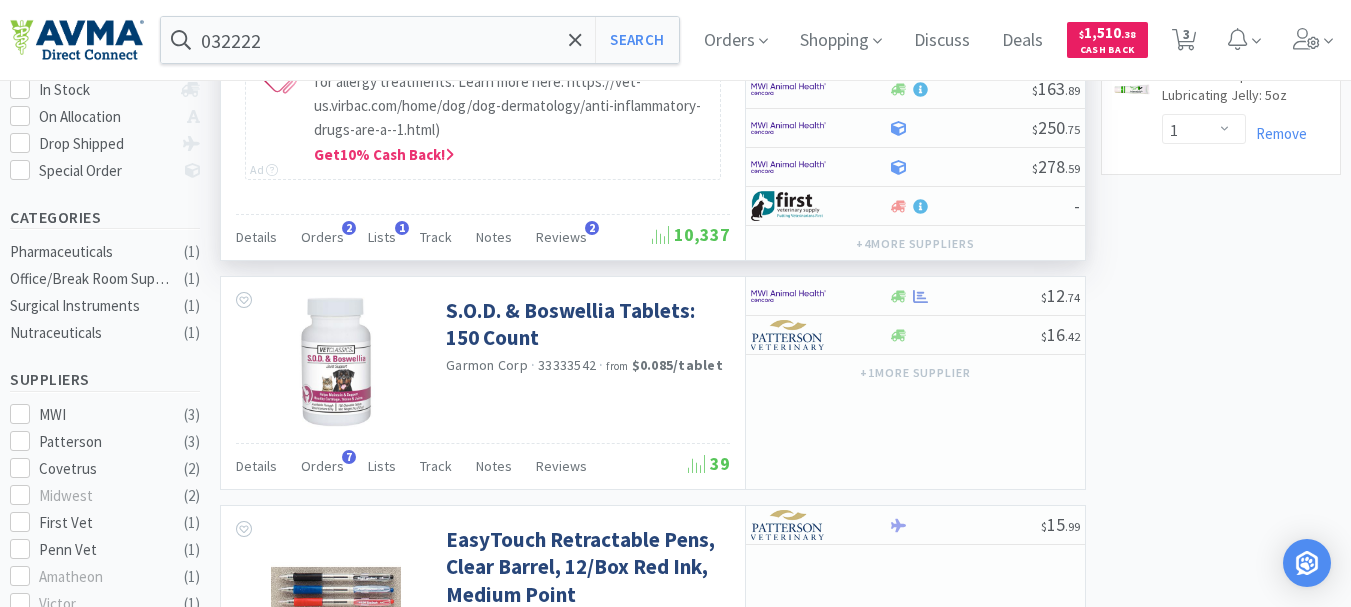 scroll, scrollTop: 400, scrollLeft: 0, axis: vertical 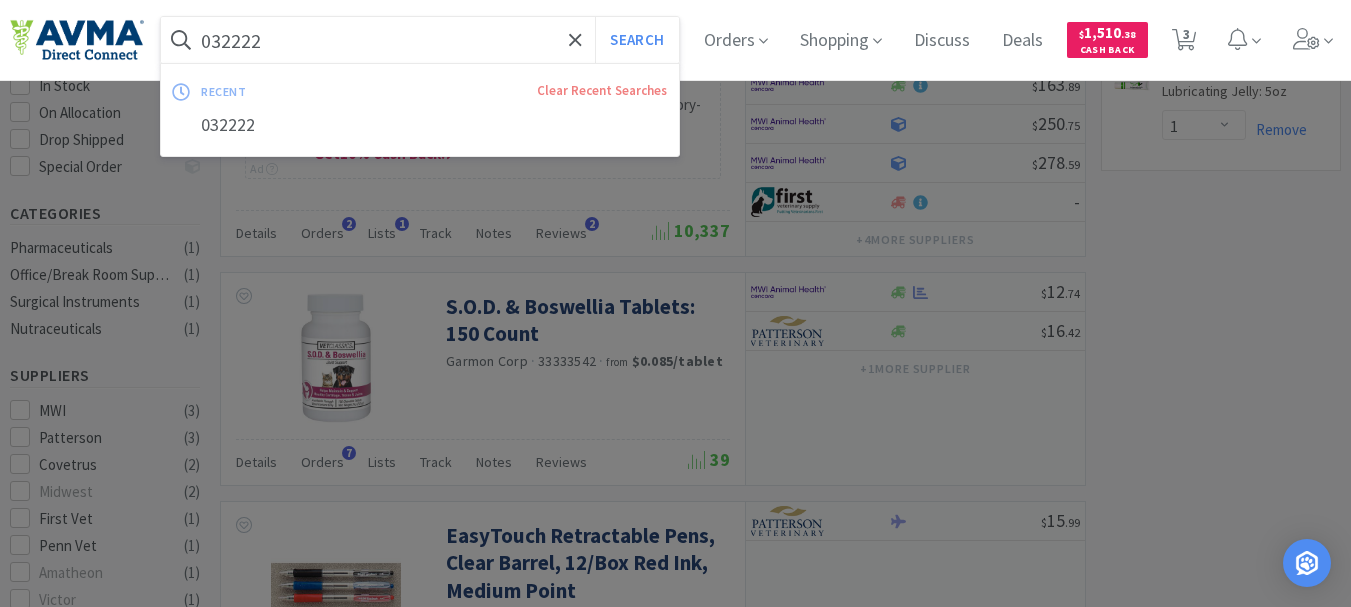 click on "032222" at bounding box center (420, 40) 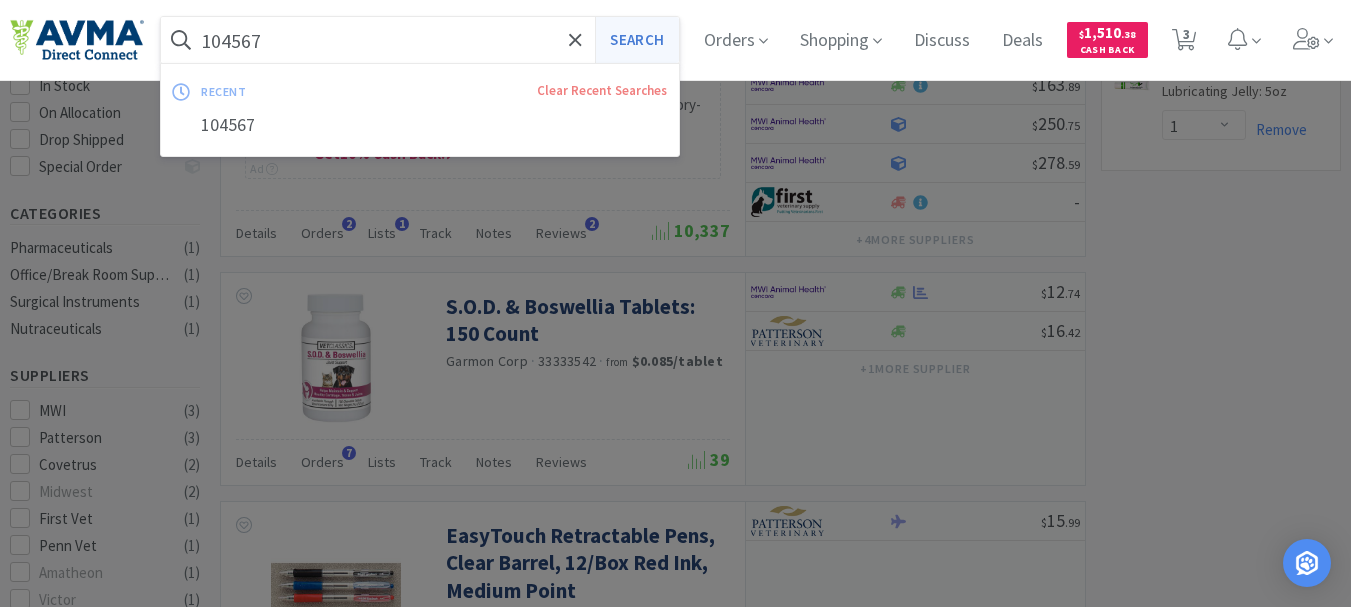 click on "Search" at bounding box center [636, 40] 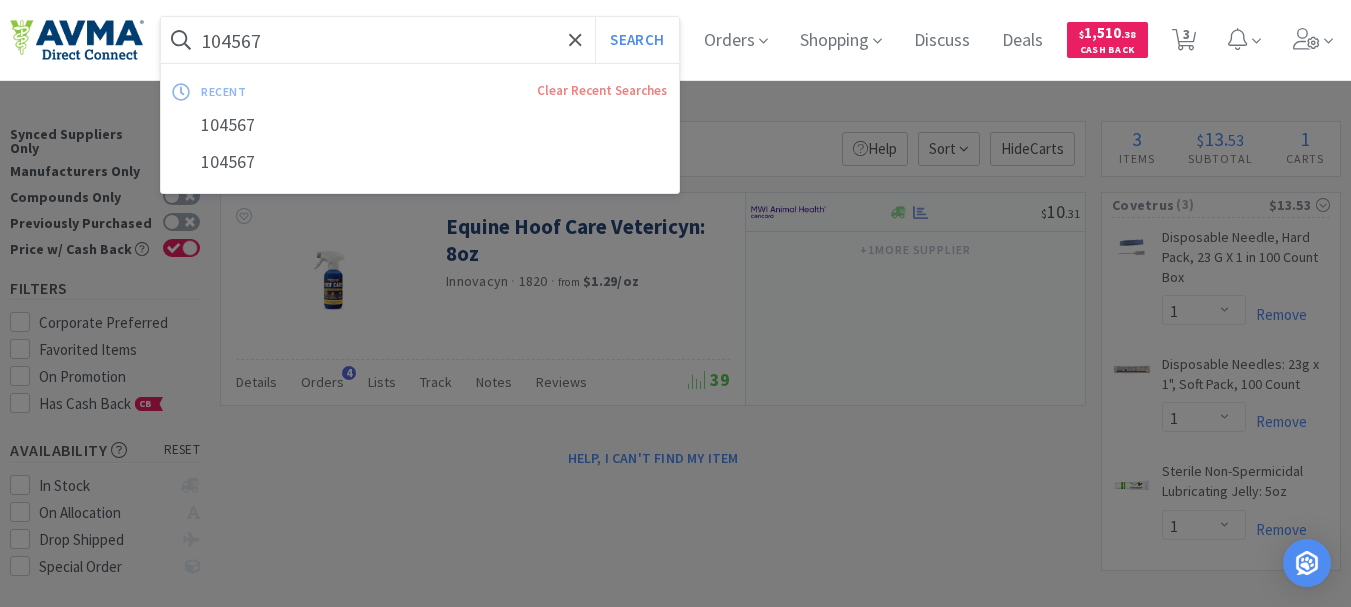 click on "104567" at bounding box center [420, 40] 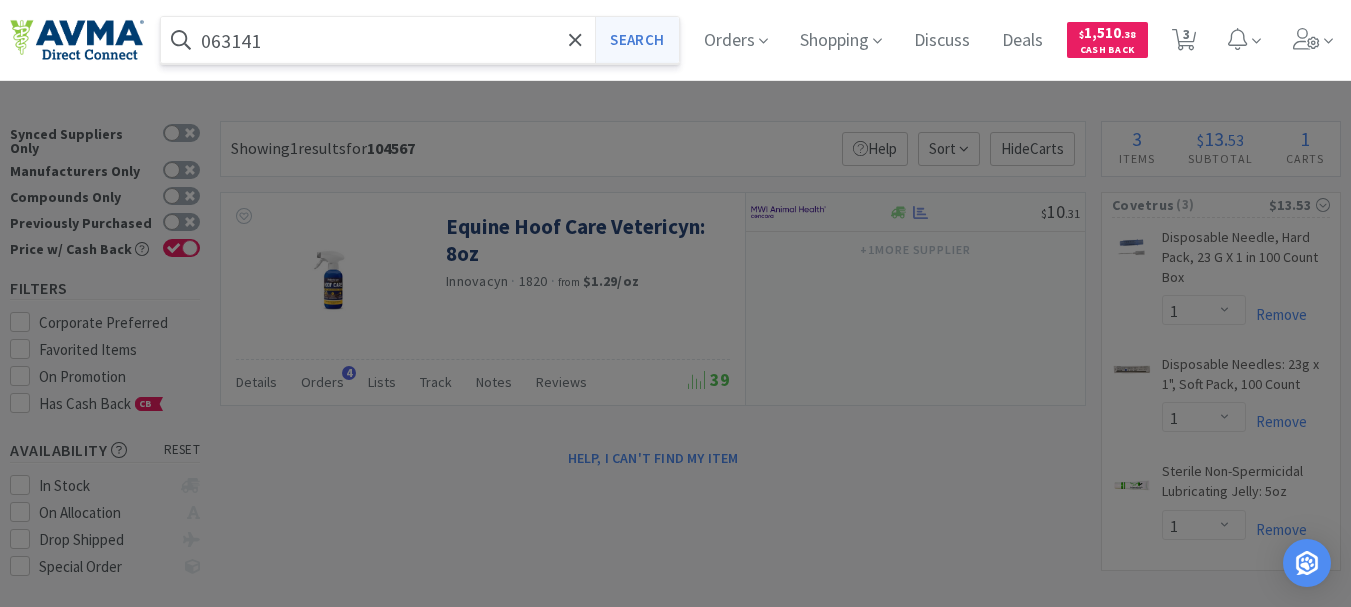 click on "Search" at bounding box center (636, 40) 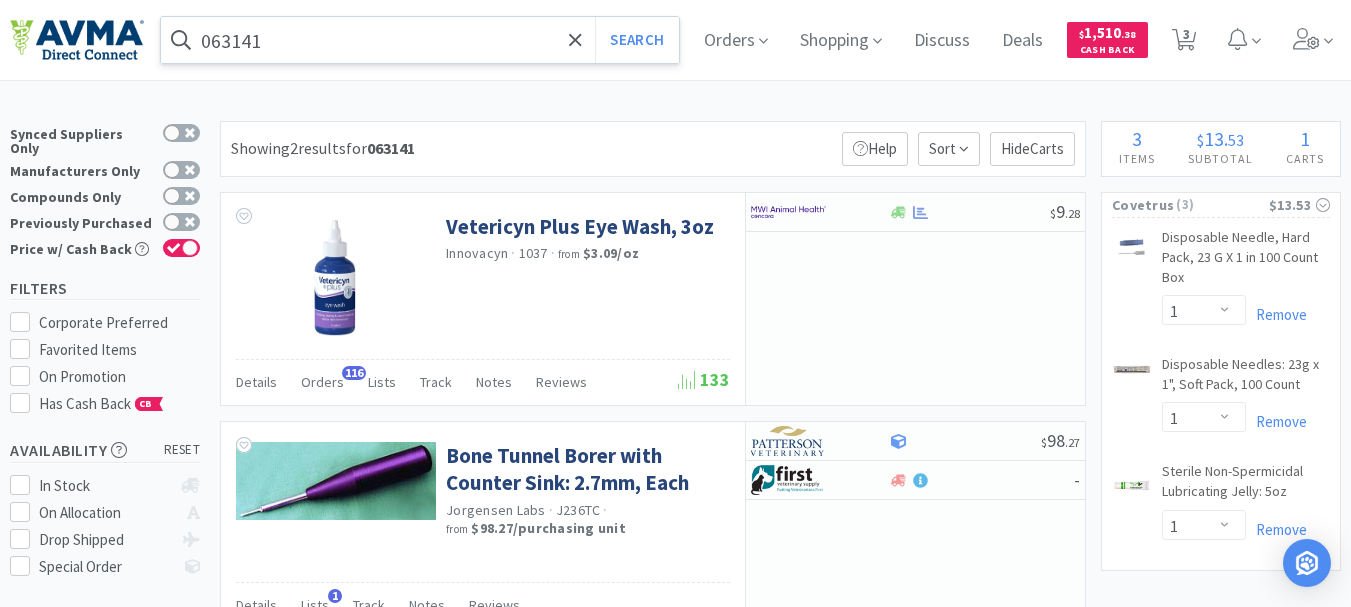 click on "063141" at bounding box center (420, 40) 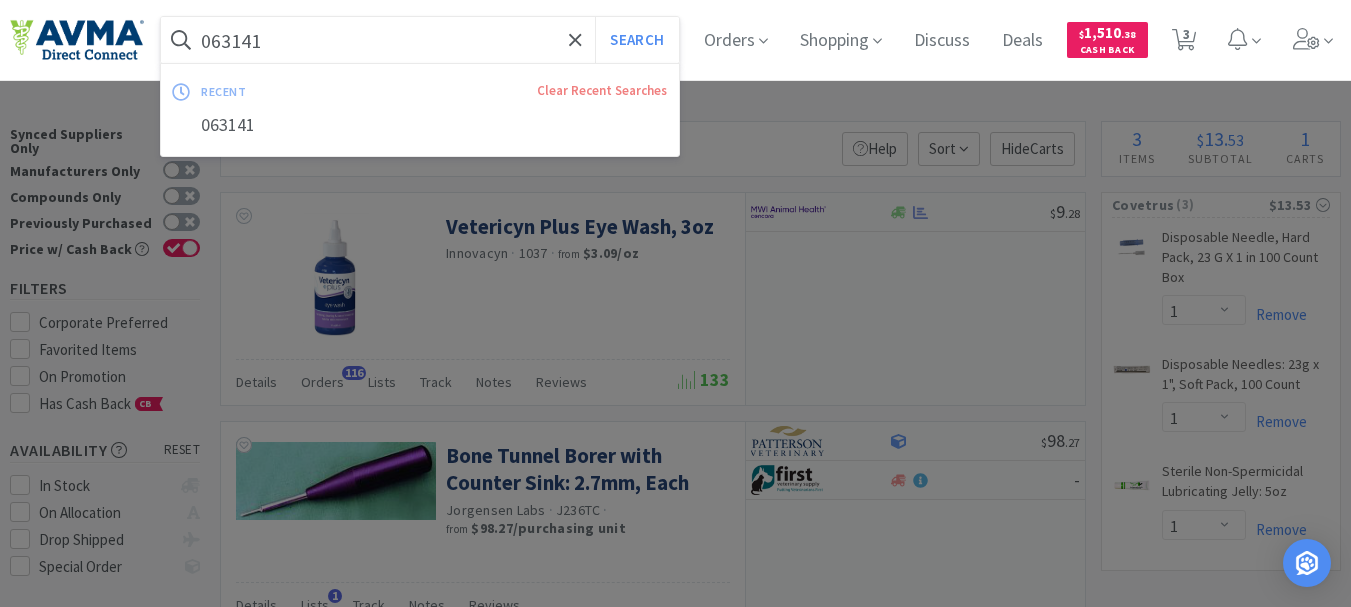 paste on "37118" 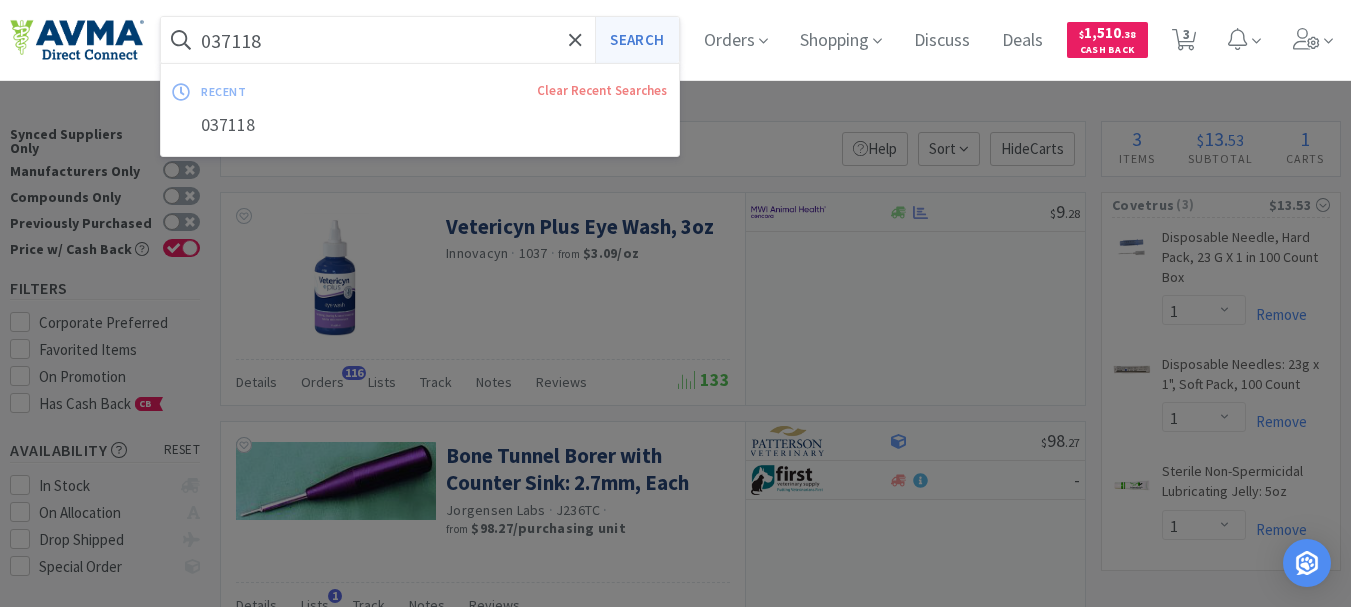 click on "Search" at bounding box center [636, 40] 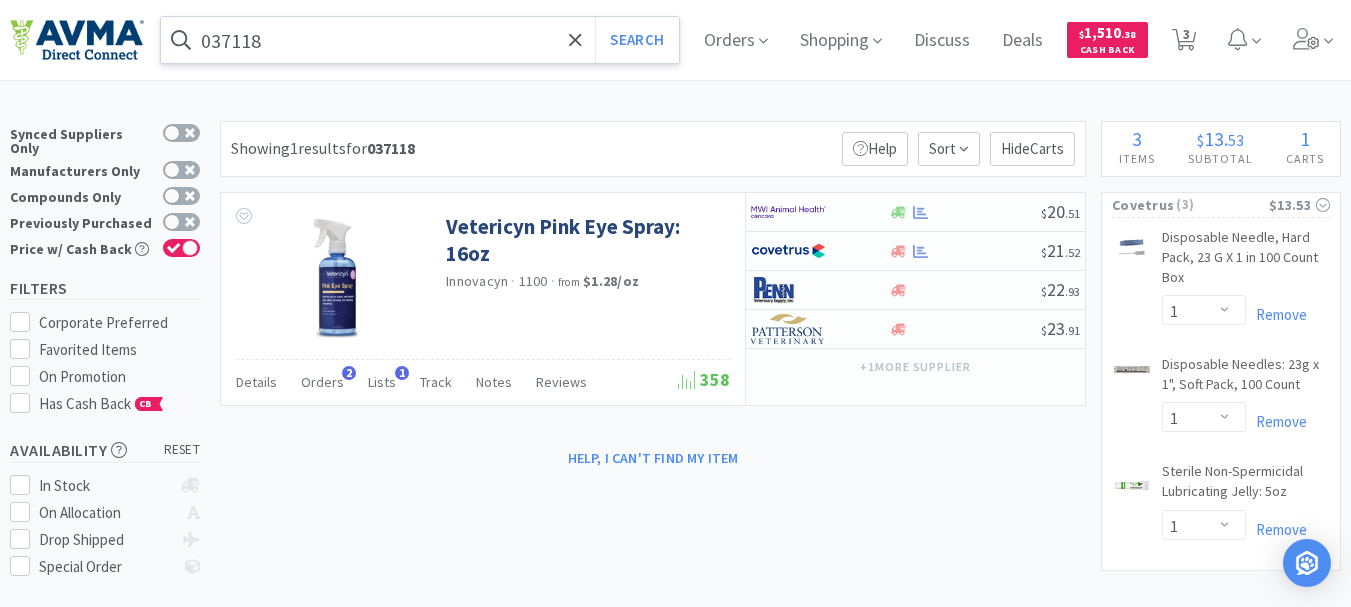 click on "037118" at bounding box center (420, 40) 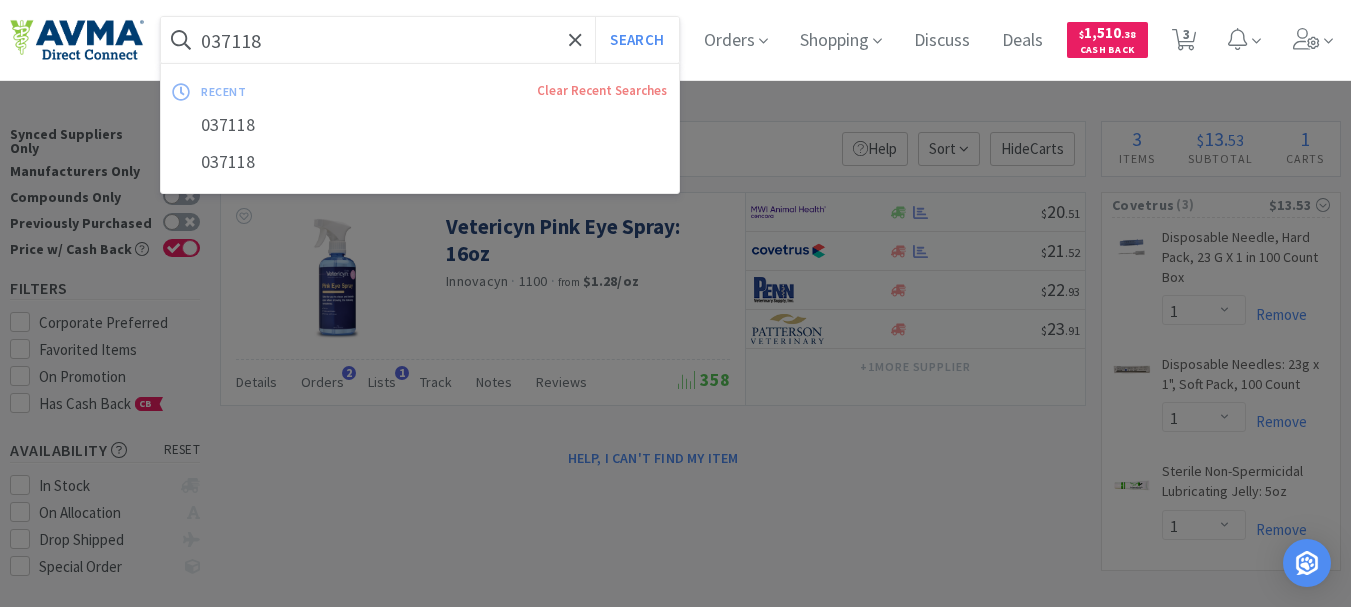 paste on "620" 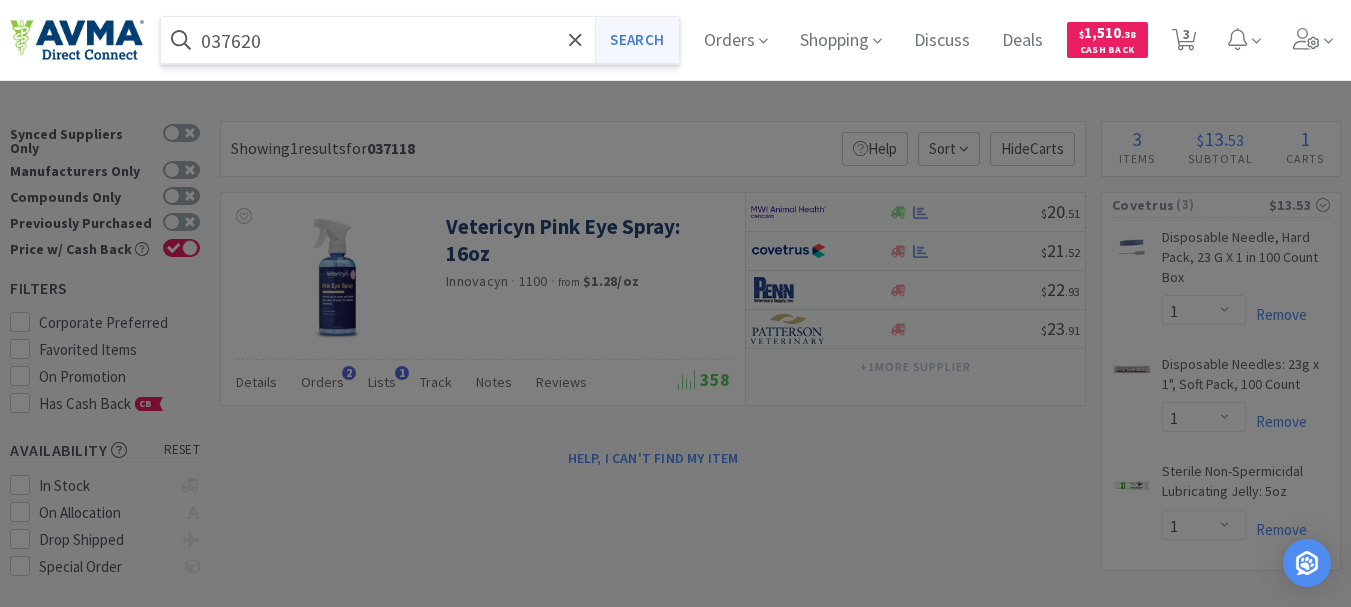 click on "Search" at bounding box center (636, 40) 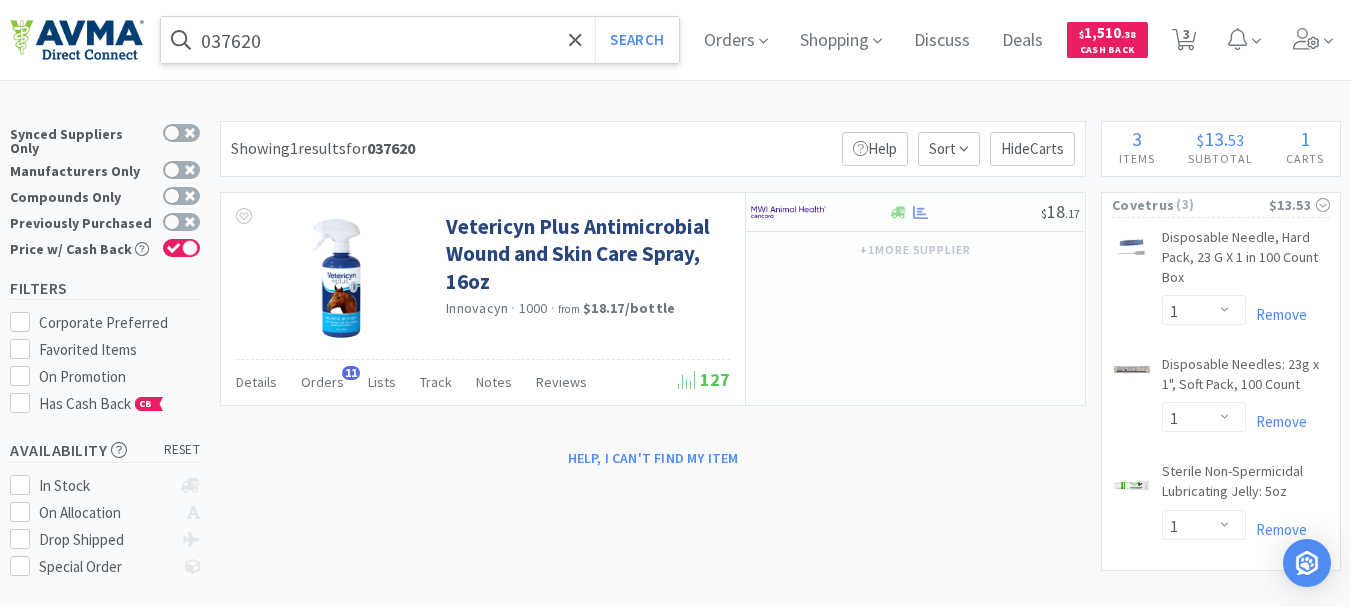 click on "037620" at bounding box center (420, 40) 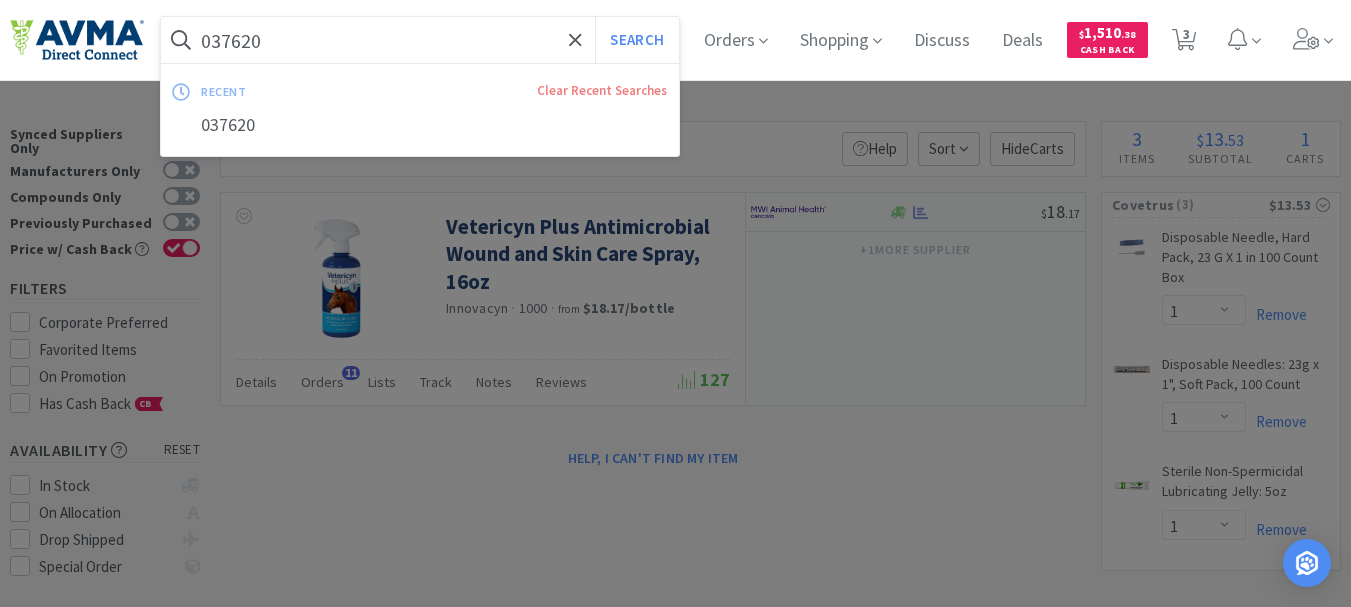 paste on "9054" 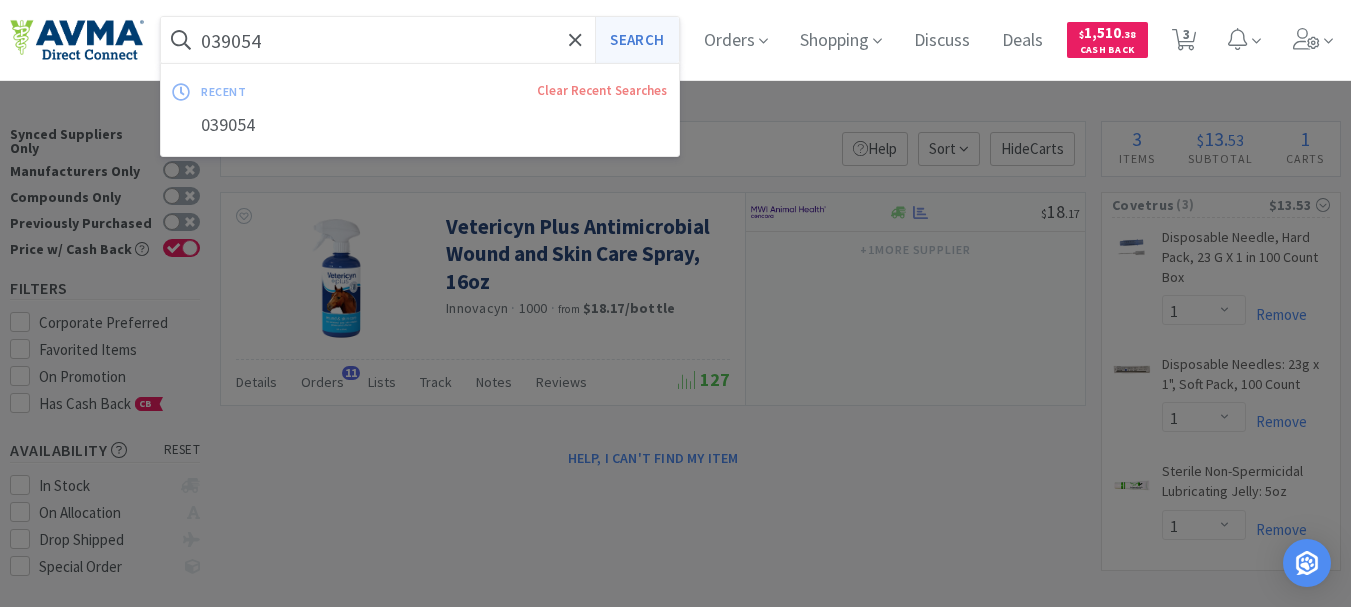 click on "Search" at bounding box center [636, 40] 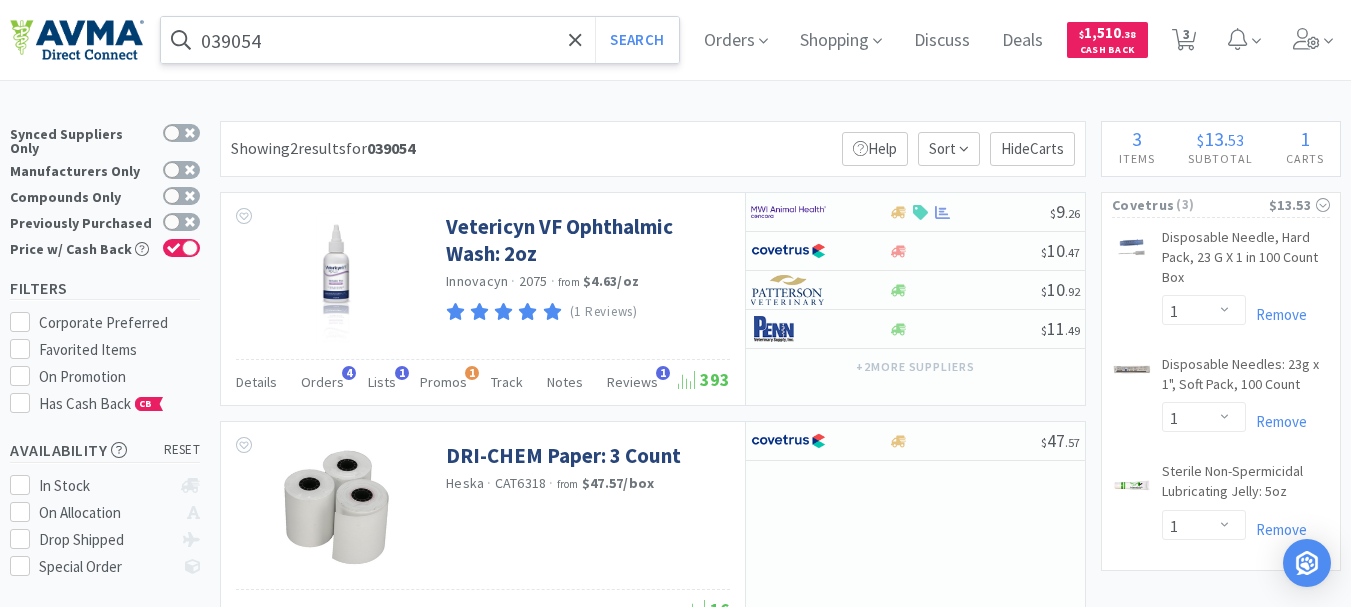click on "039054" at bounding box center [420, 40] 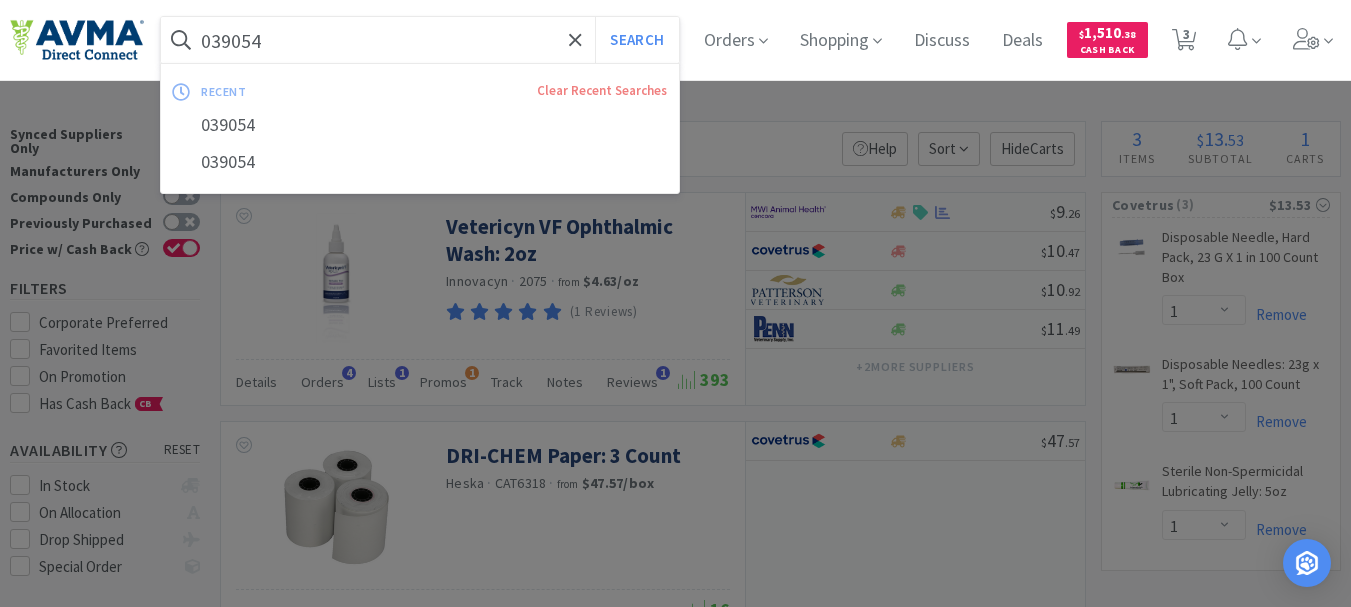 paste on "5163" 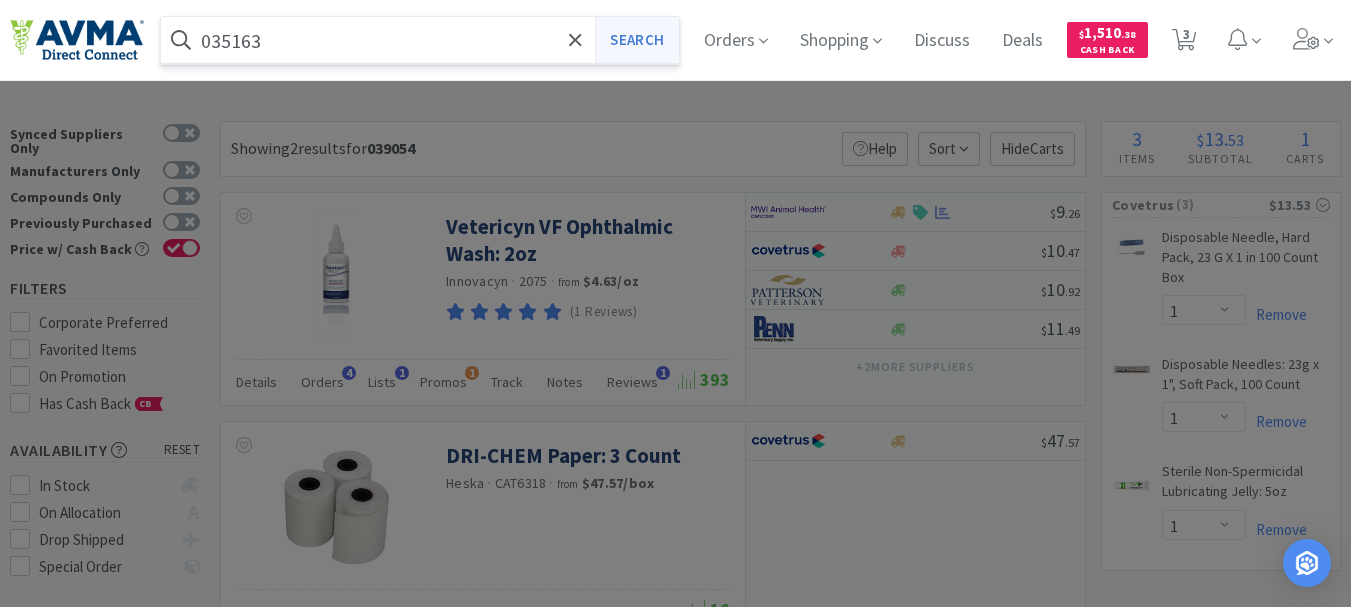 click on "Search" at bounding box center [636, 40] 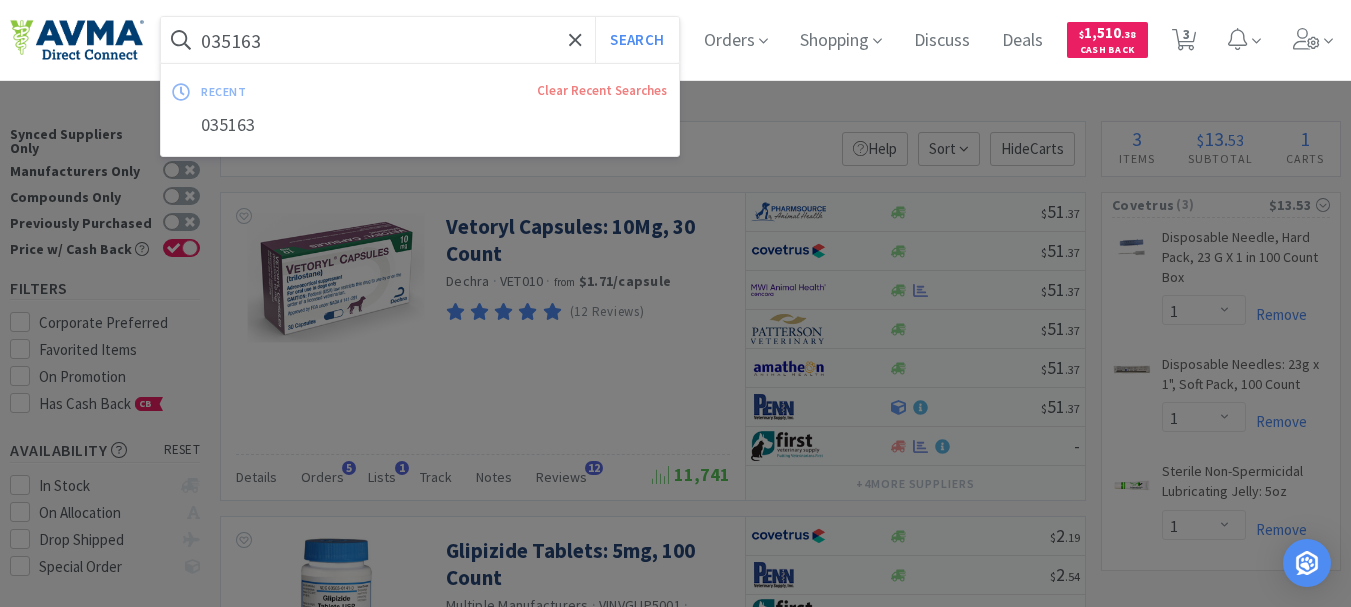 click on "035163" at bounding box center (420, 40) 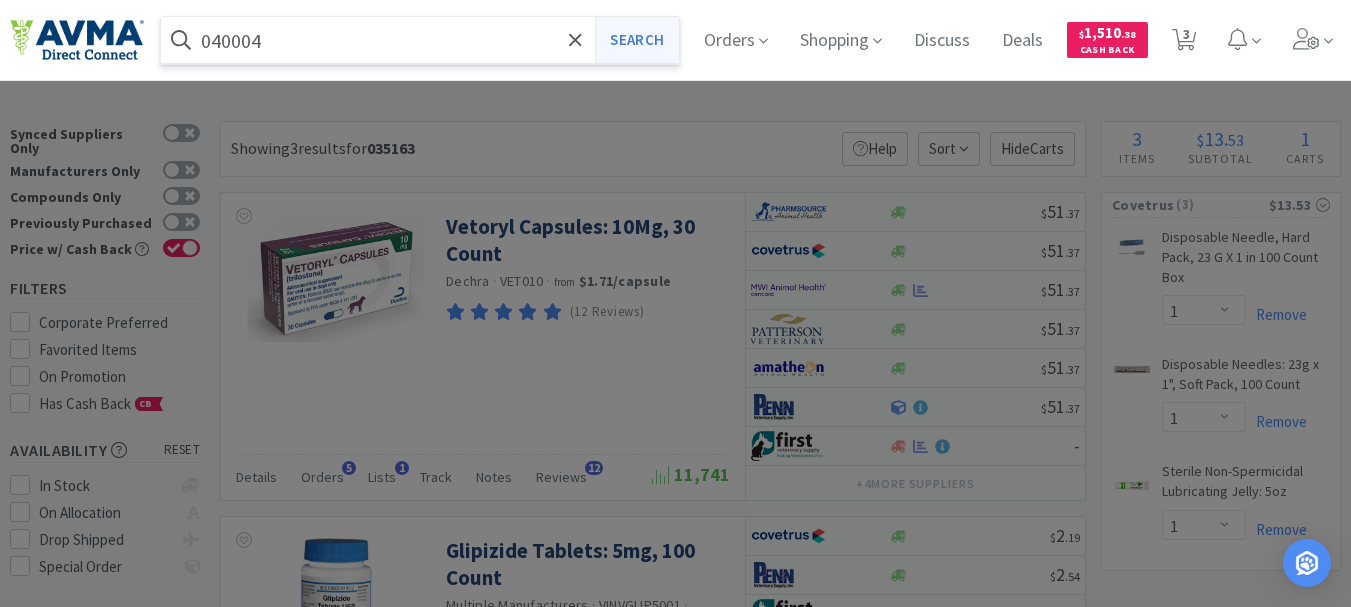 click on "Search" at bounding box center [636, 40] 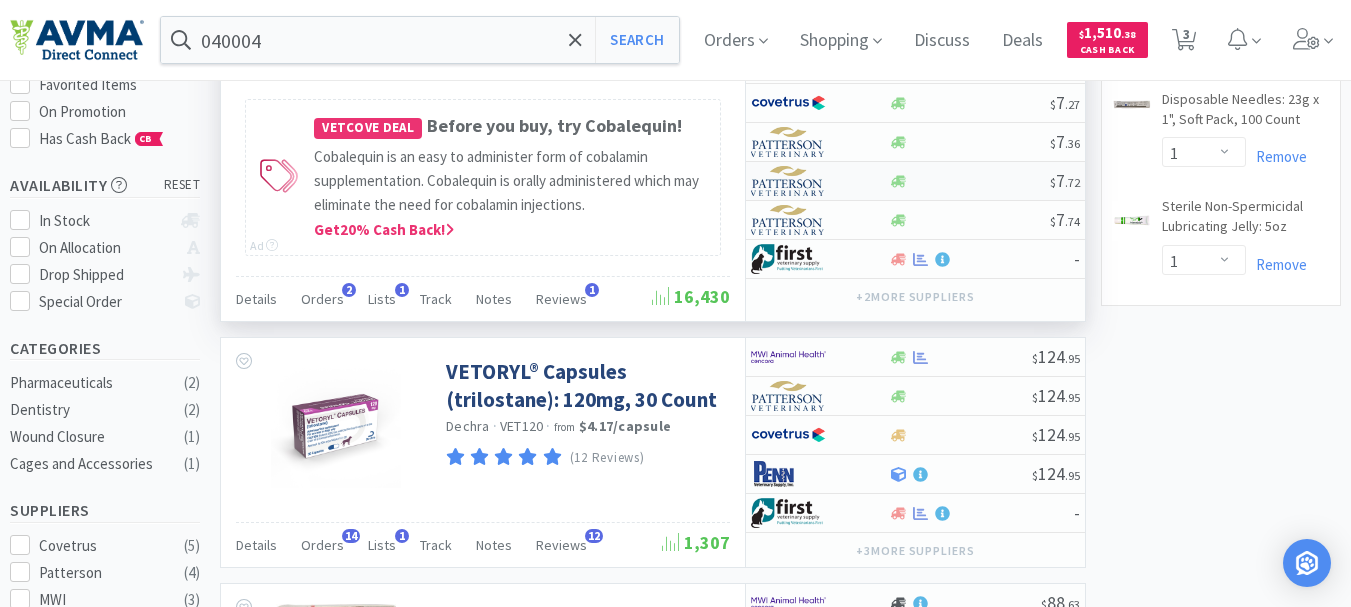 scroll, scrollTop: 300, scrollLeft: 0, axis: vertical 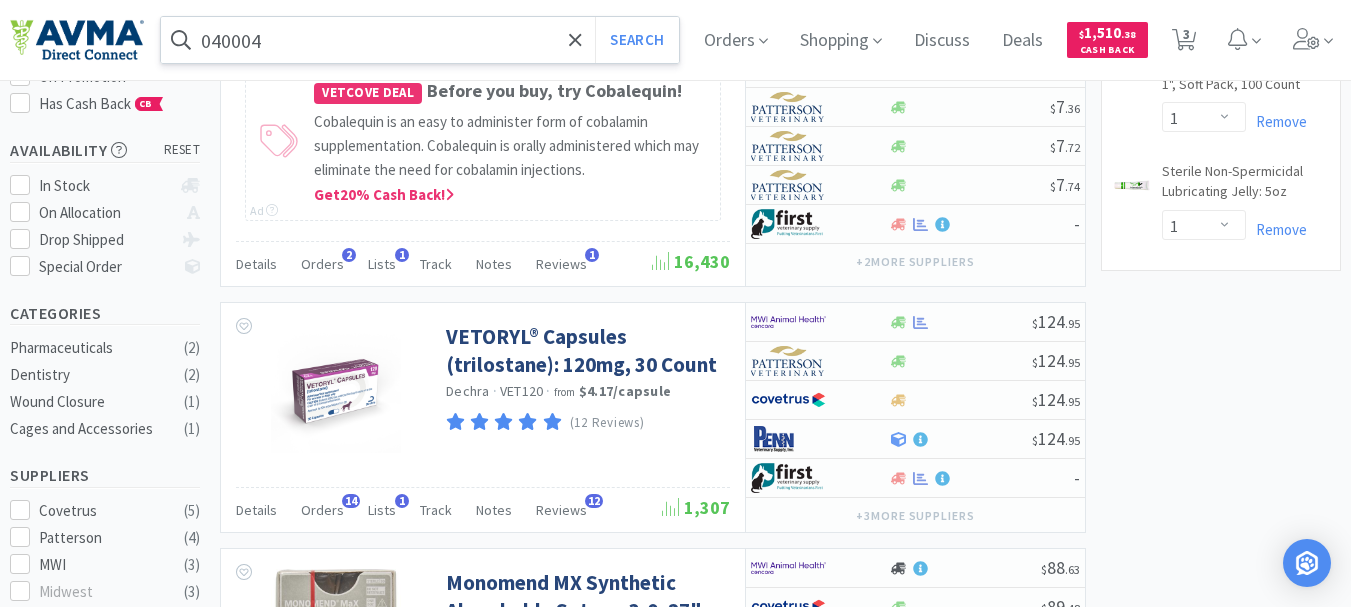 click on "040004" at bounding box center (420, 40) 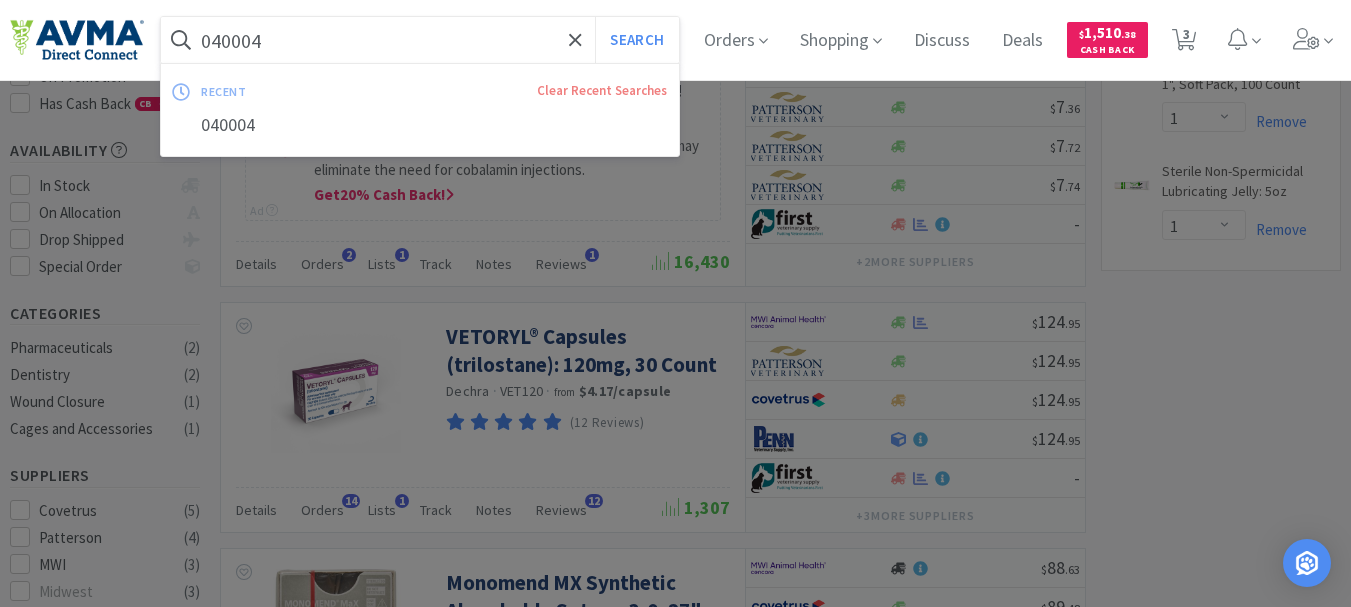 paste on "33926" 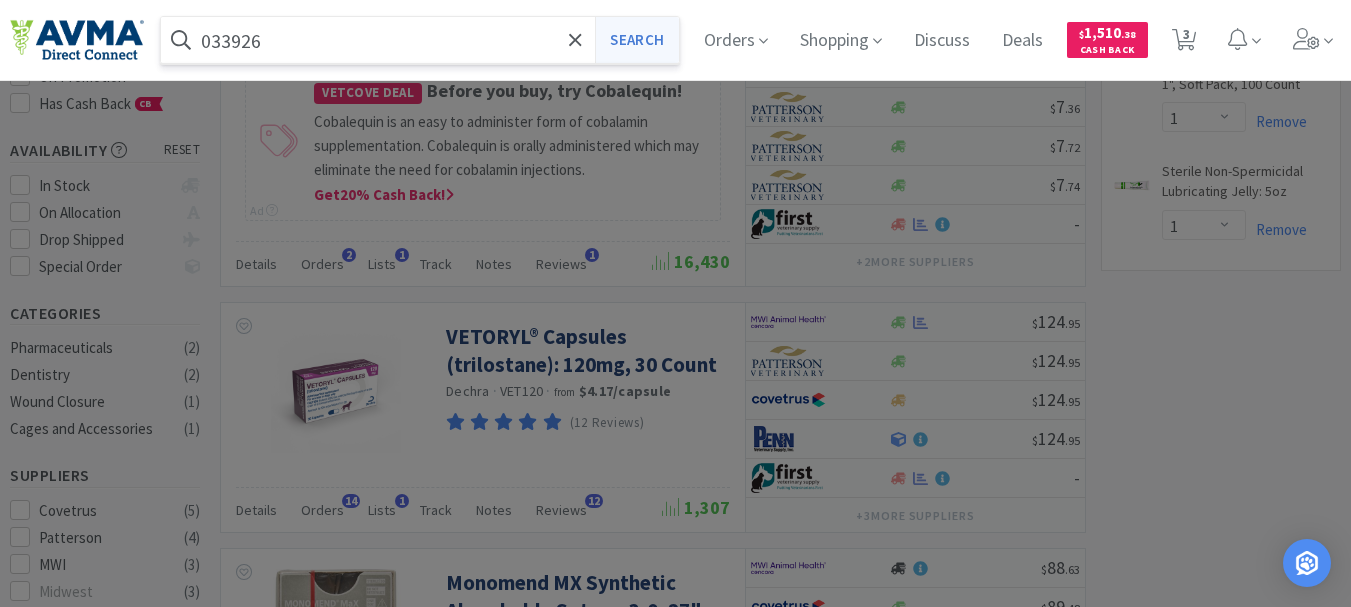 click on "Search" at bounding box center (636, 40) 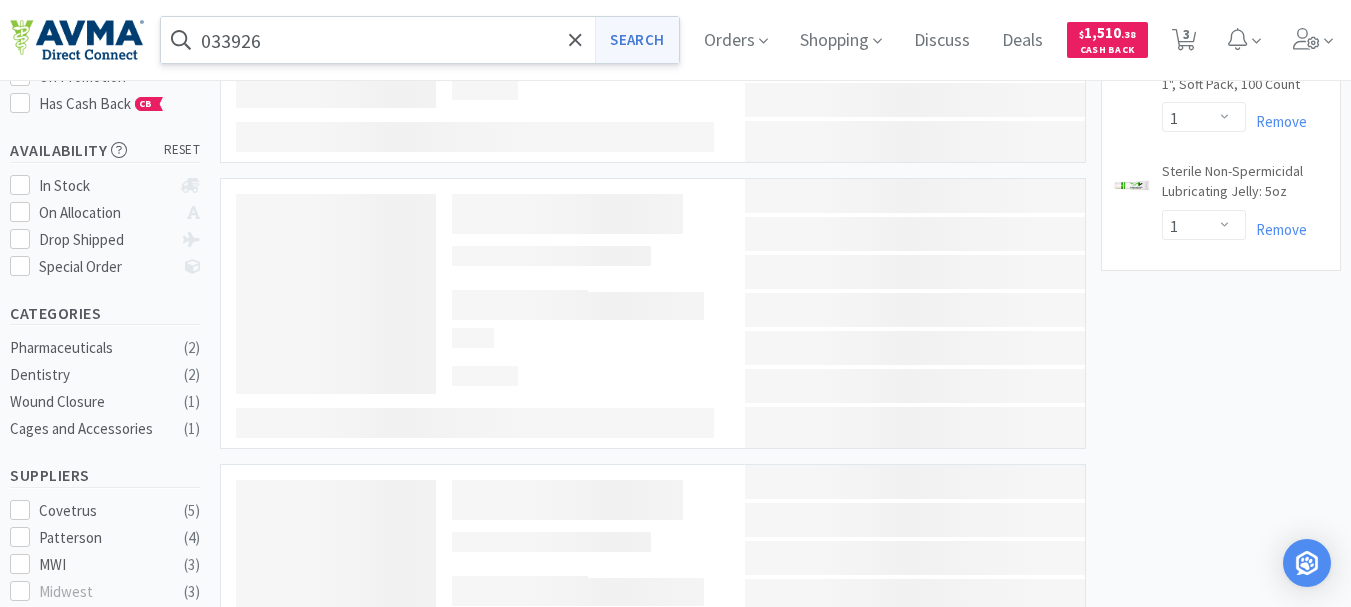 scroll, scrollTop: 0, scrollLeft: 0, axis: both 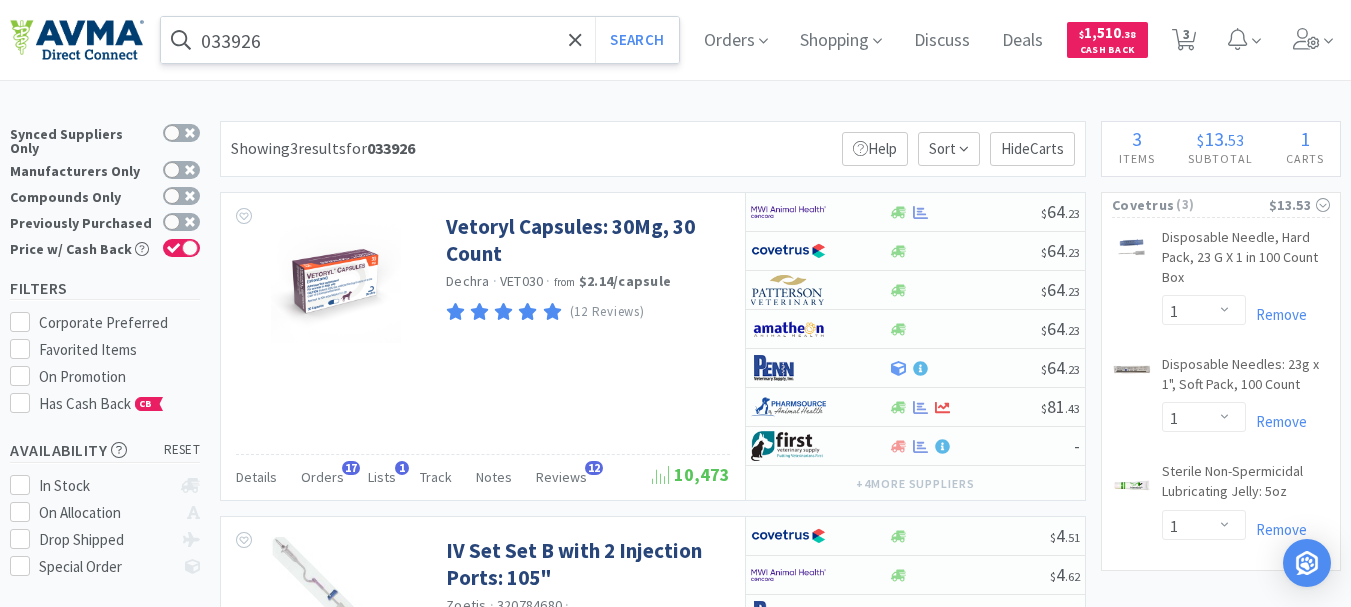 click on "033926" at bounding box center [420, 40] 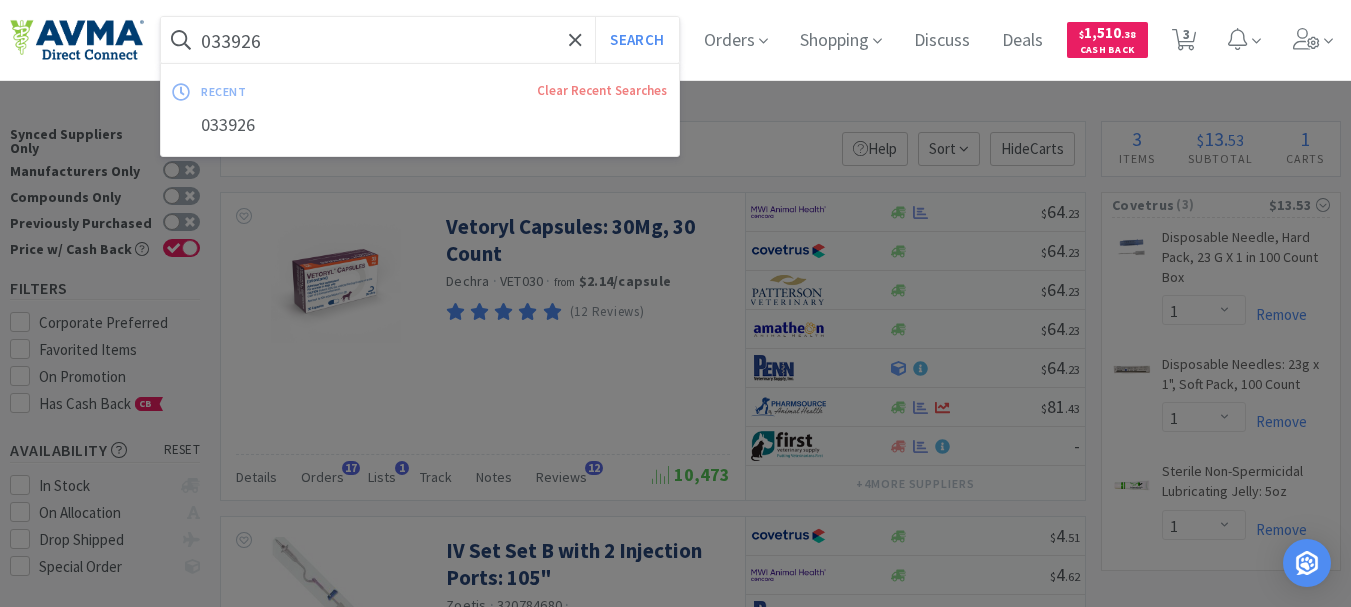 paste on "60584" 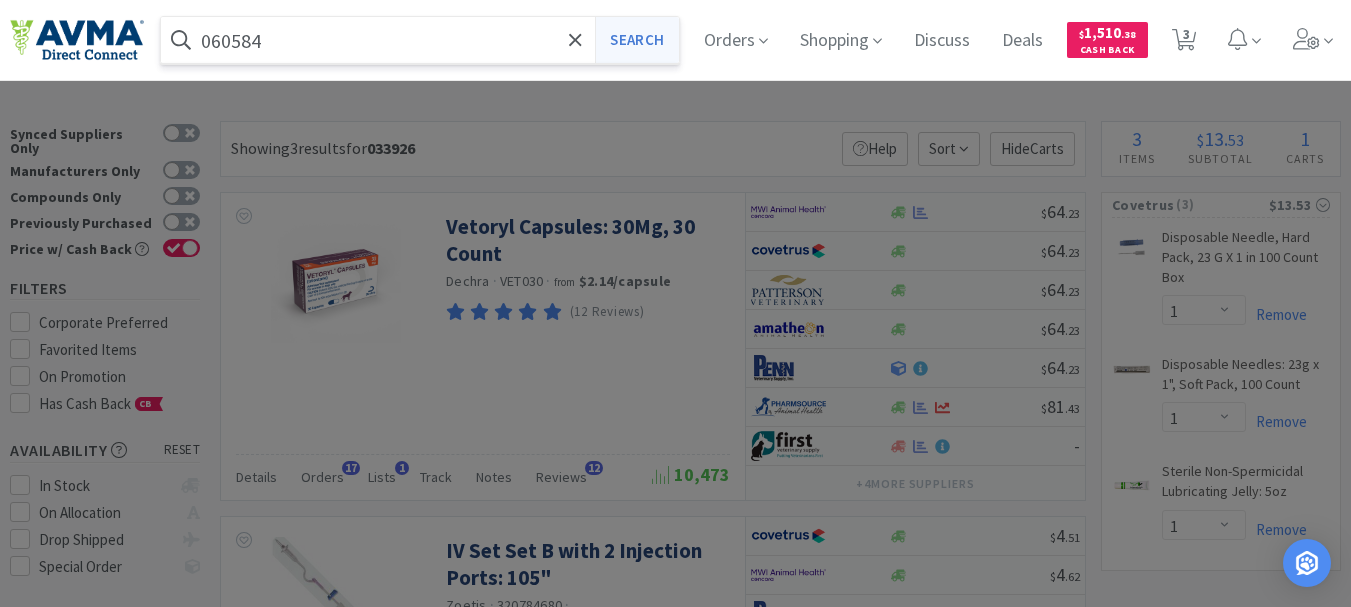 click on "Search" at bounding box center (636, 40) 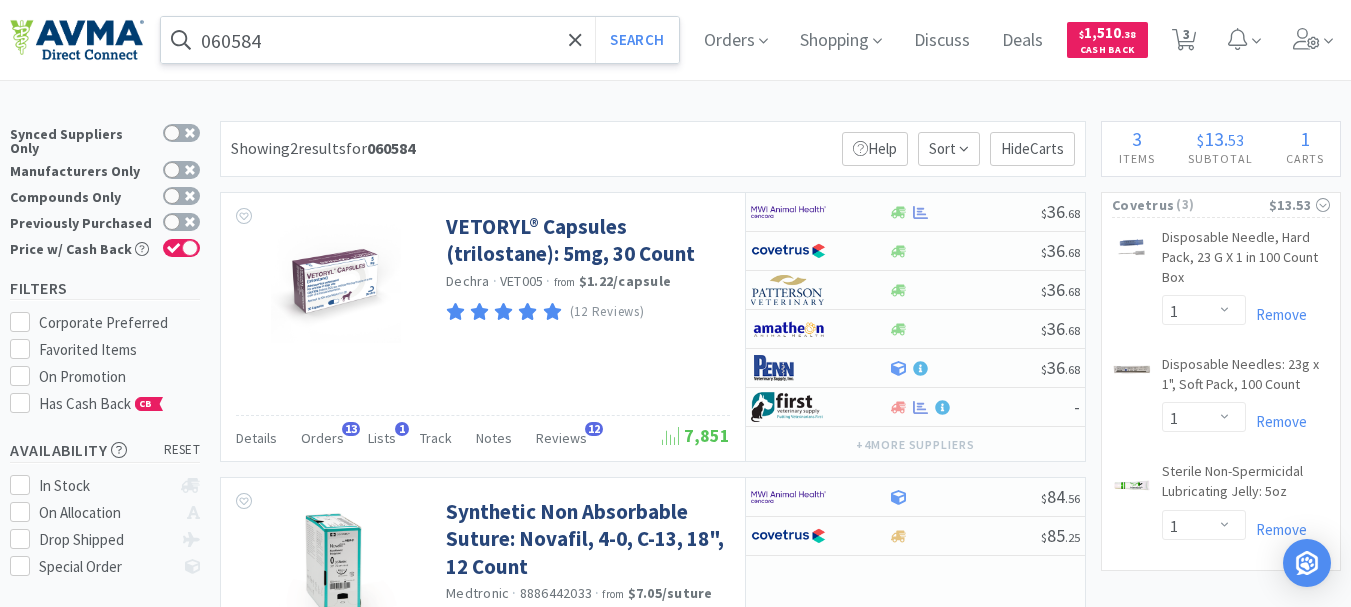 click on "060584" at bounding box center [420, 40] 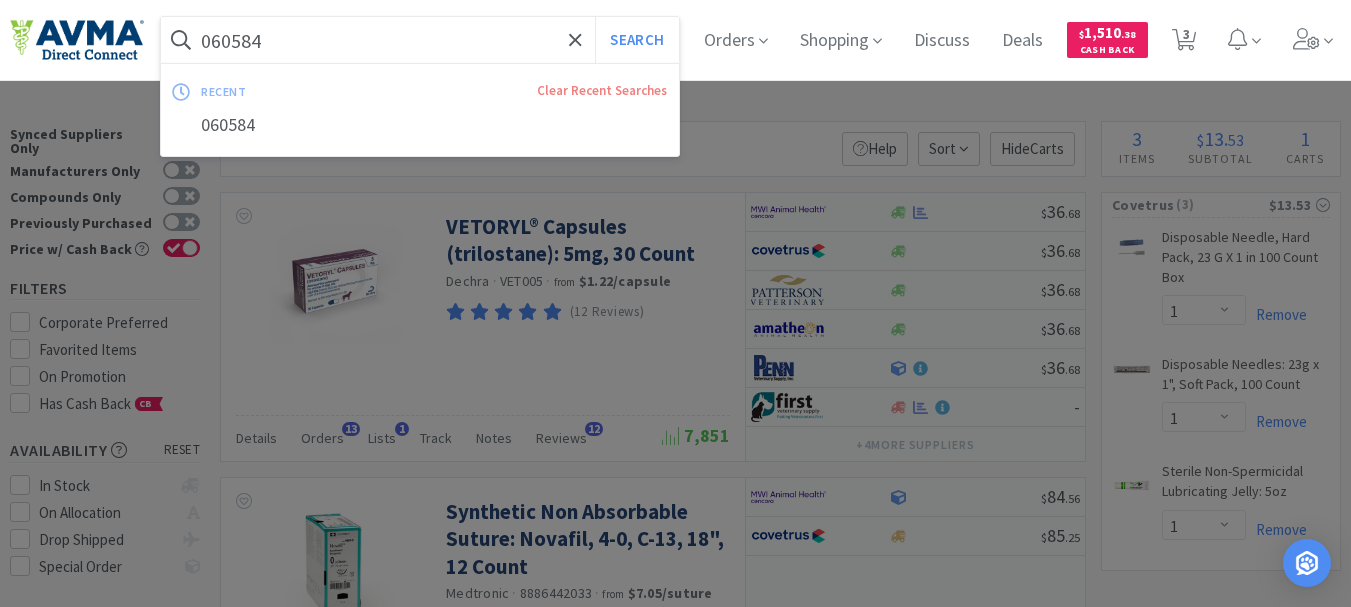 paste on "33927" 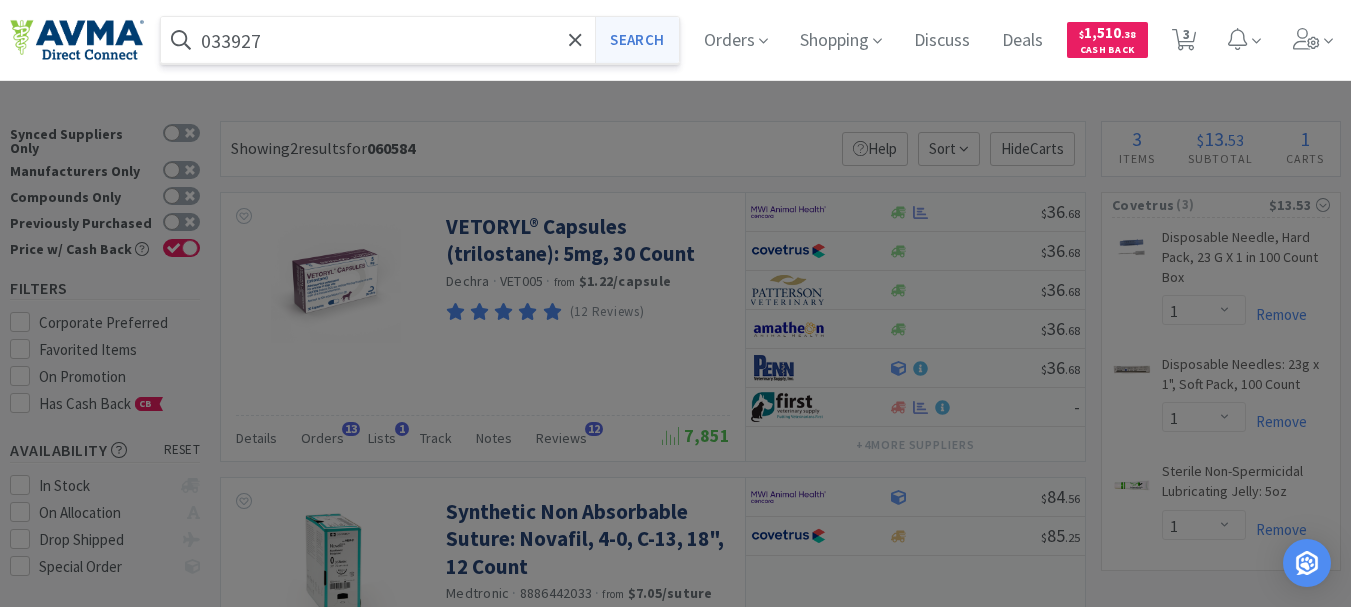 click on "Search" at bounding box center [636, 40] 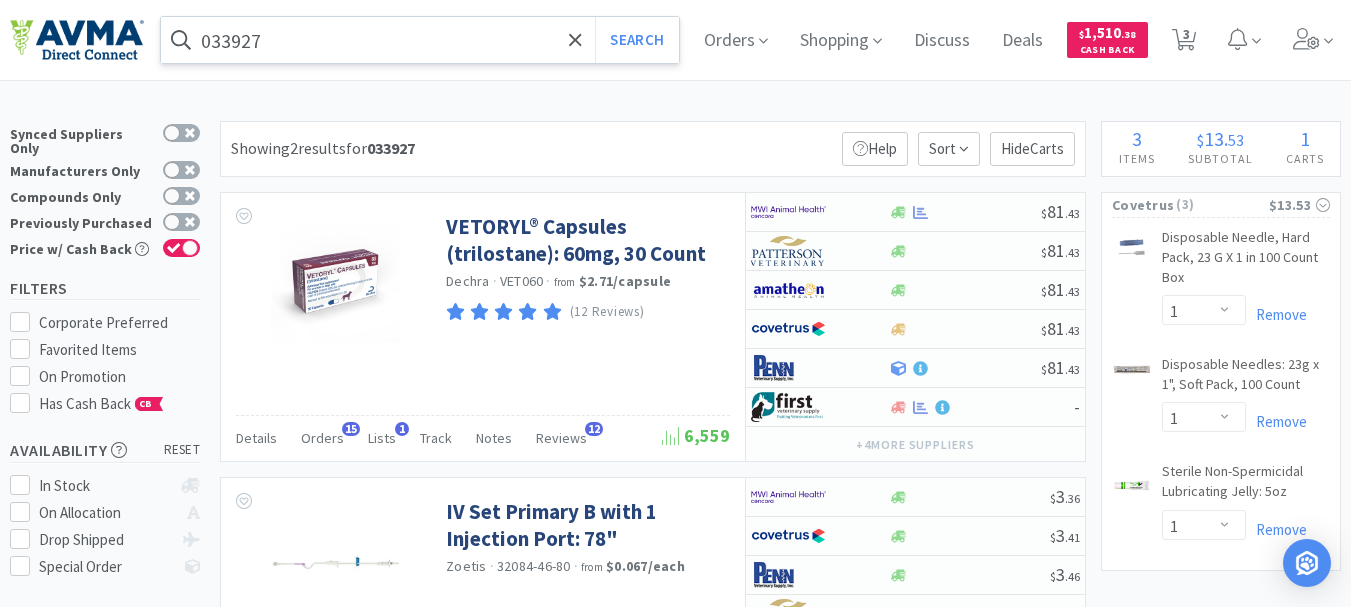 click on "033927" at bounding box center [420, 40] 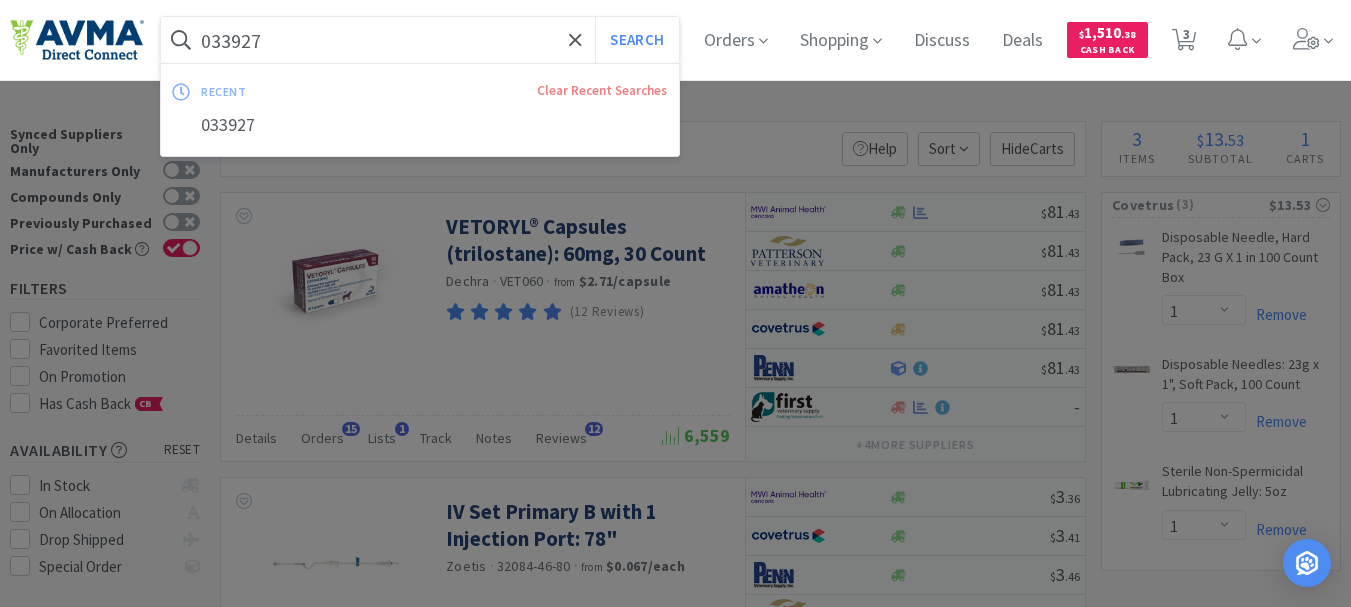 paste on "643000" 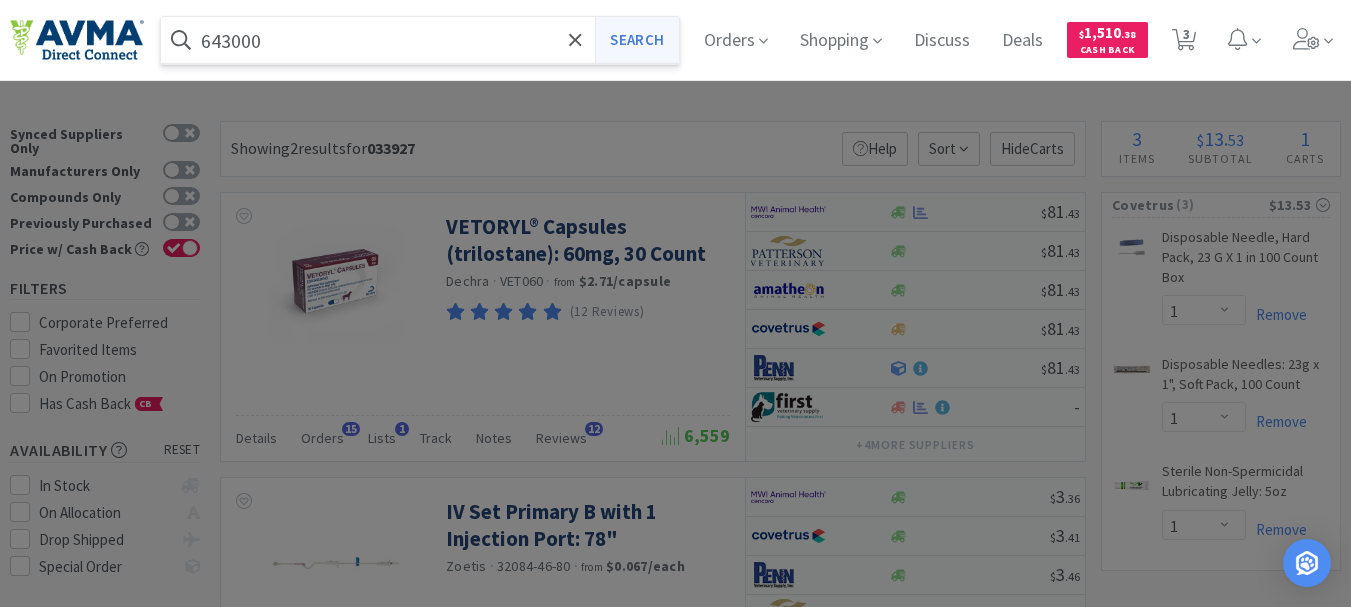 click on "Search" at bounding box center (636, 40) 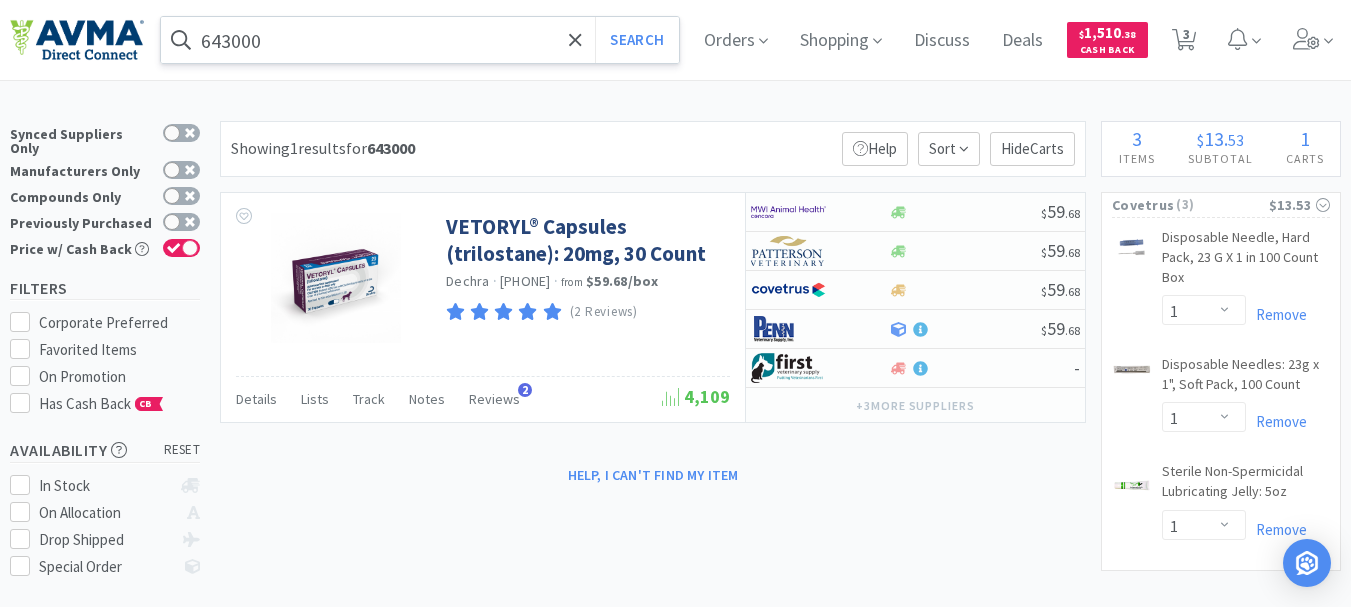 click on "643000" at bounding box center [420, 40] 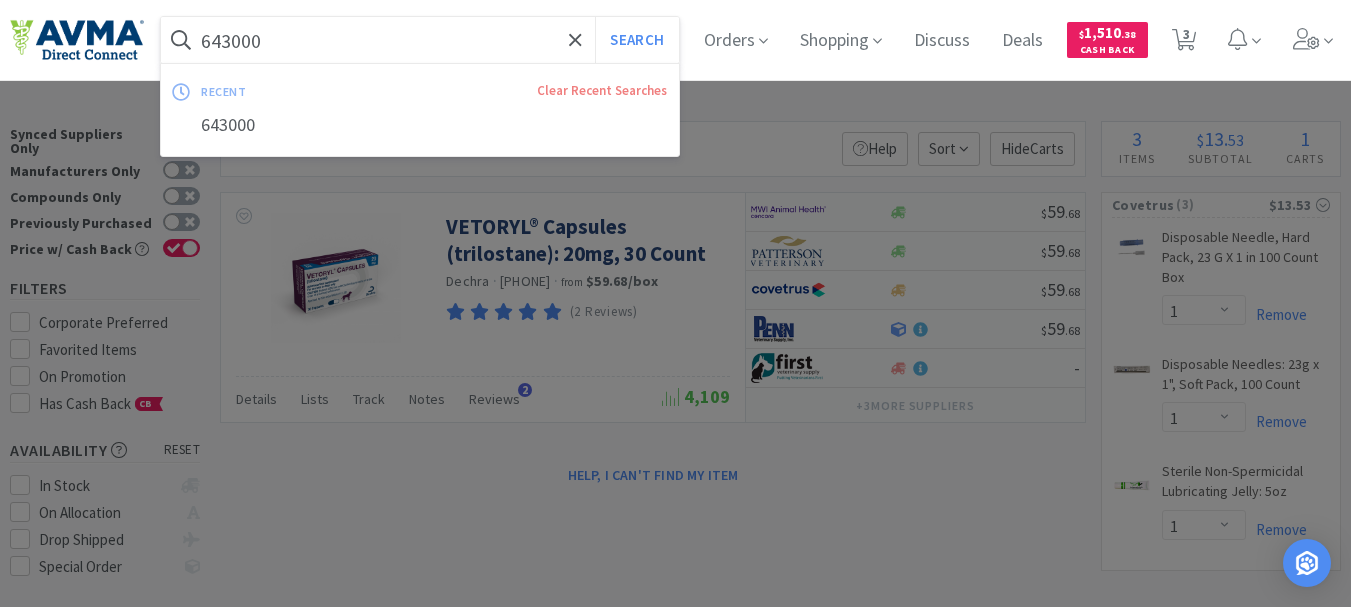 paste on "510217" 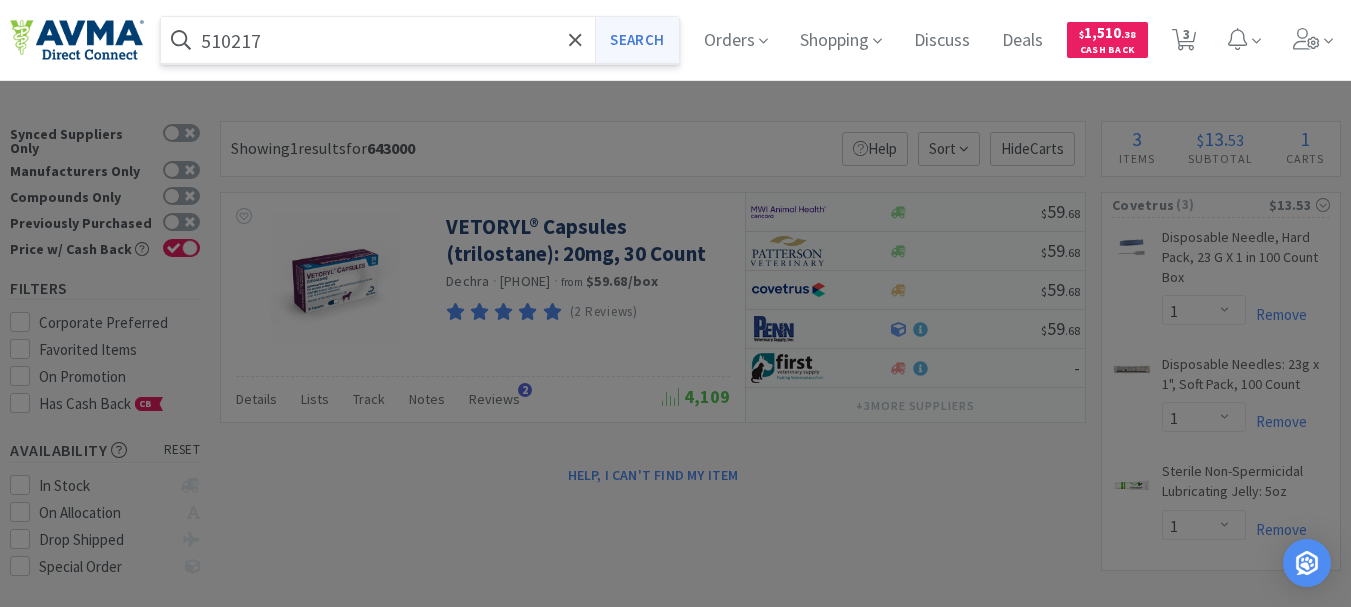 click on "Search" at bounding box center (636, 40) 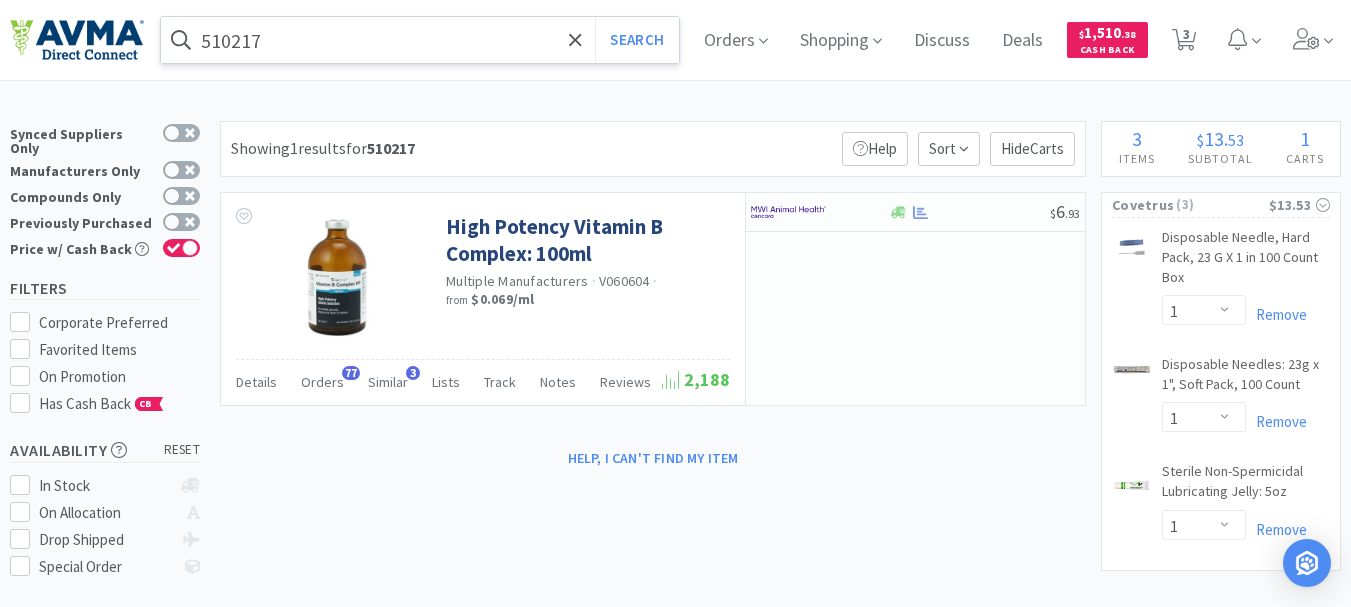 click on "510217" at bounding box center [420, 40] 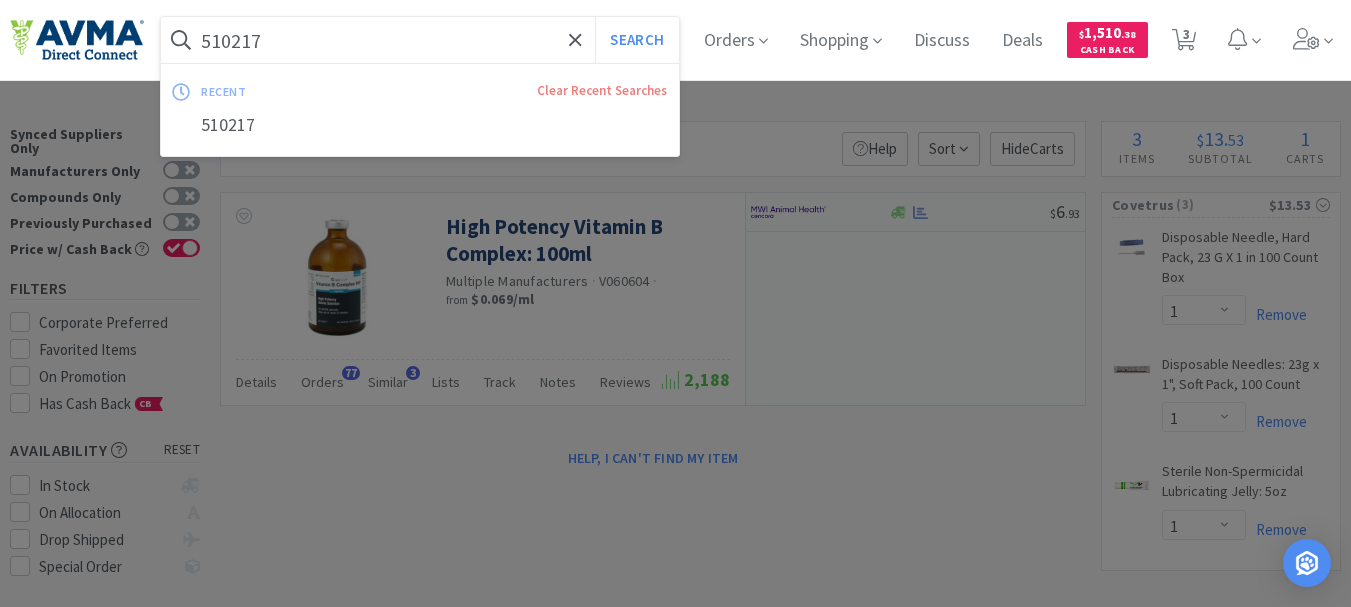 paste on "123060" 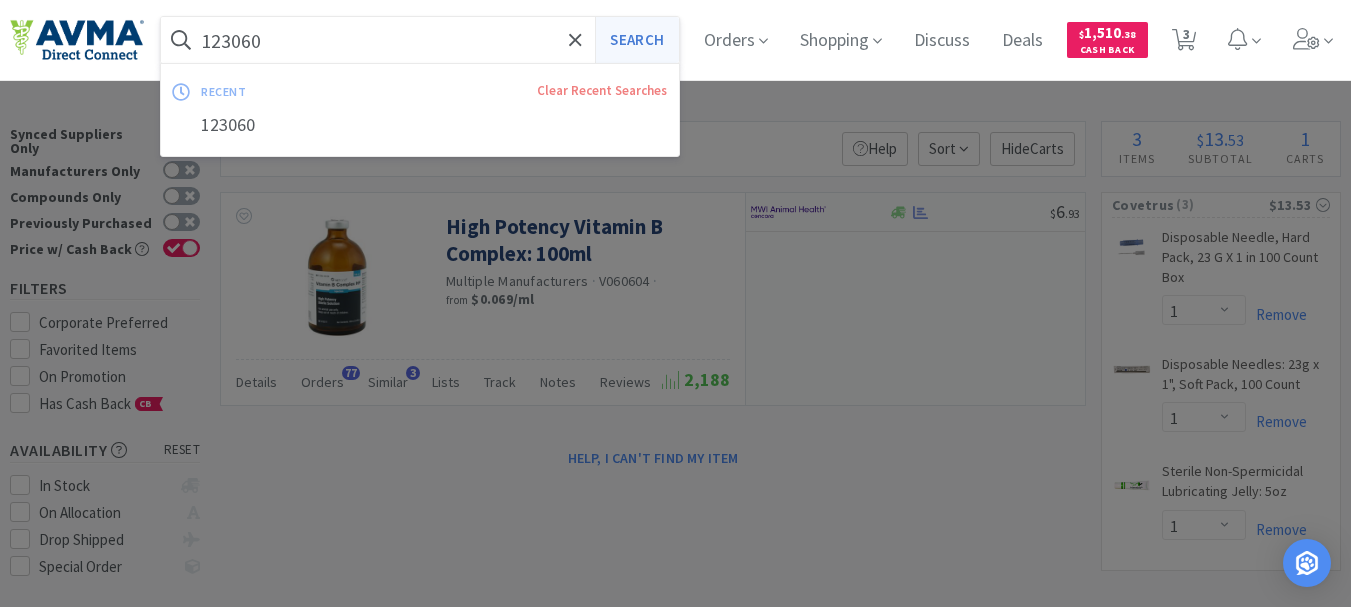 click on "Search" at bounding box center (636, 40) 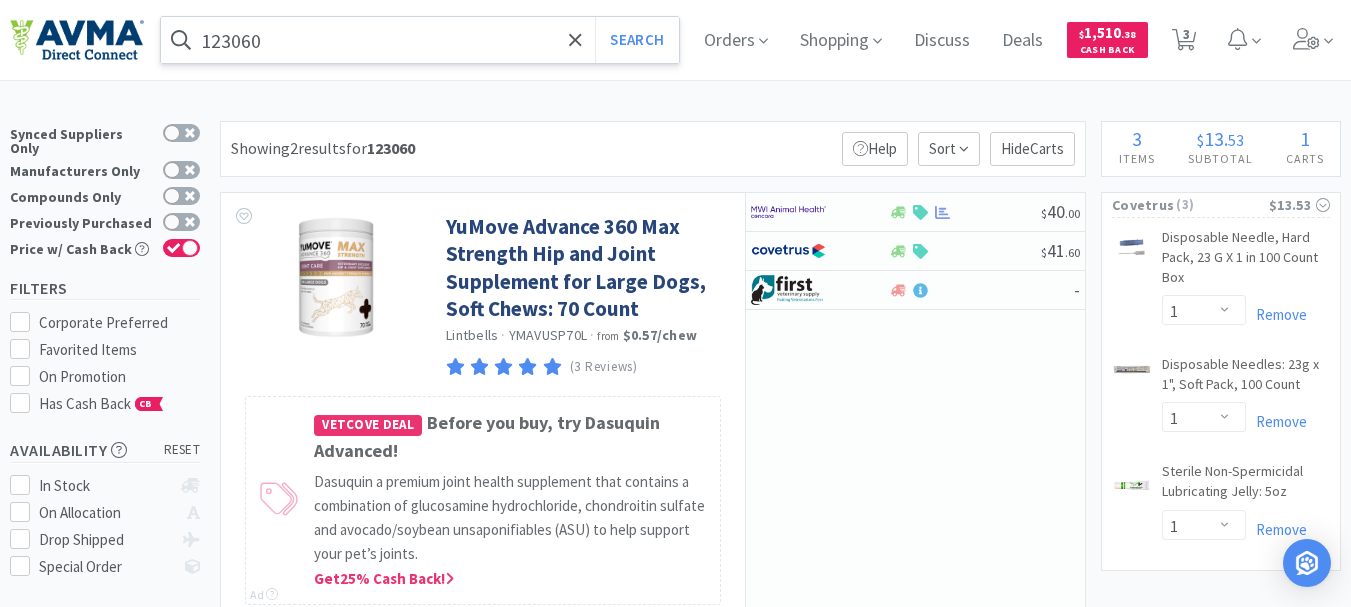 click on "123060" at bounding box center [420, 40] 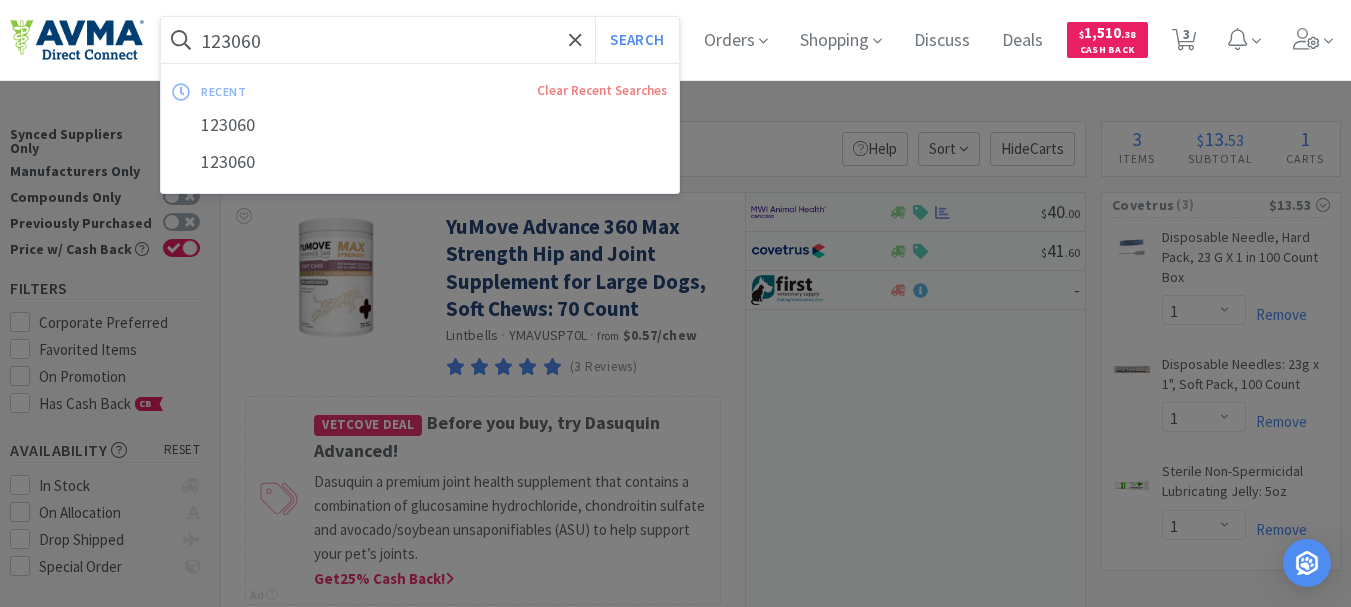 paste on "051516" 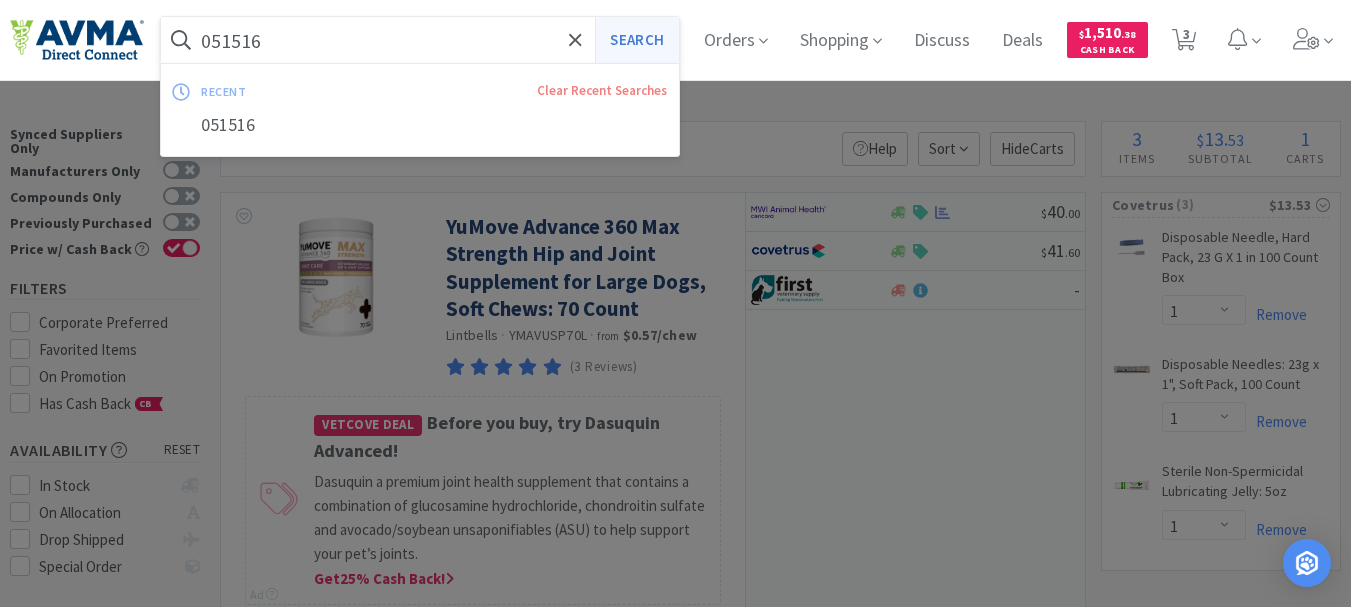 type on "051516" 